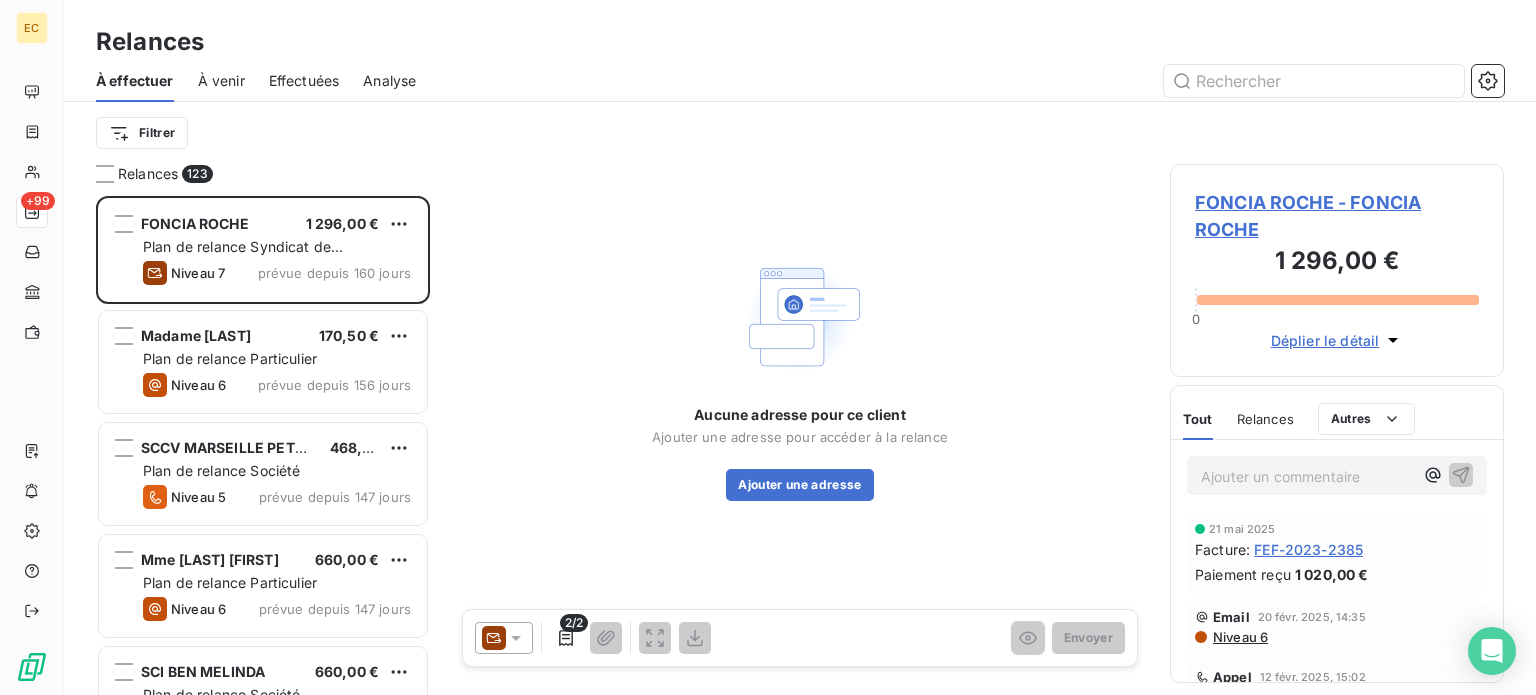 scroll, scrollTop: 0, scrollLeft: 0, axis: both 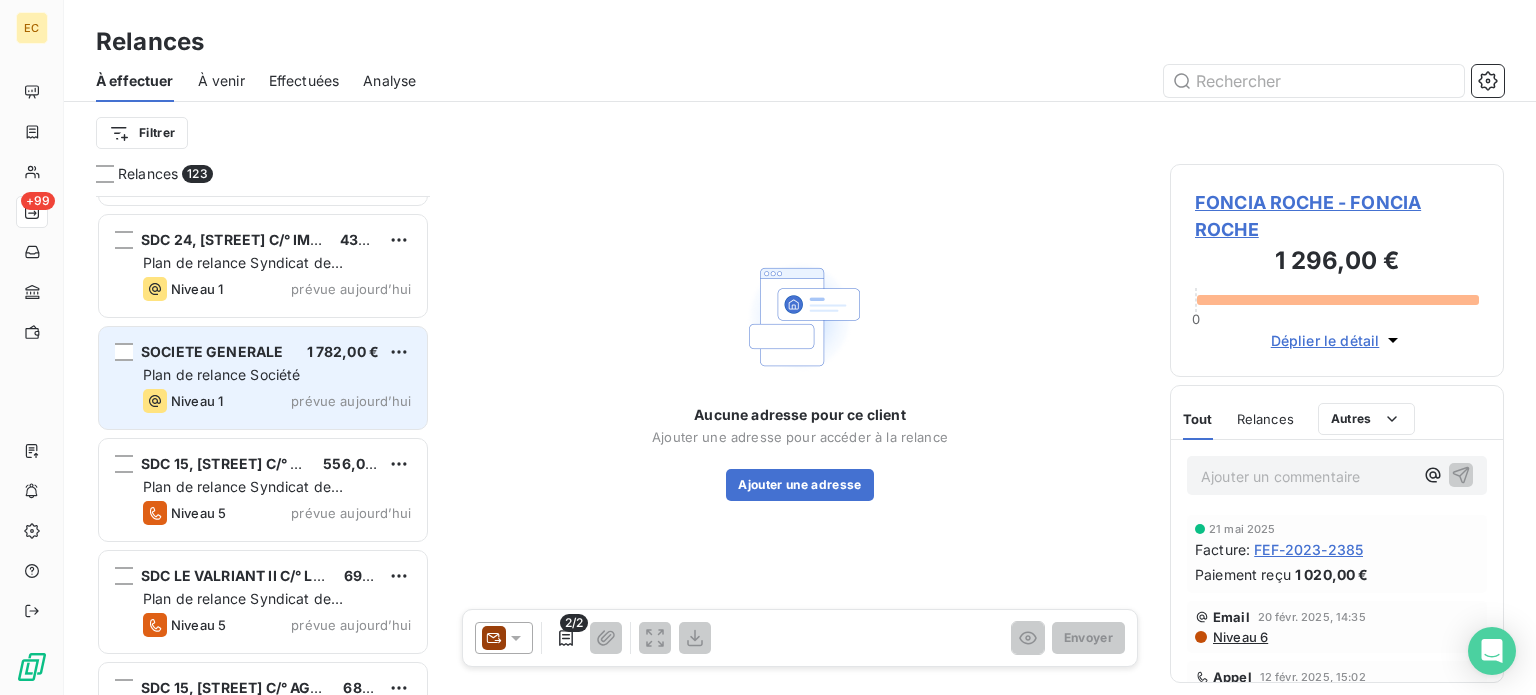 click on "Plan de relance Société" at bounding box center (221, 374) 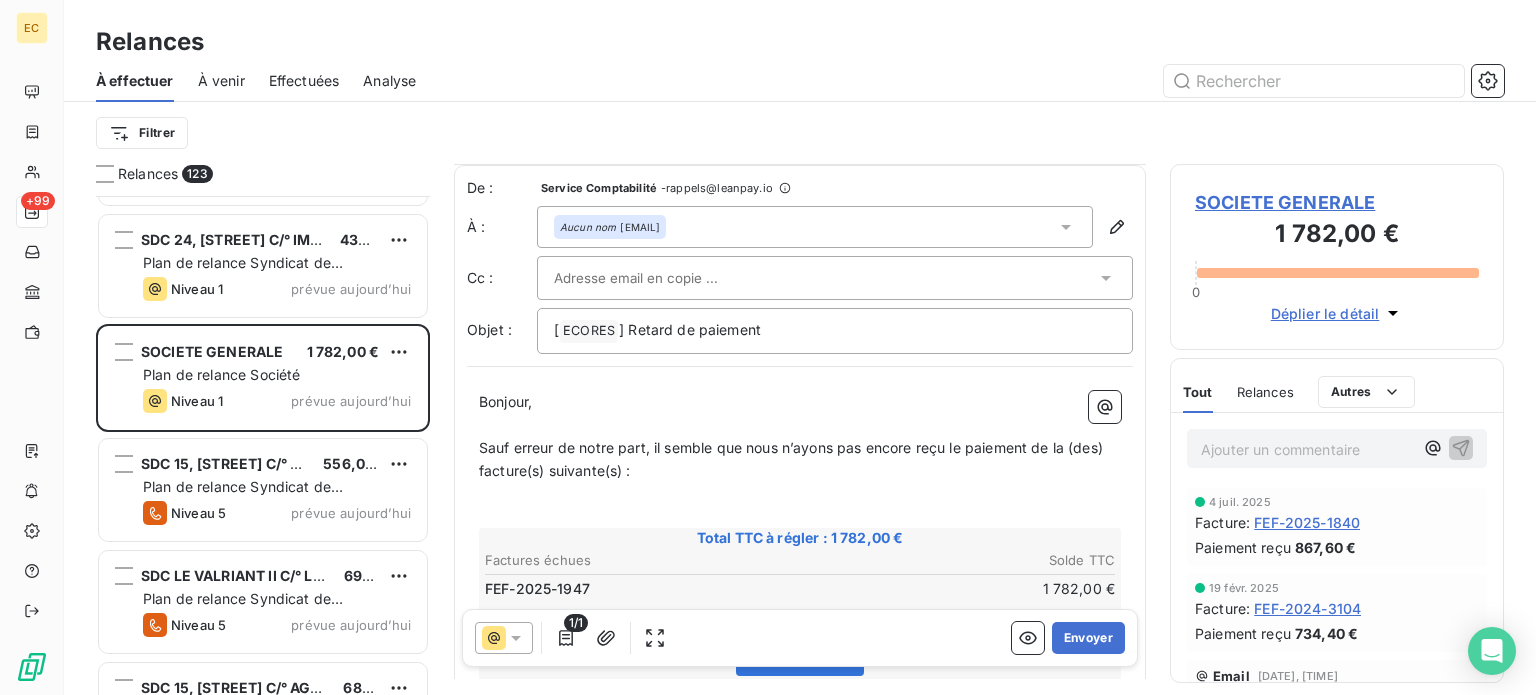 scroll, scrollTop: 100, scrollLeft: 0, axis: vertical 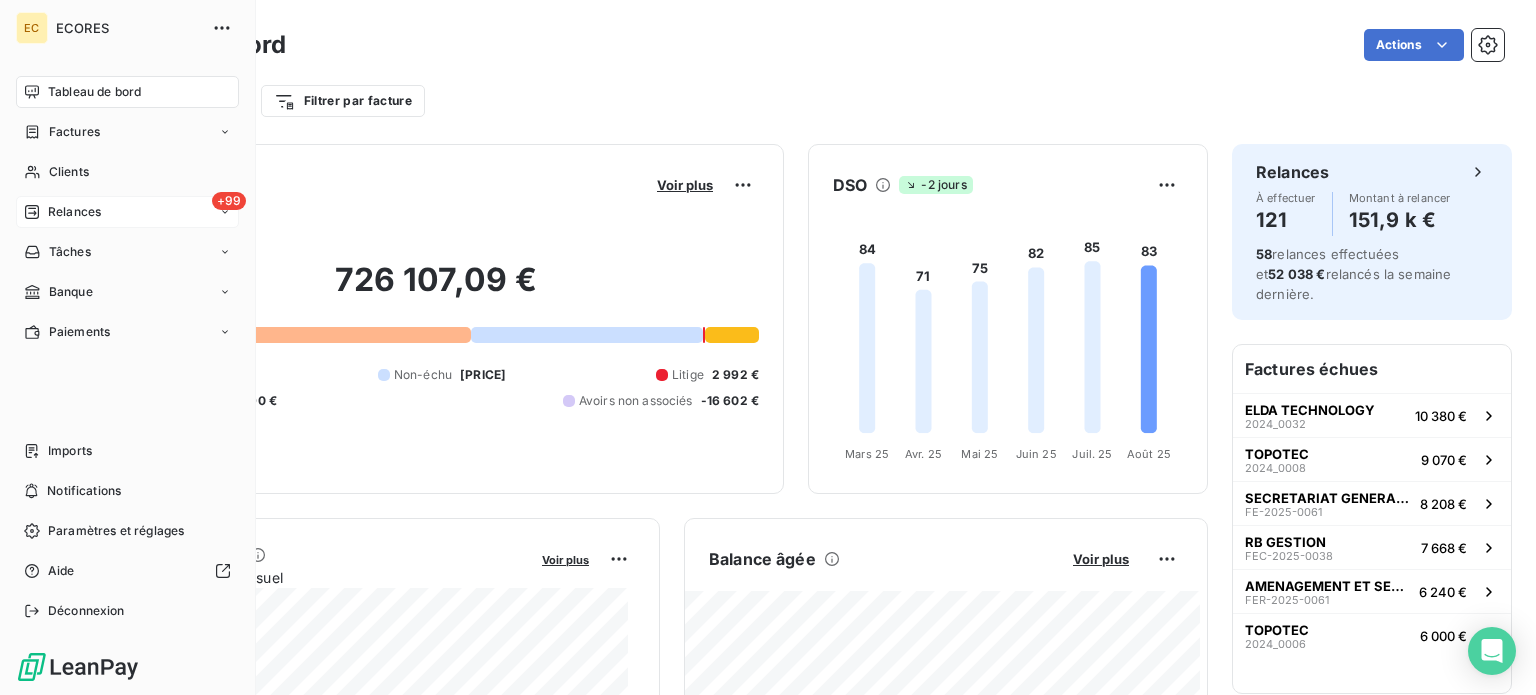 click on "Relances" at bounding box center [74, 212] 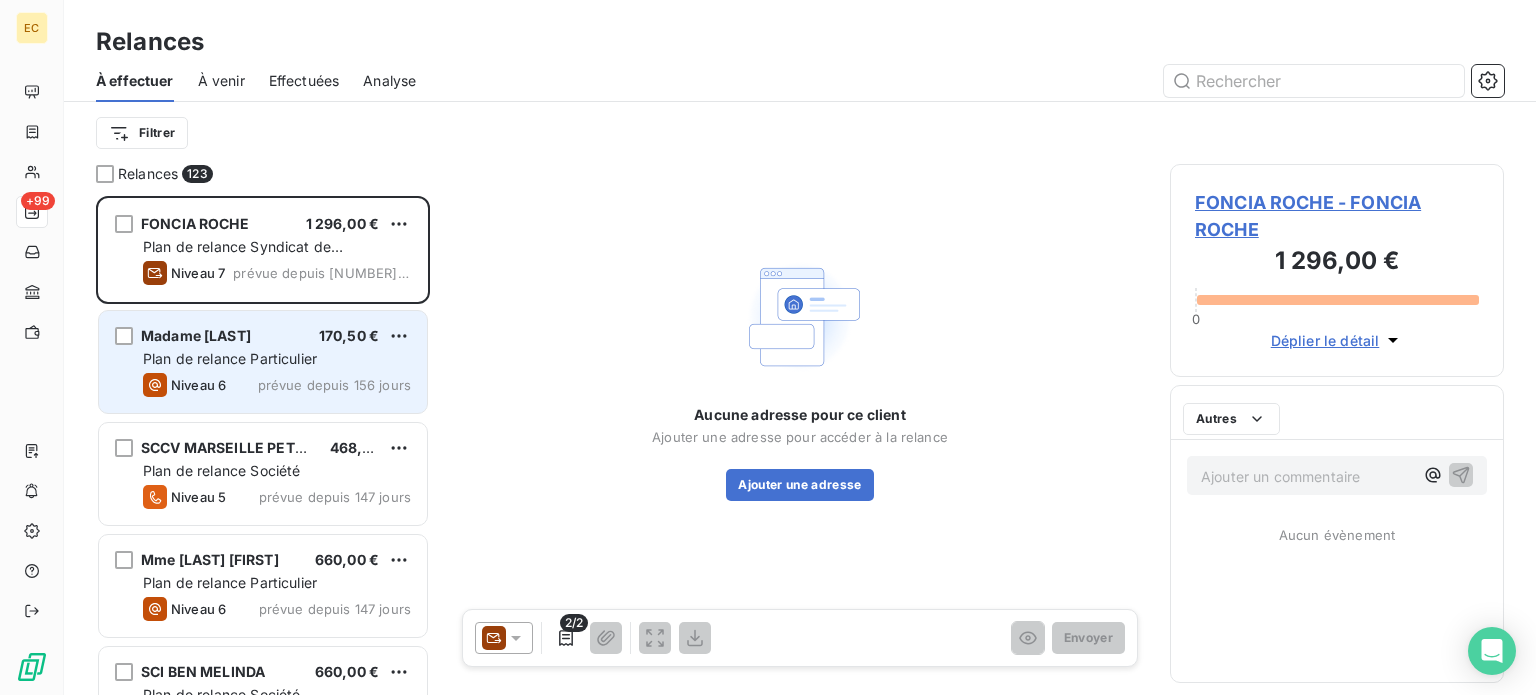 scroll, scrollTop: 16, scrollLeft: 16, axis: both 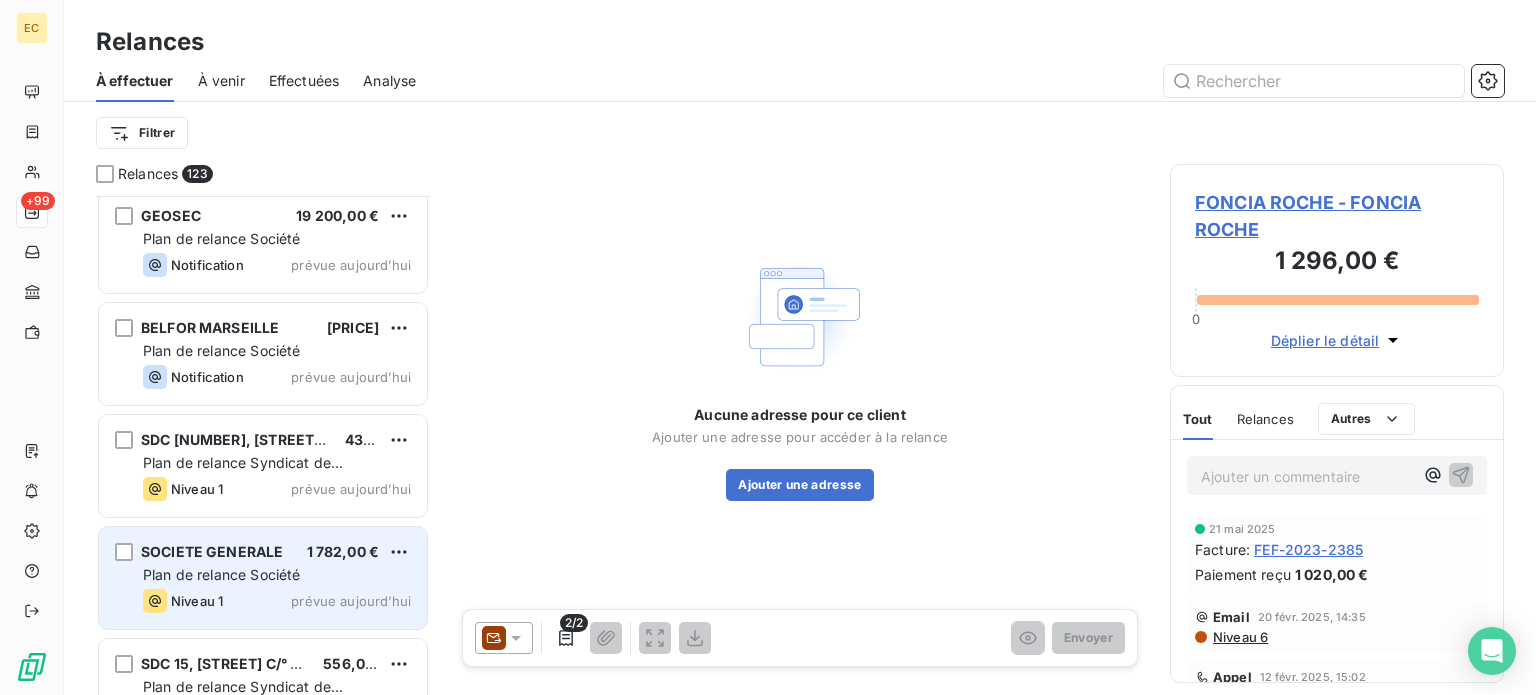 click on "SOCIETE GENERALE" at bounding box center (212, 551) 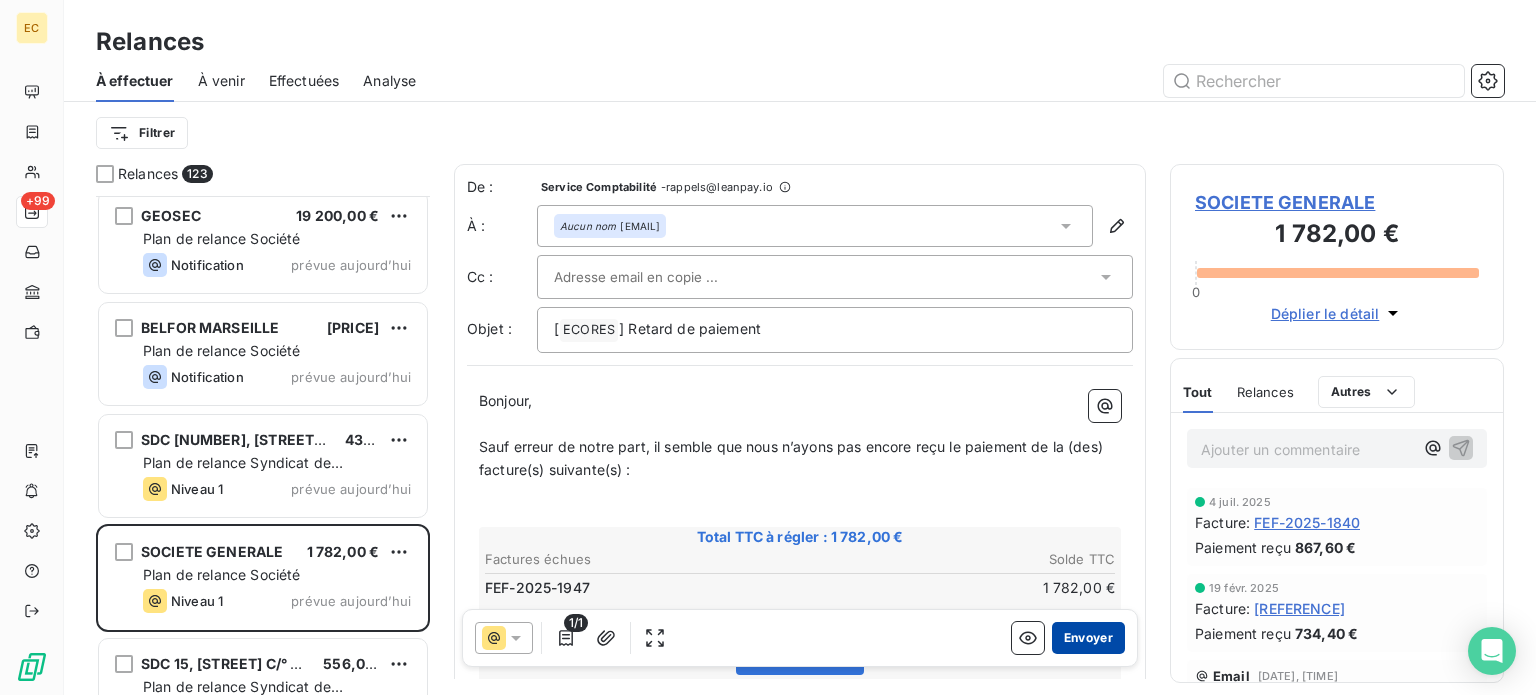 click on "Envoyer" at bounding box center (1088, 638) 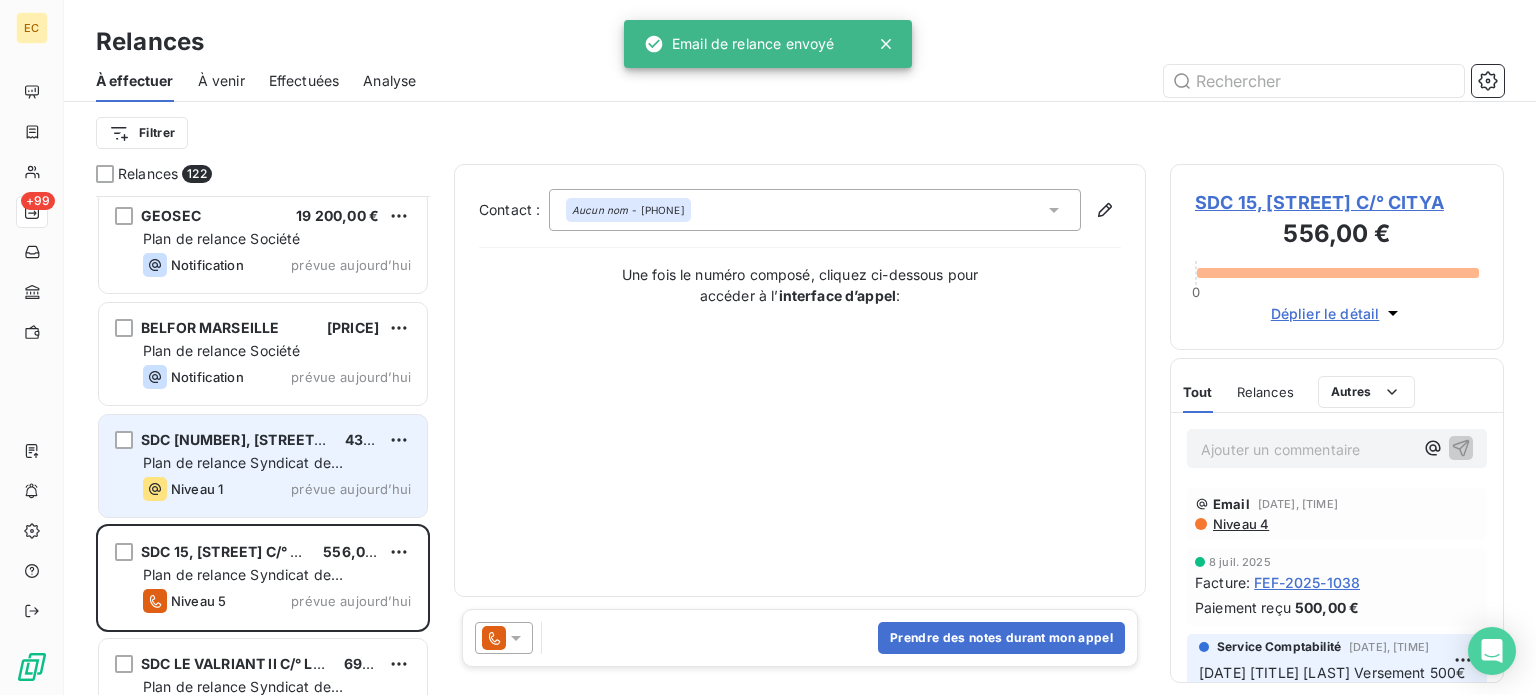 click on "Niveau 1 prévue aujourd’hui" at bounding box center [277, 489] 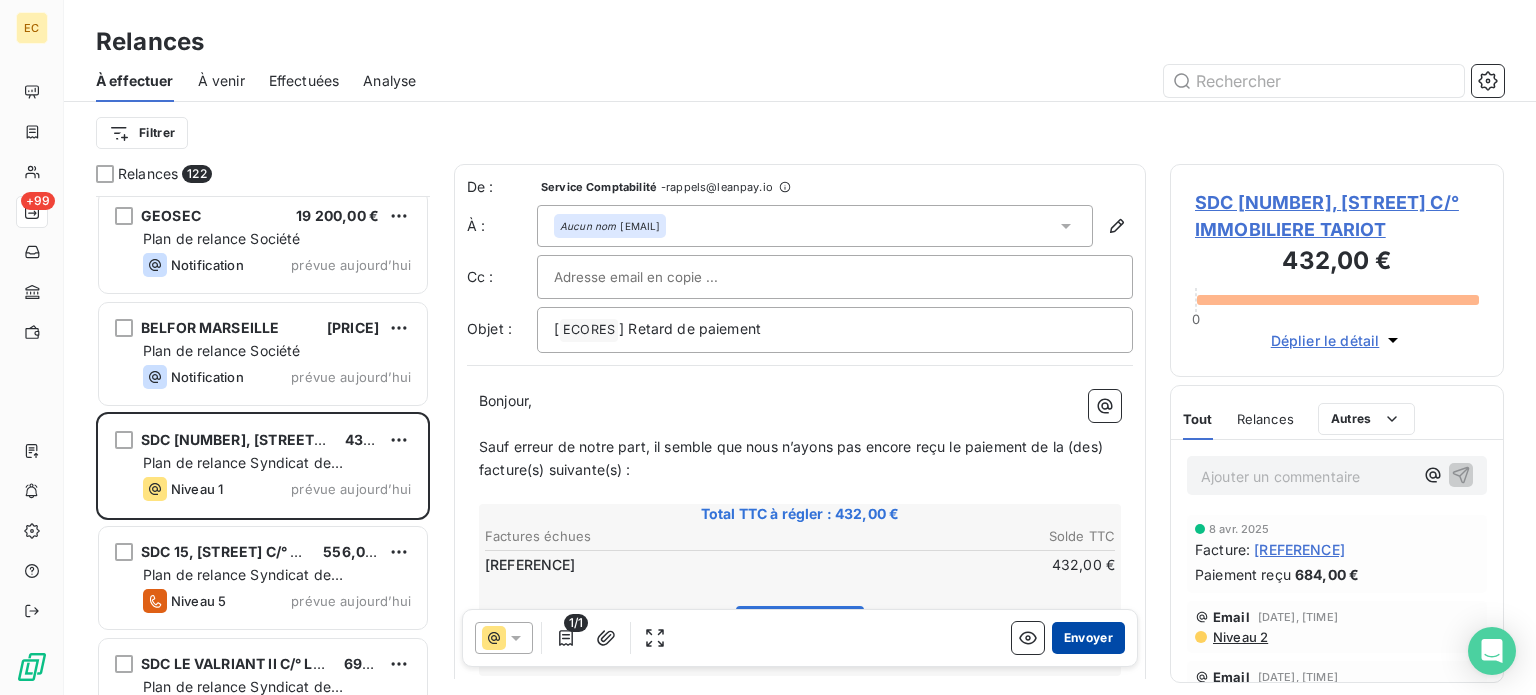 click on "Envoyer" at bounding box center [1088, 638] 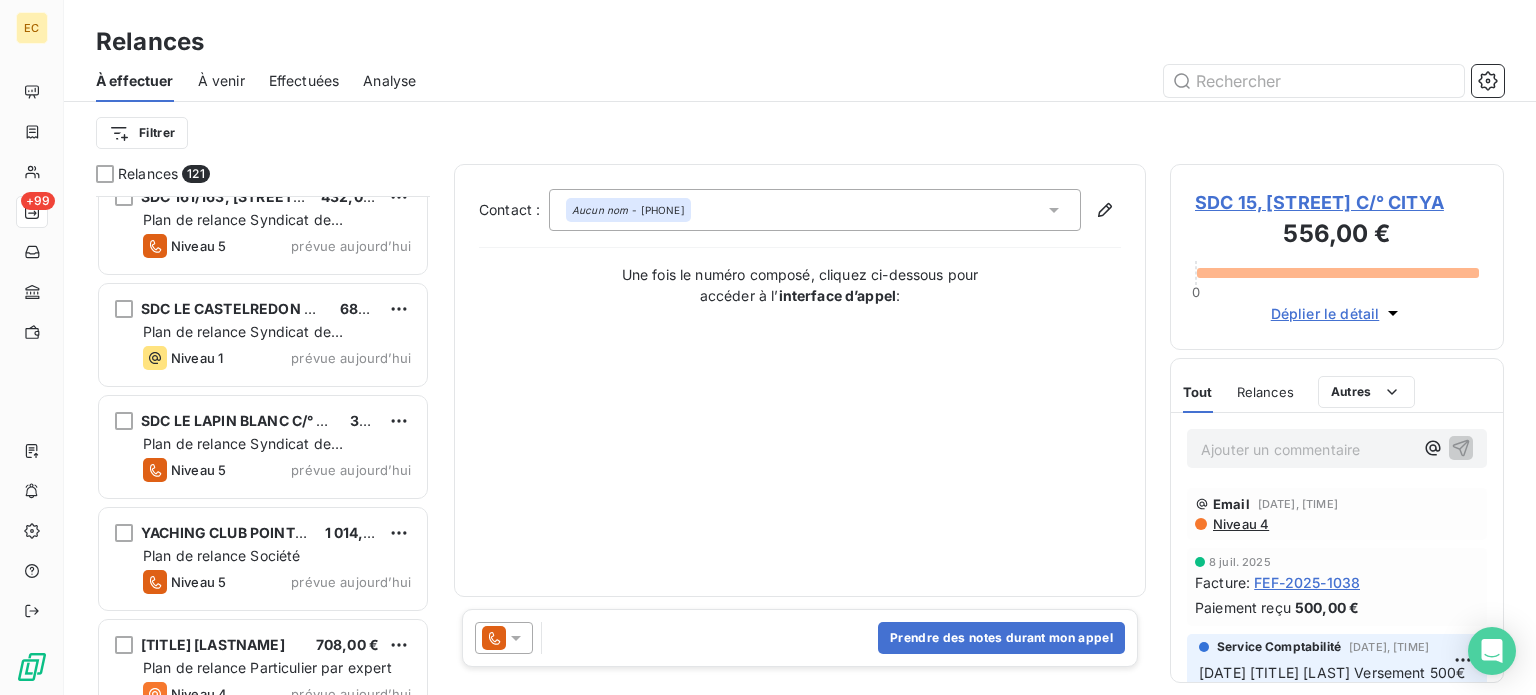 scroll, scrollTop: 11977, scrollLeft: 0, axis: vertical 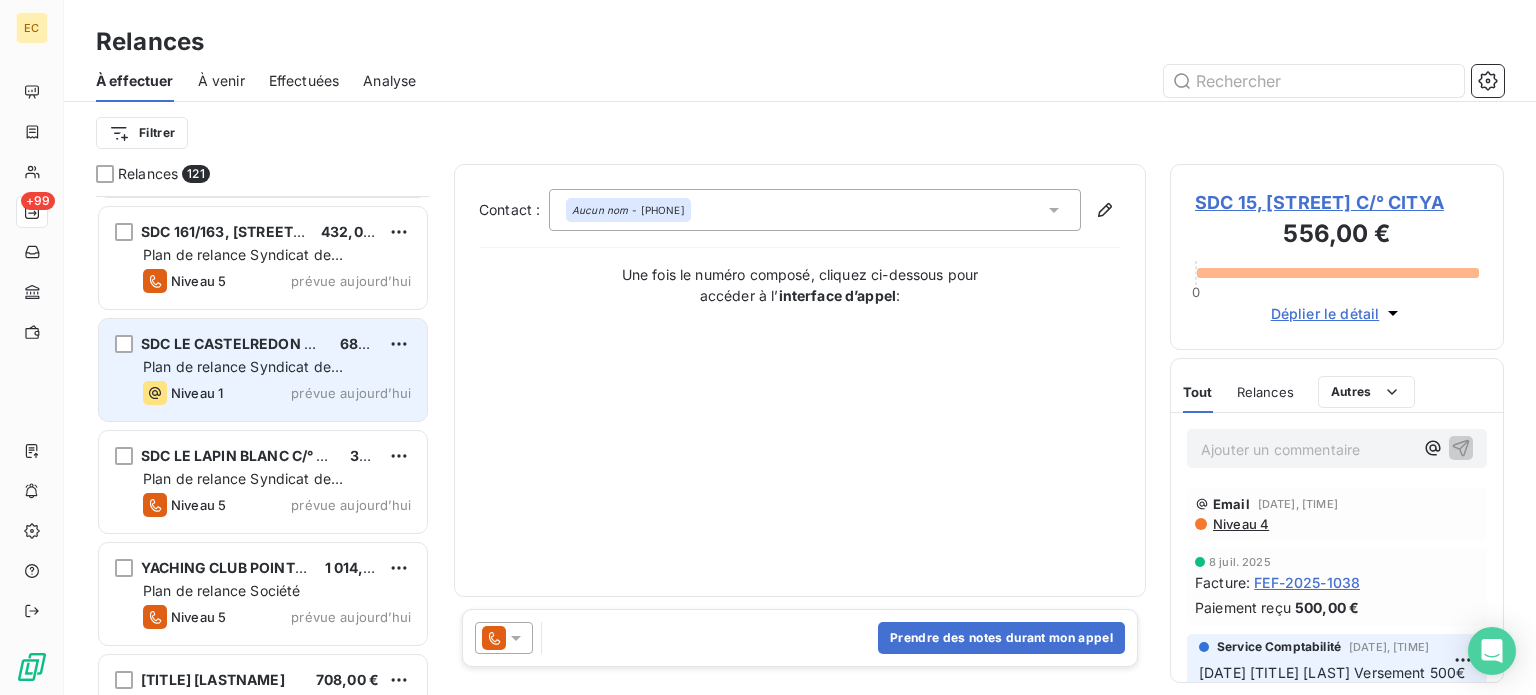 click on "Plan de relance Syndicat de copropriété" at bounding box center (243, 376) 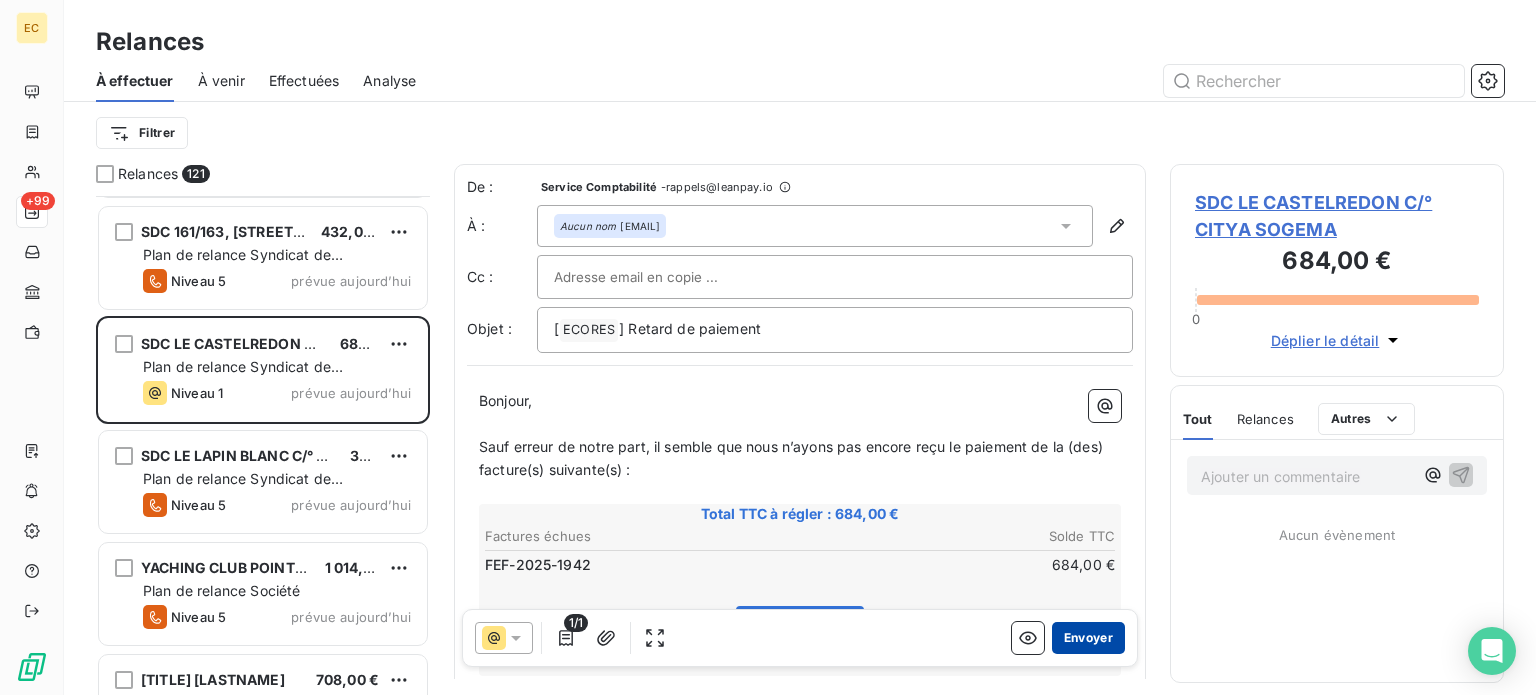 click on "Envoyer" at bounding box center [1088, 638] 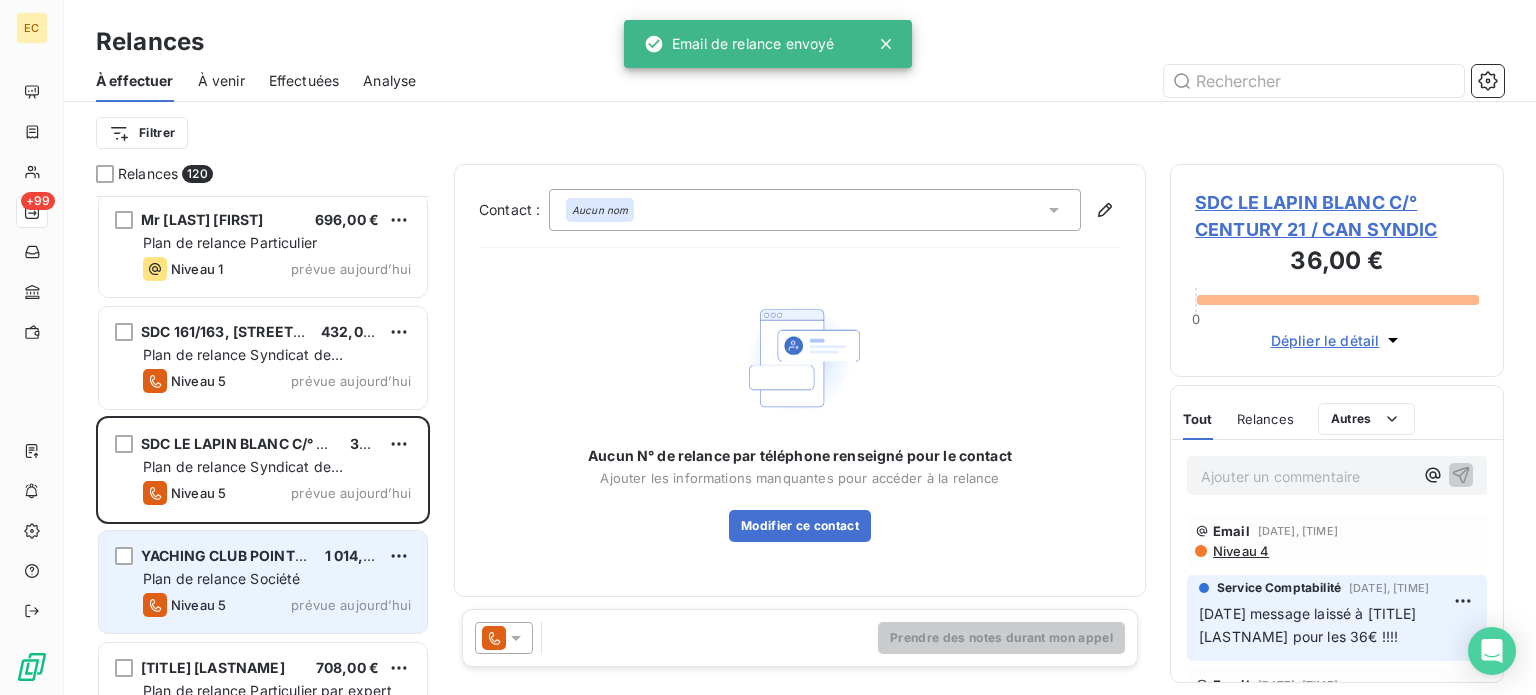 scroll, scrollTop: 11777, scrollLeft: 0, axis: vertical 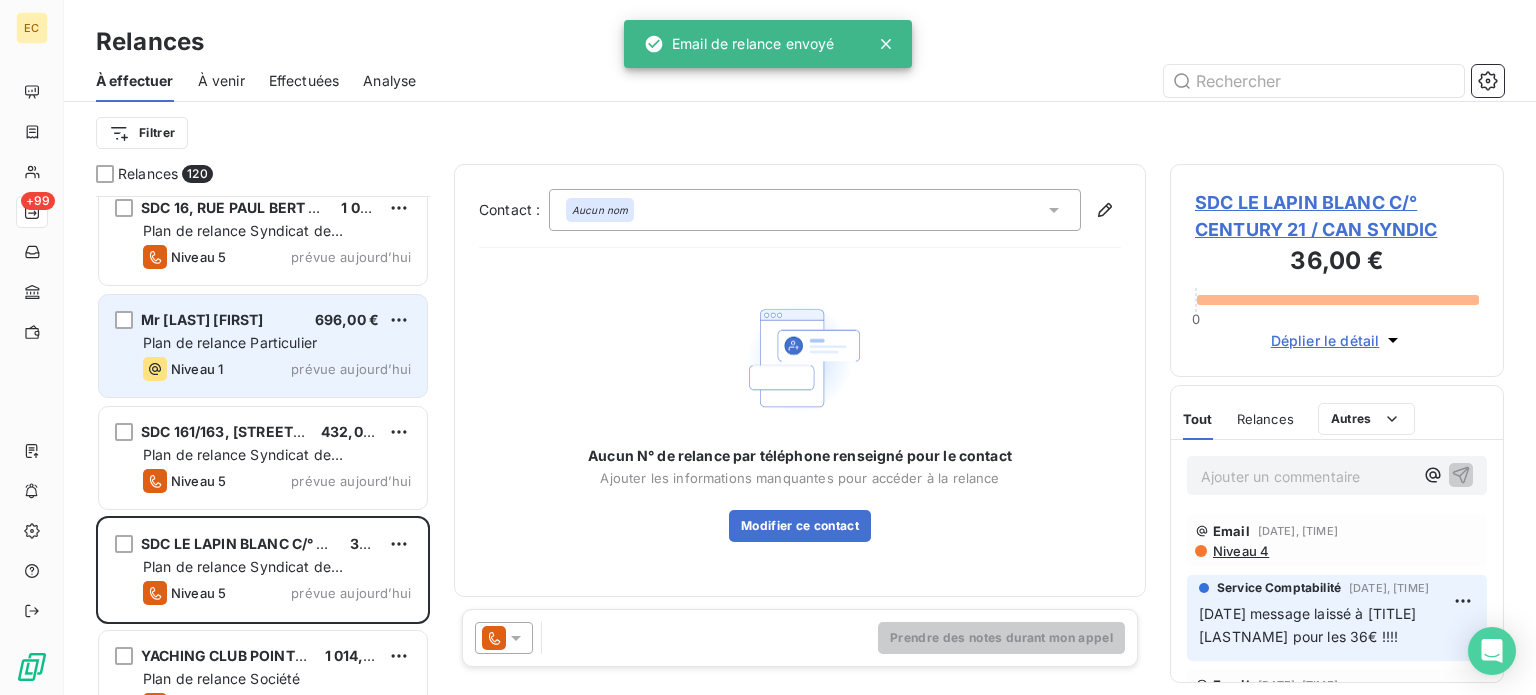 click on "Plan de relance Particulier" at bounding box center [230, 342] 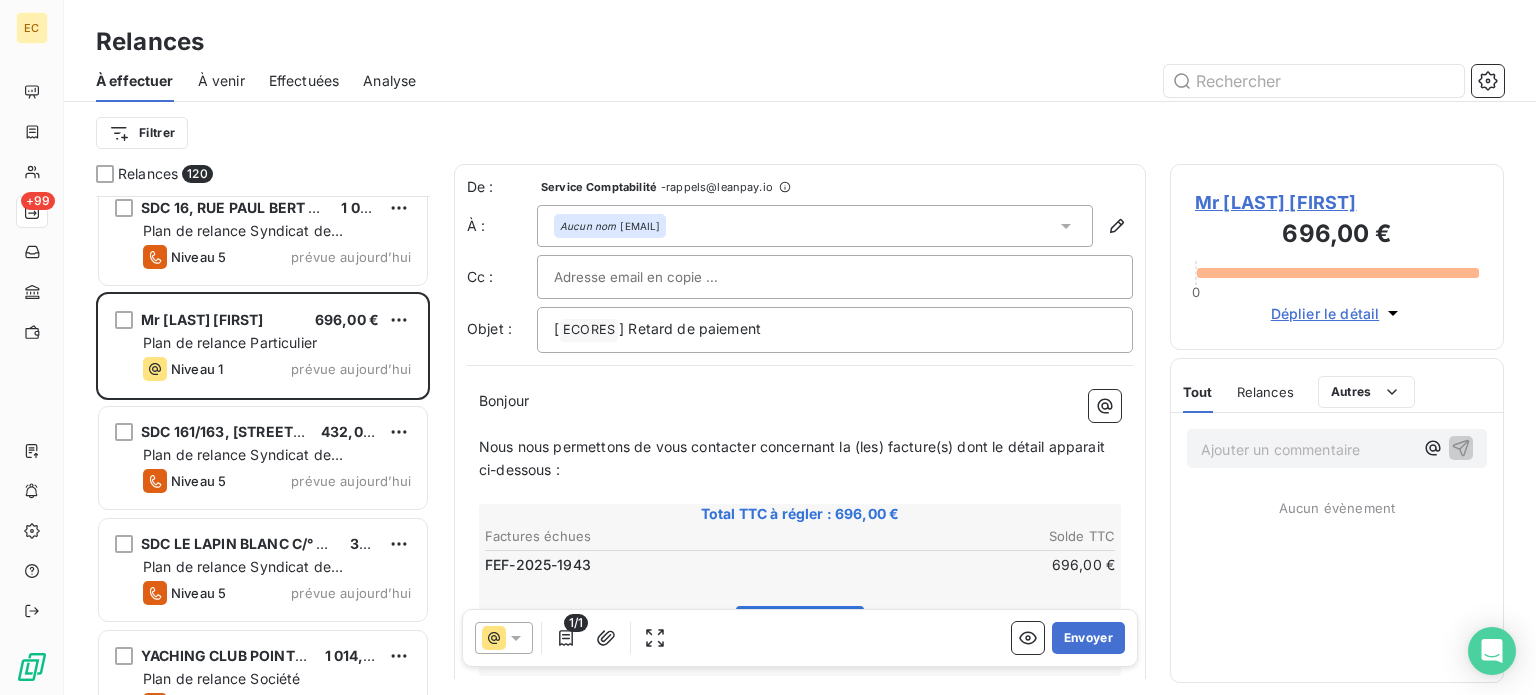 click on "Mr [LAST] [FIRST]" at bounding box center (1337, 202) 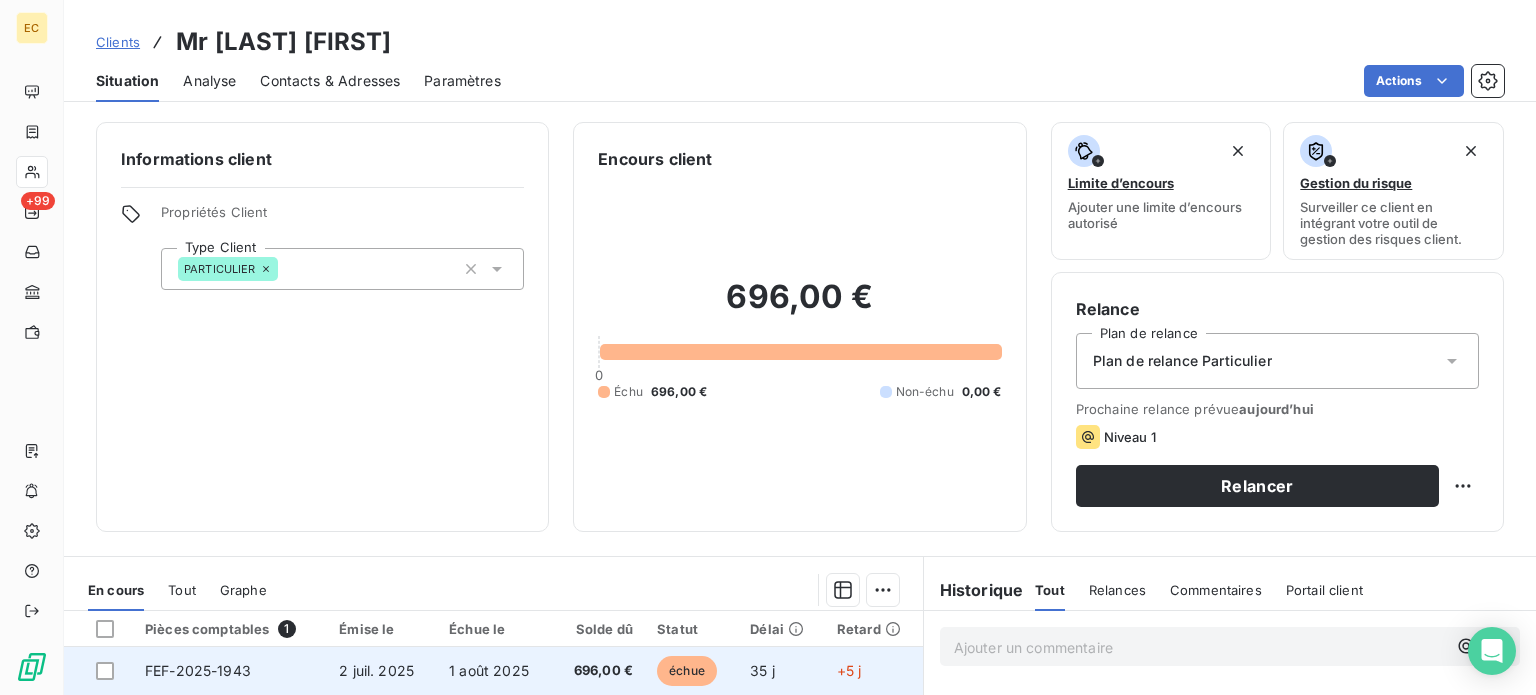 click on "2 juil. 2025" at bounding box center (376, 670) 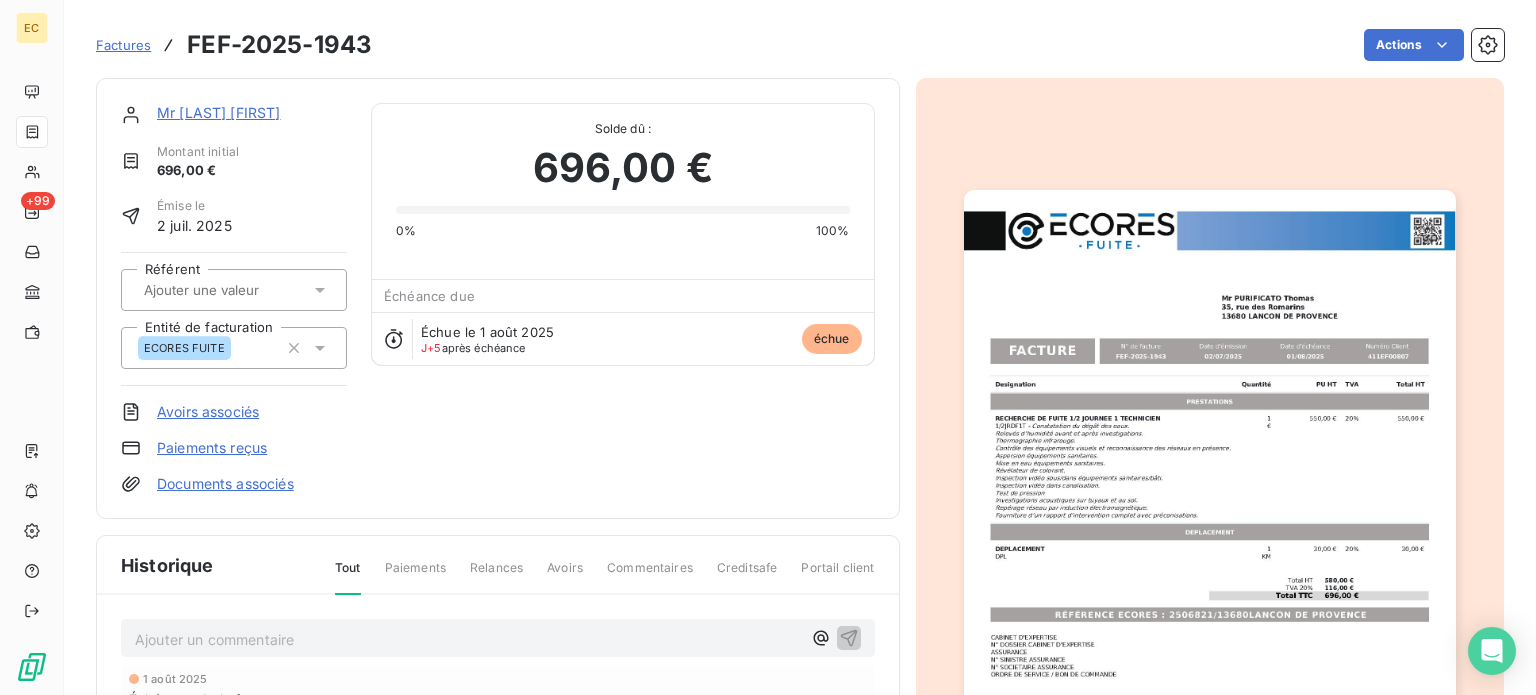 click on "Paiements reçus" at bounding box center [212, 448] 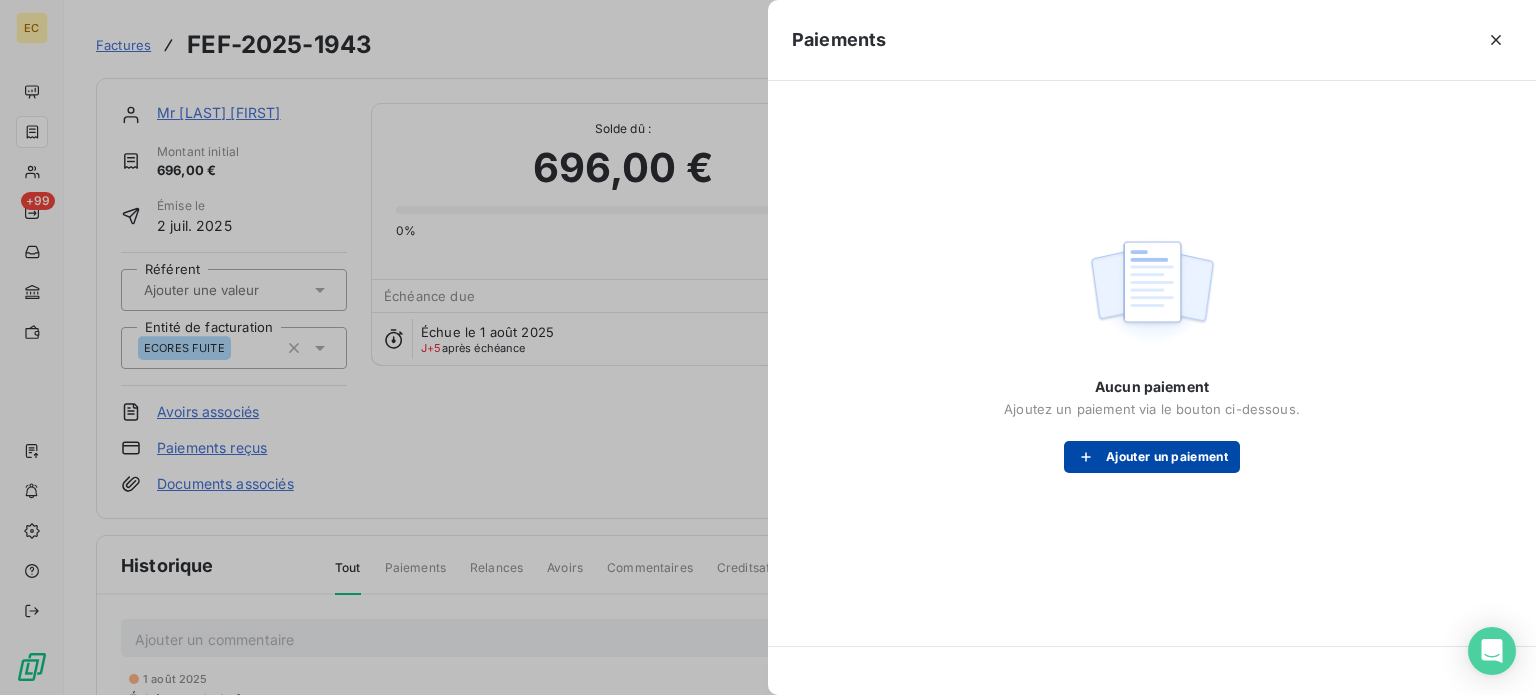 click on "Ajouter un paiement" at bounding box center (1152, 457) 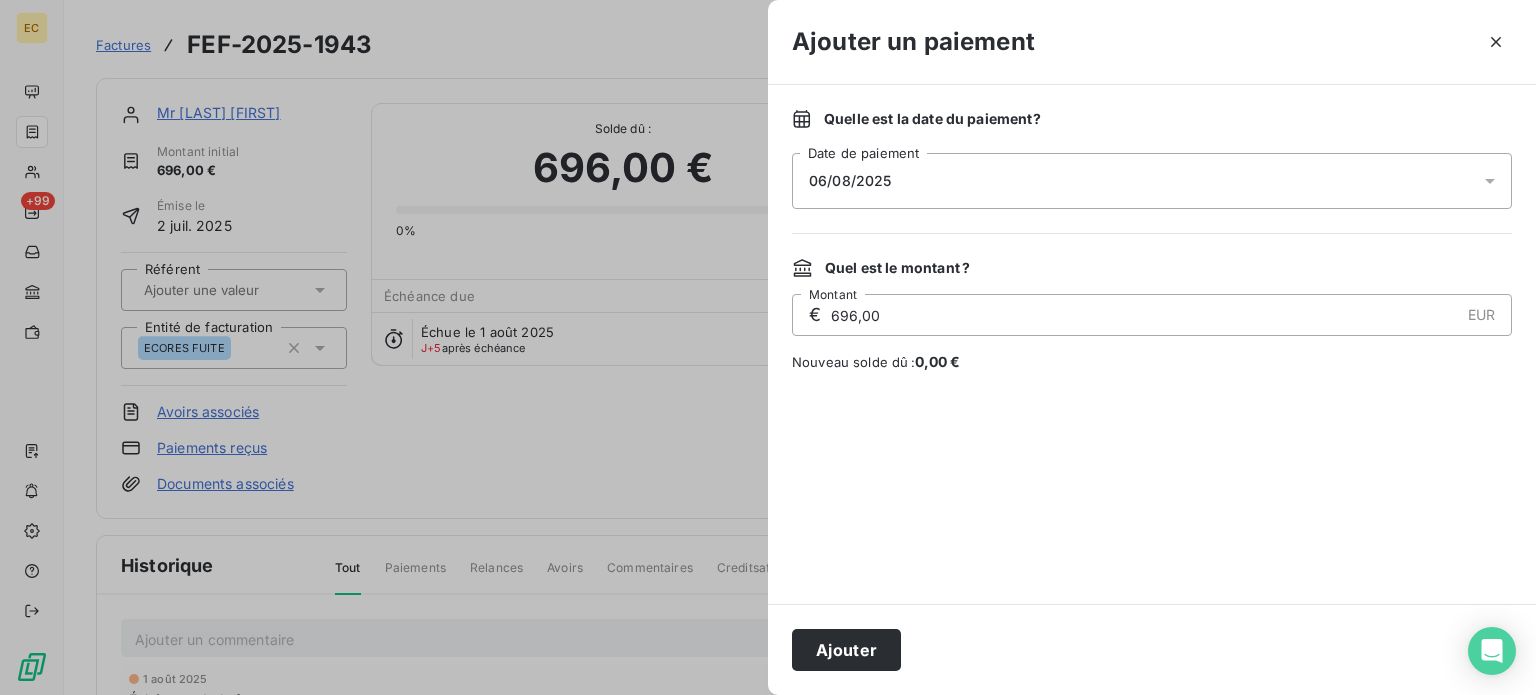 click on "06/08/2025" at bounding box center (1152, 181) 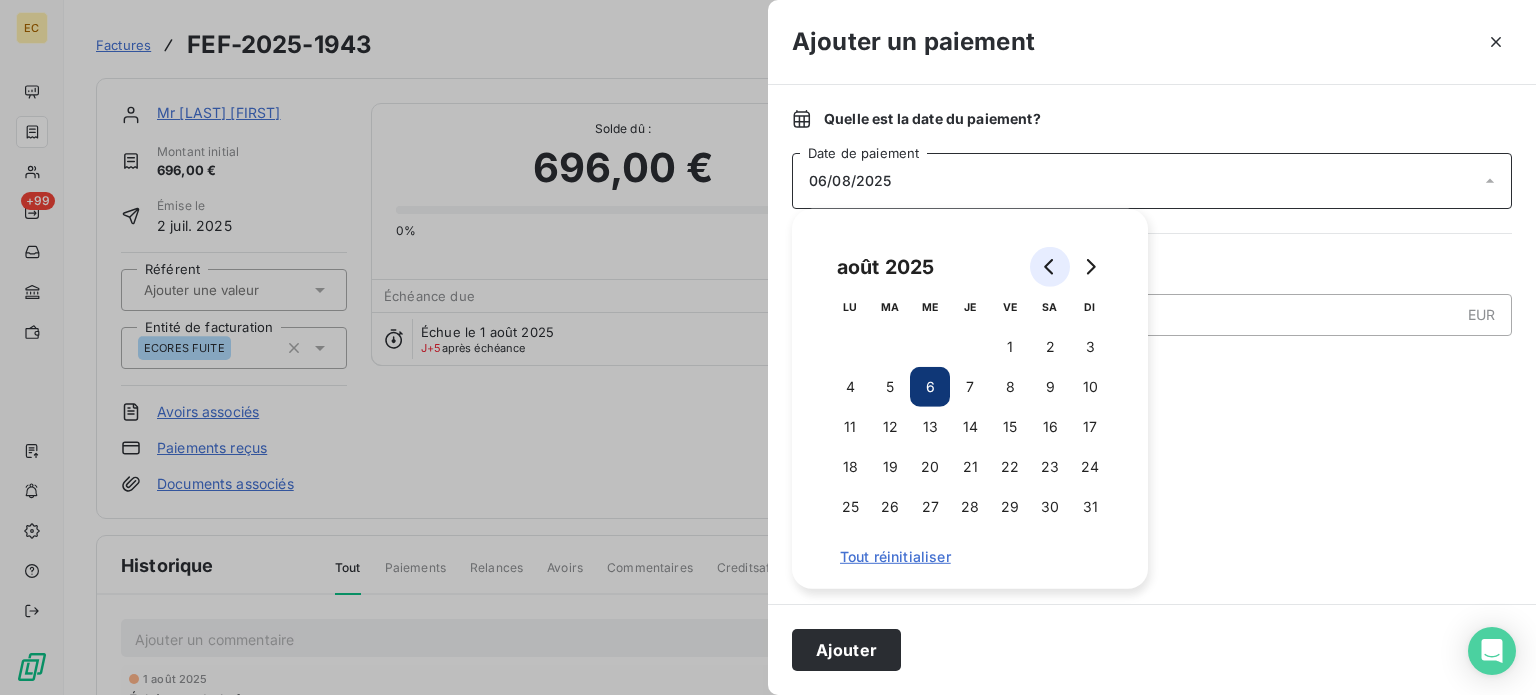 click 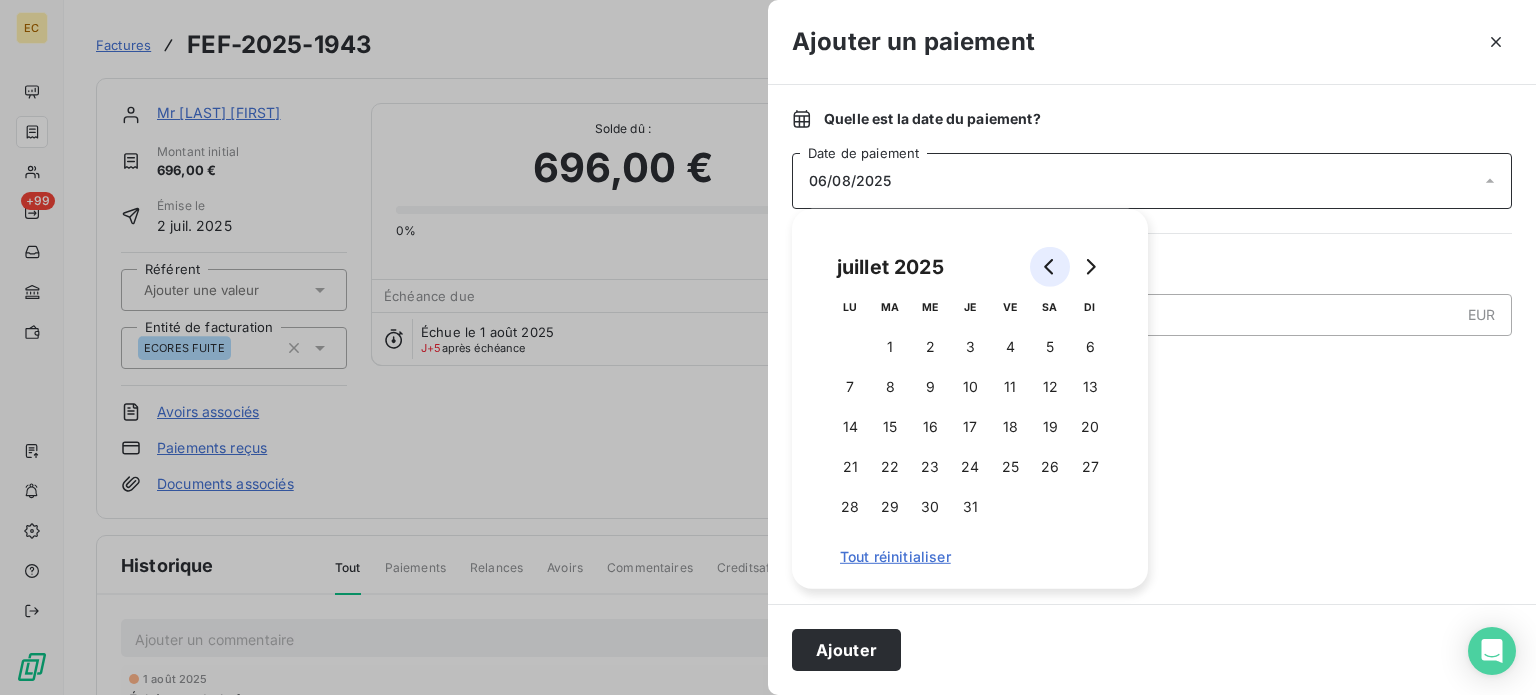 click 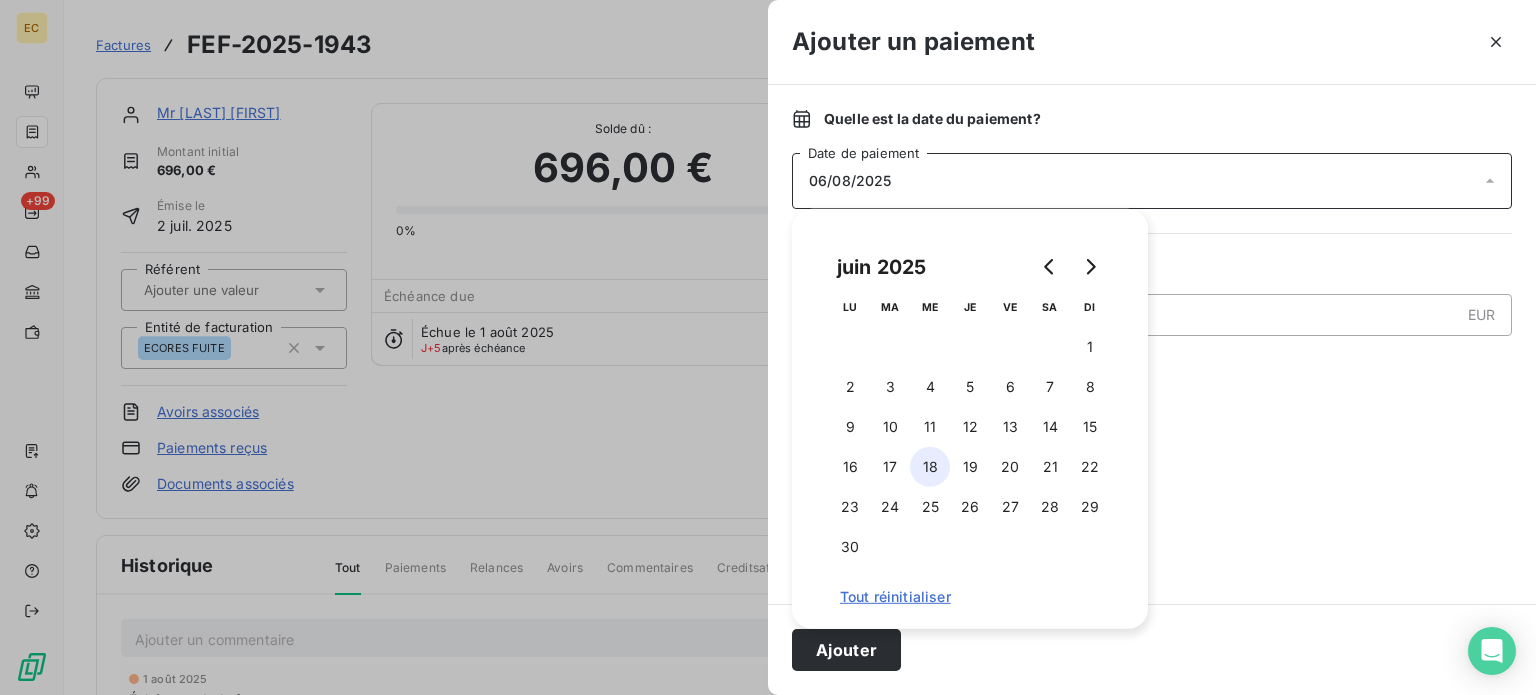 click on "18" at bounding box center (930, 467) 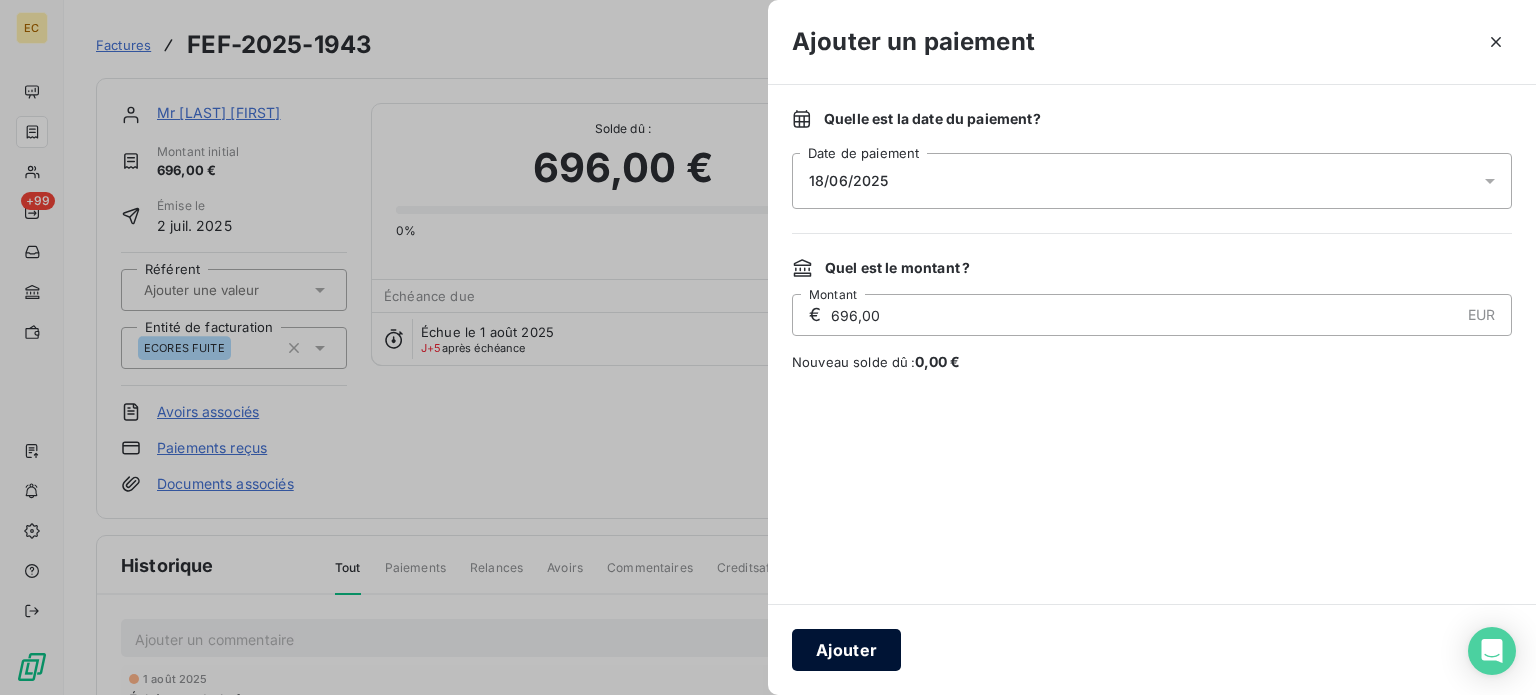 click on "Ajouter" at bounding box center [846, 650] 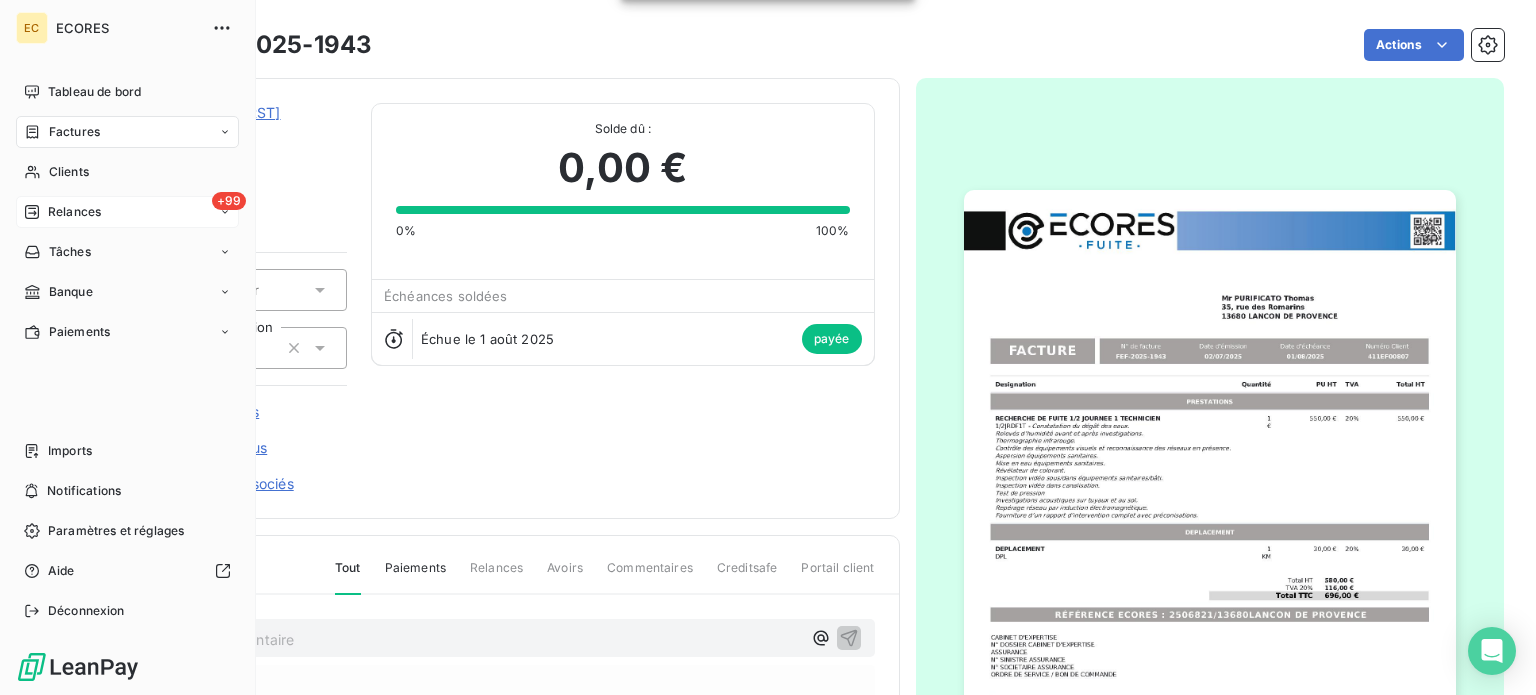 drag, startPoint x: 36, startPoint y: 200, endPoint x: 205, endPoint y: 205, distance: 169.07394 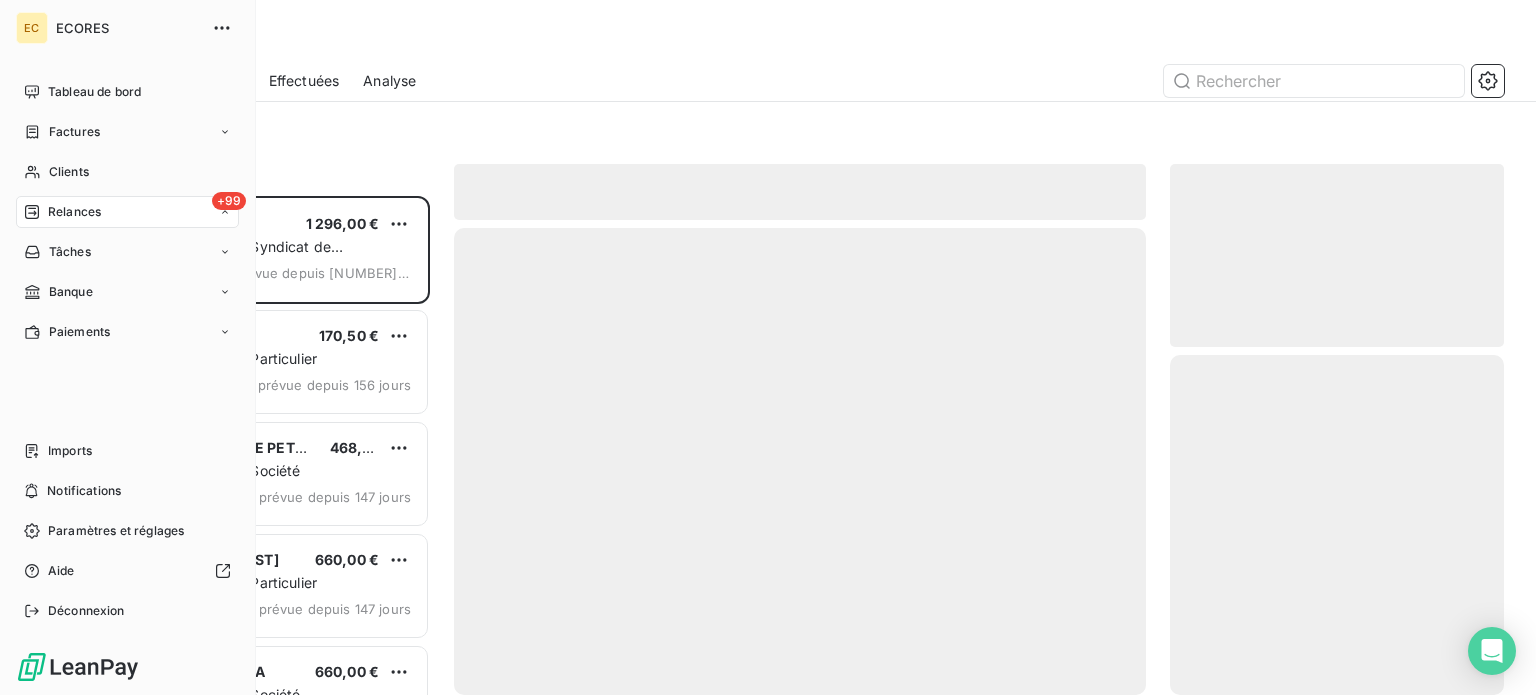 scroll, scrollTop: 16, scrollLeft: 16, axis: both 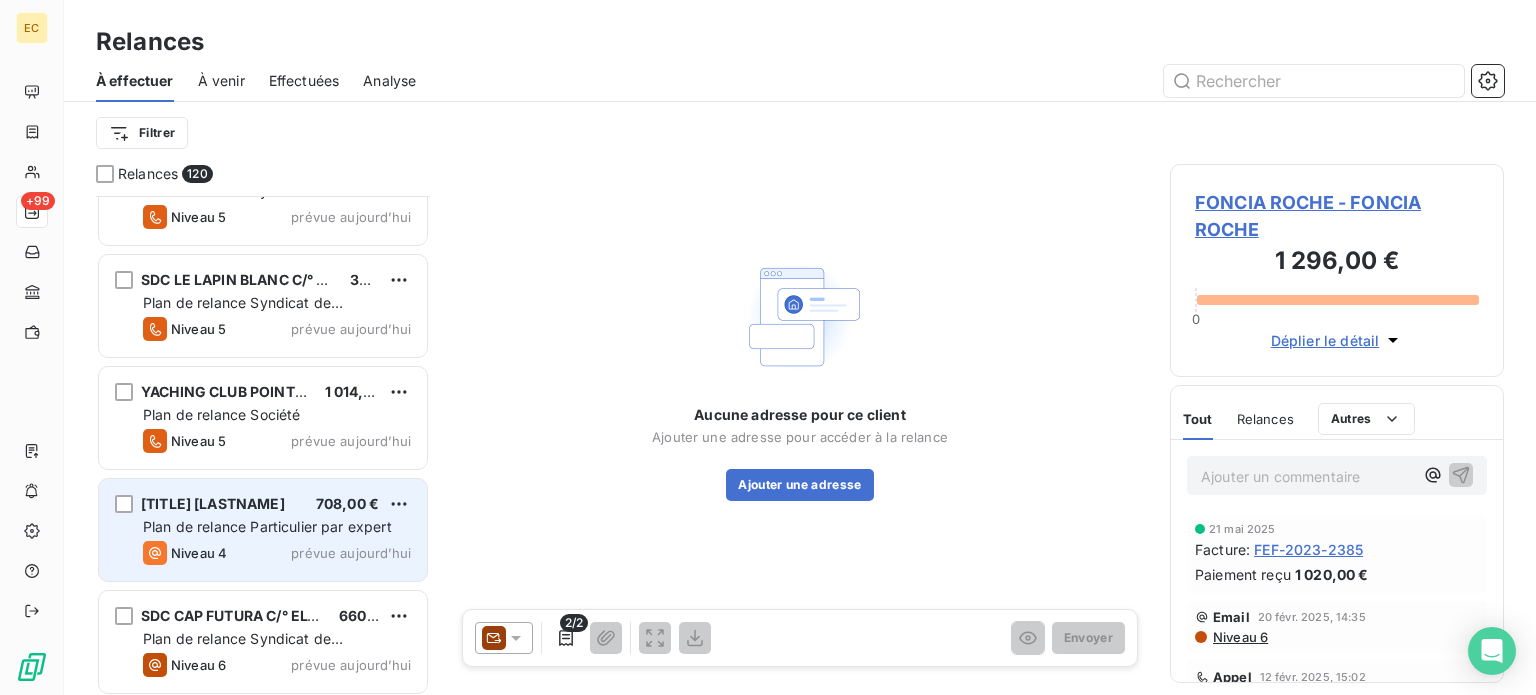 click on "[TITLE] [LAST] [FIRST] 684,00 €" at bounding box center (277, 504) 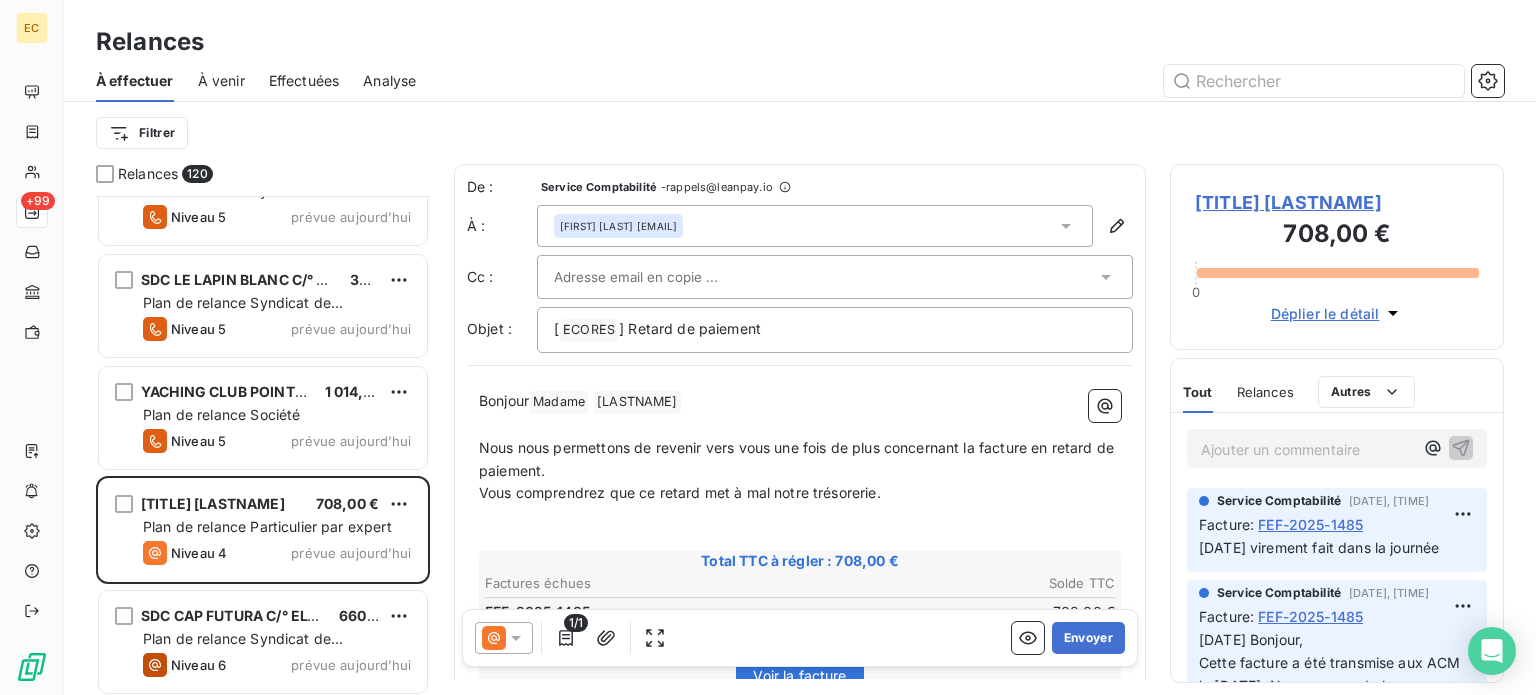 scroll, scrollTop: 100, scrollLeft: 0, axis: vertical 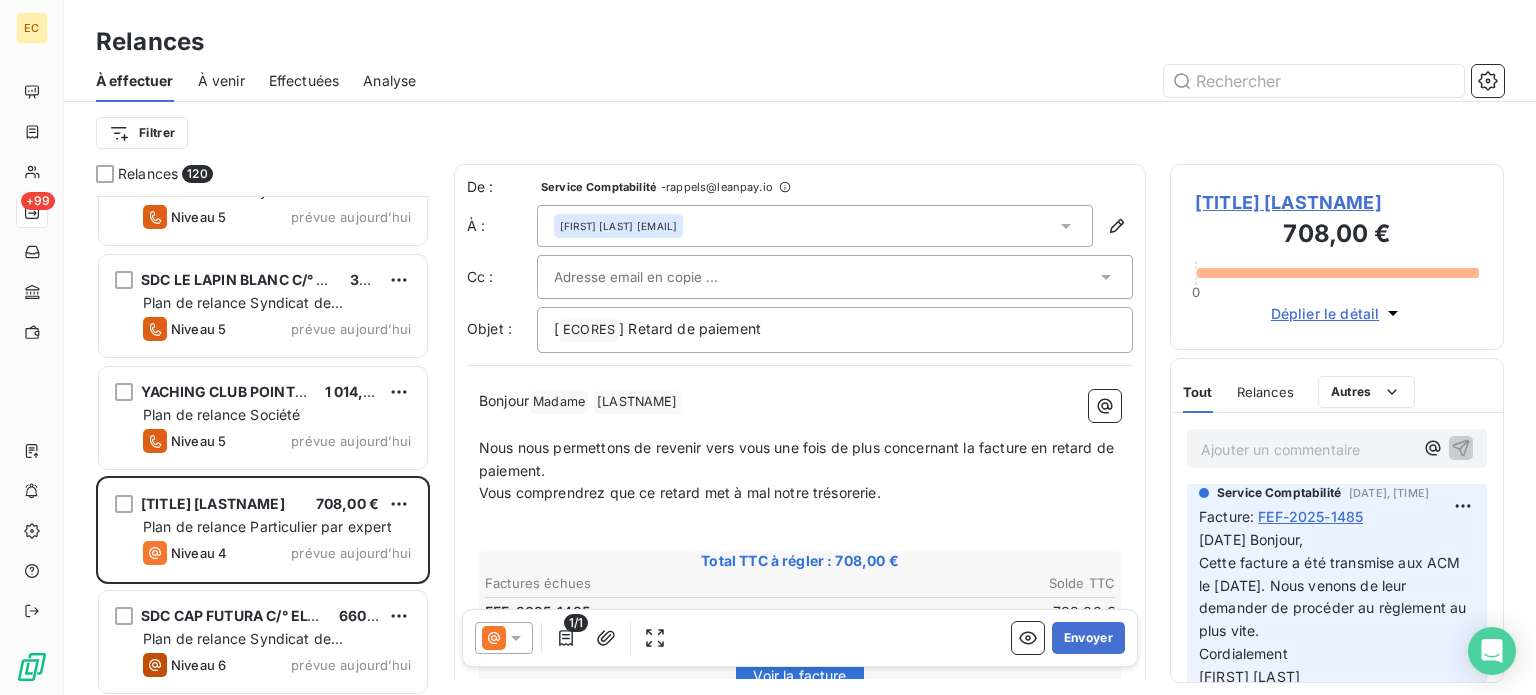 click 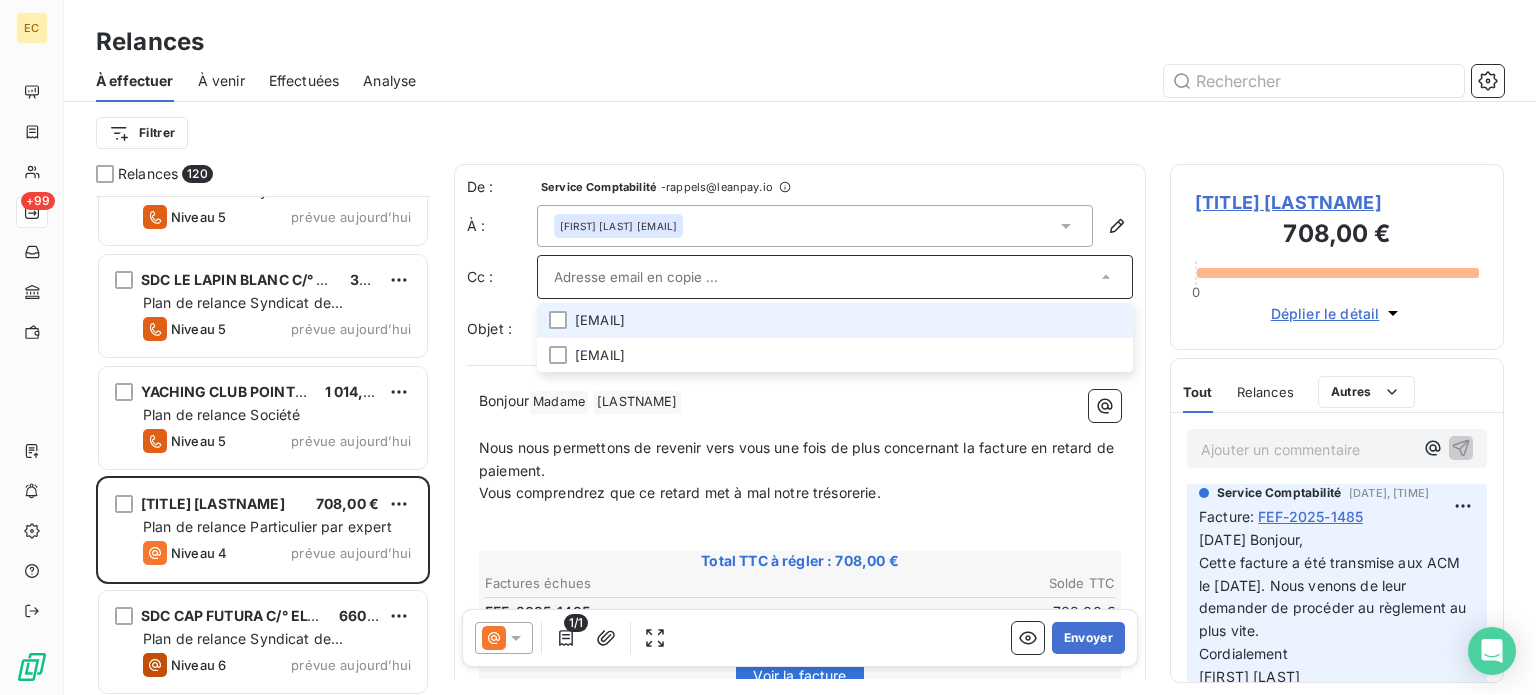click on "[EMAIL]" at bounding box center [835, 320] 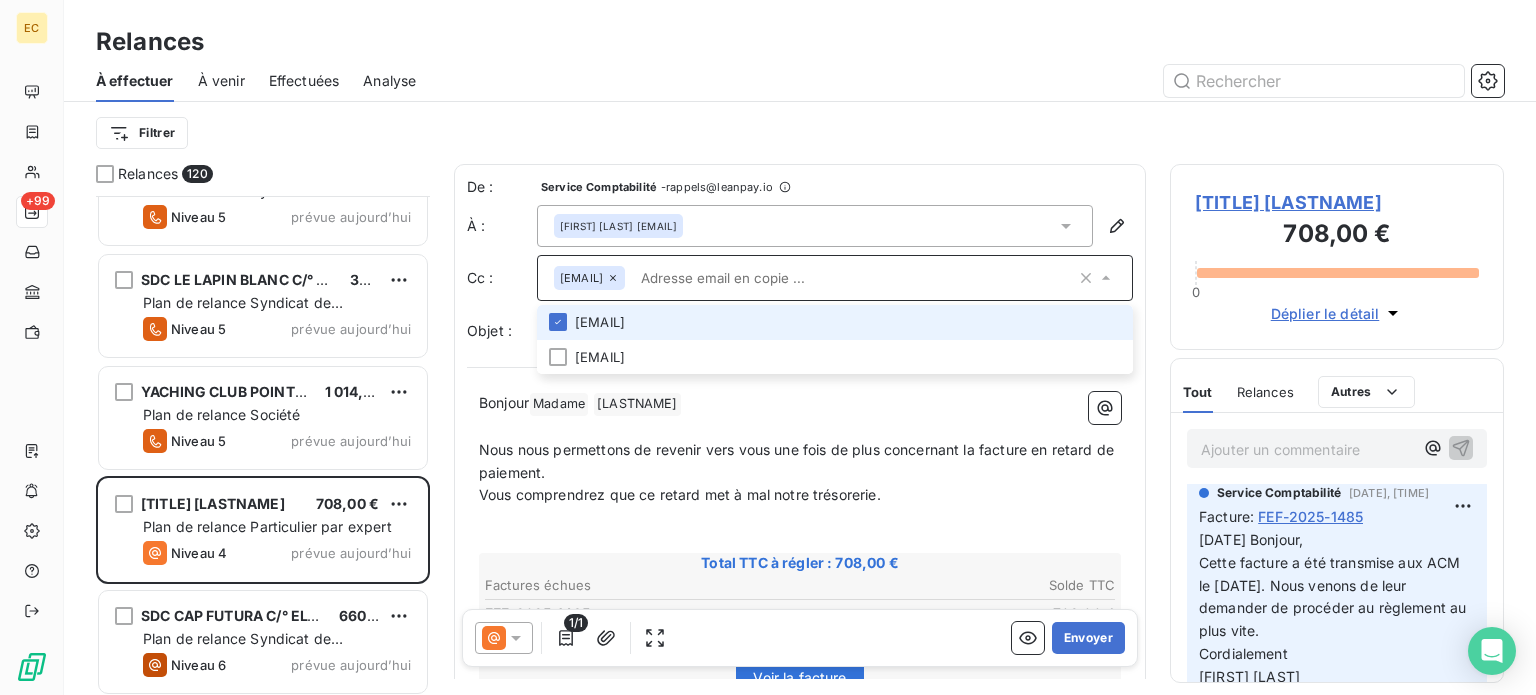 click on "[EMAIL]" at bounding box center [835, 322] 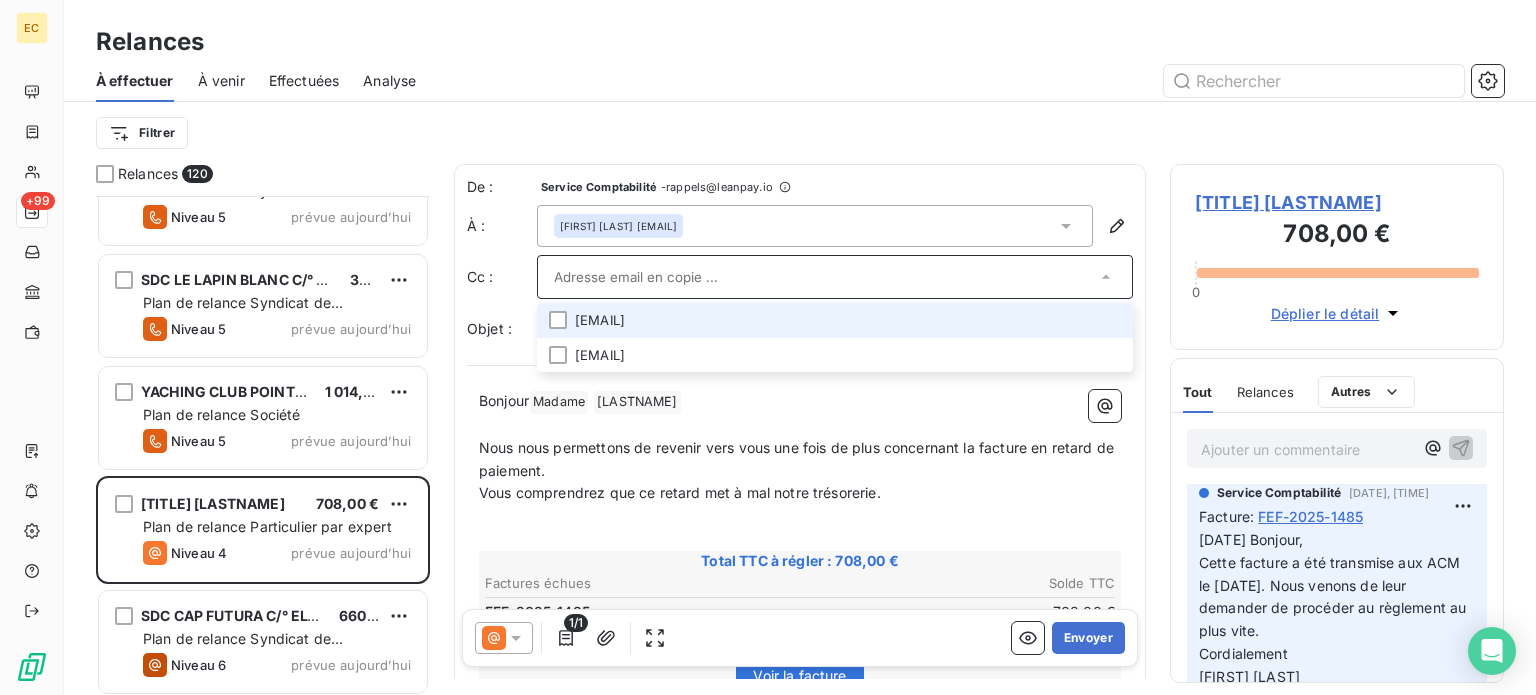 click on "[EMAIL]" at bounding box center [835, 320] 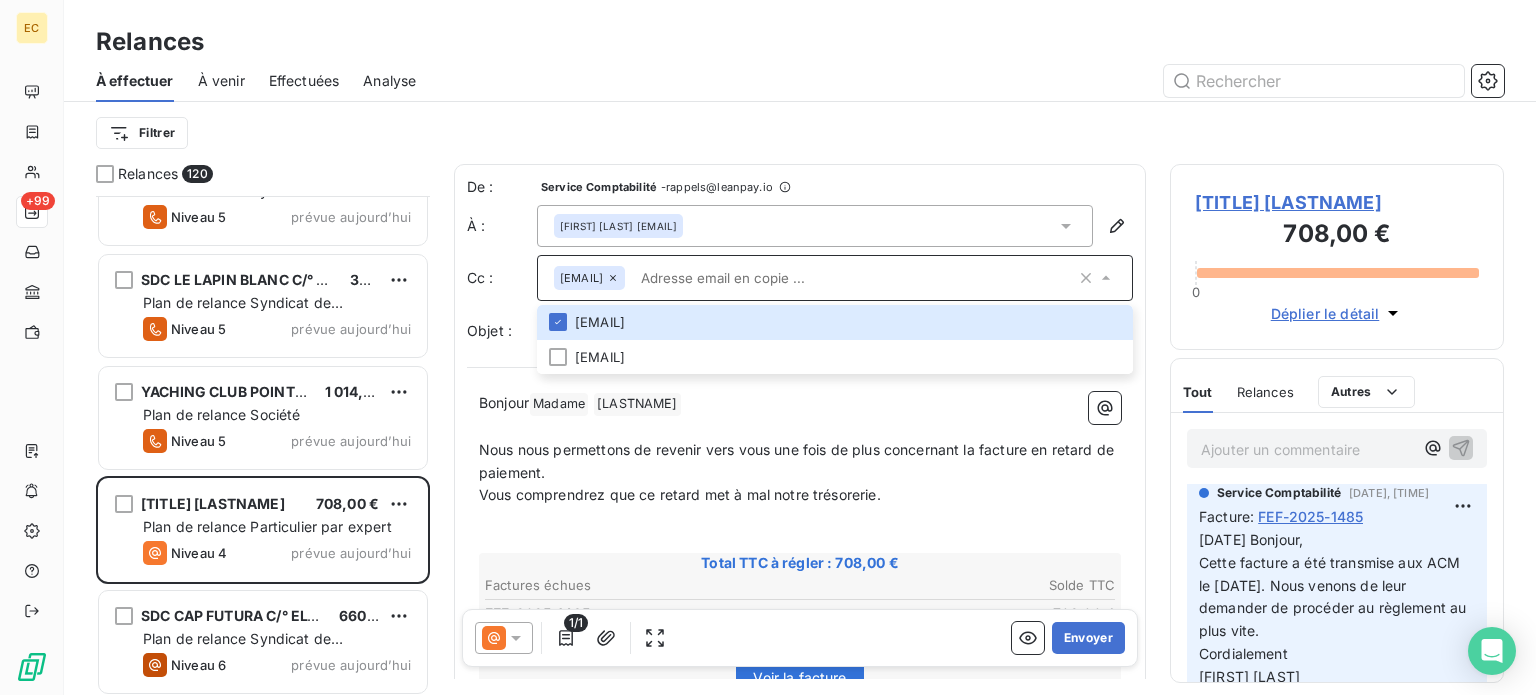 click on "Bonjour Madame NEGGAZI" at bounding box center (800, 404) 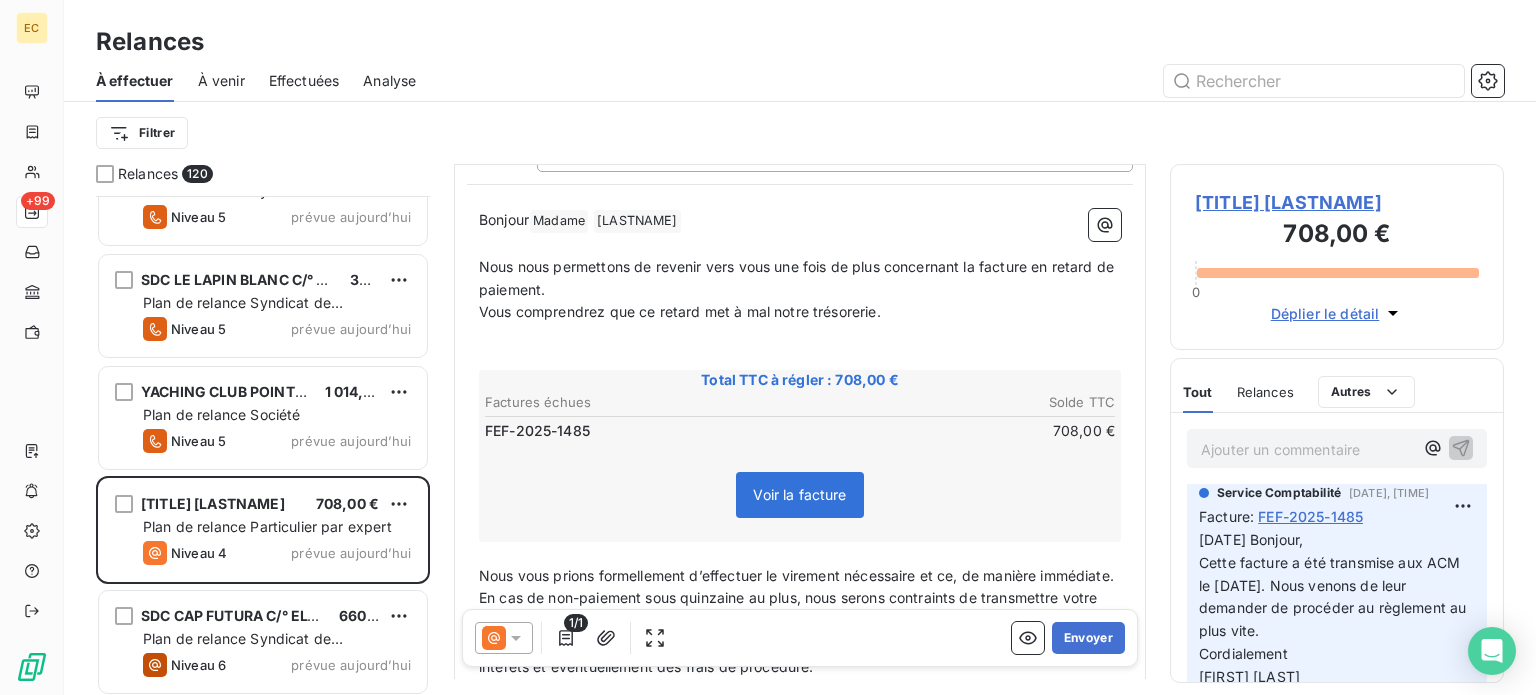 scroll, scrollTop: 200, scrollLeft: 0, axis: vertical 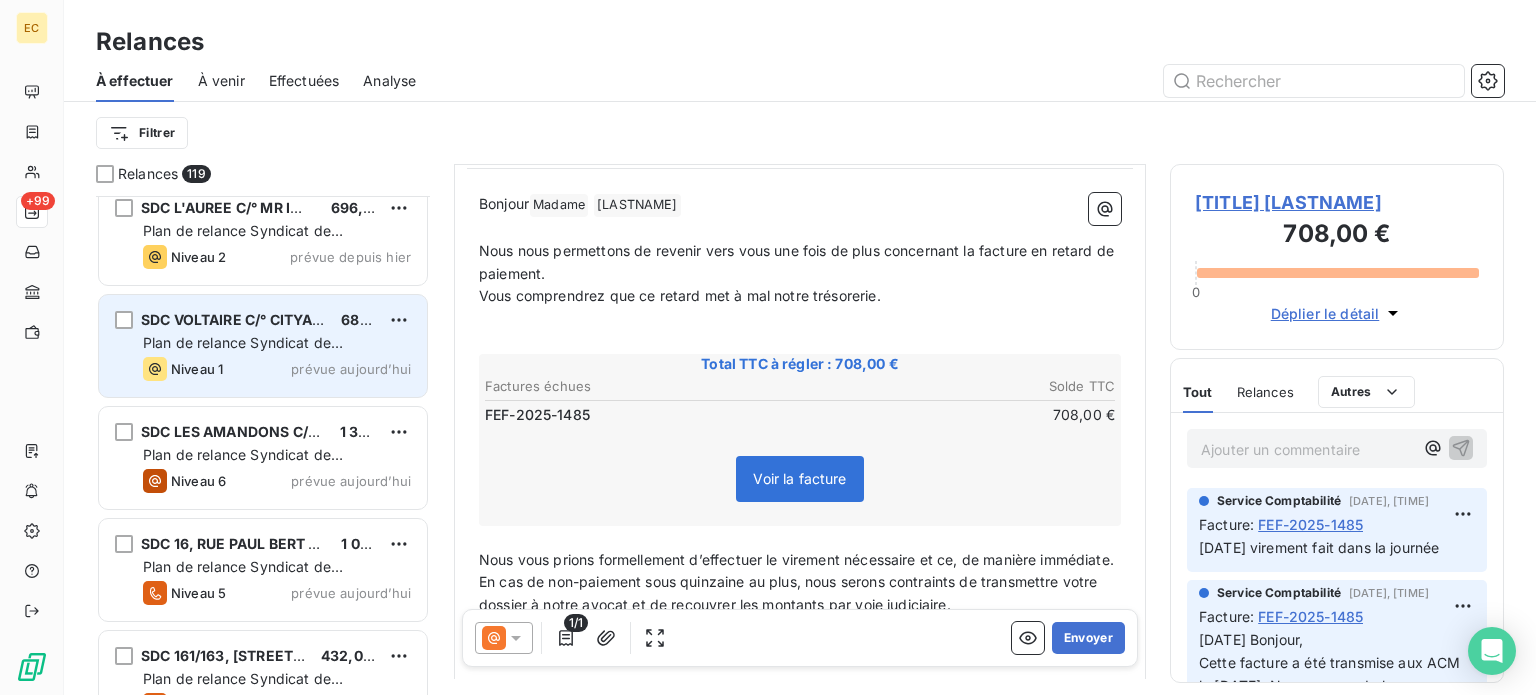 click on "Plan de relance Syndicat de copropriété" at bounding box center [243, 352] 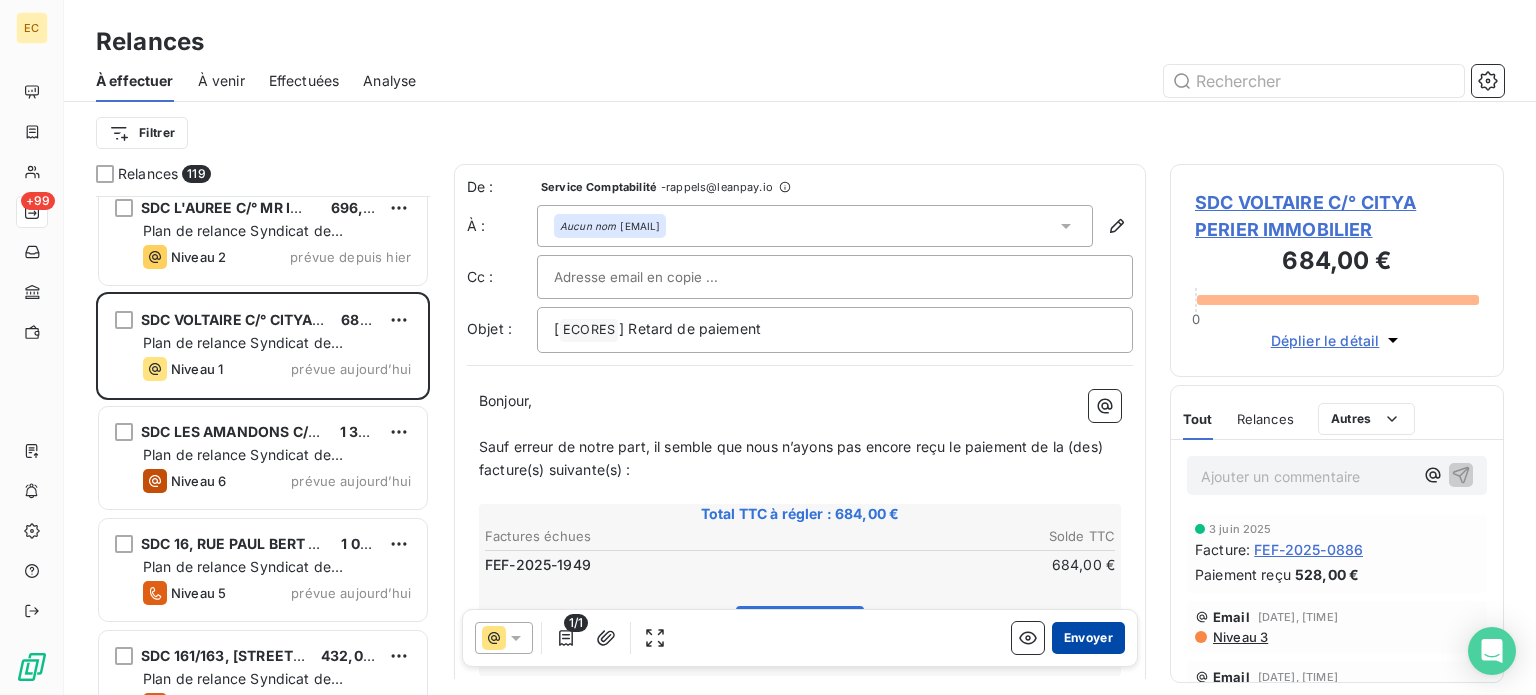 click on "Envoyer" at bounding box center [1088, 638] 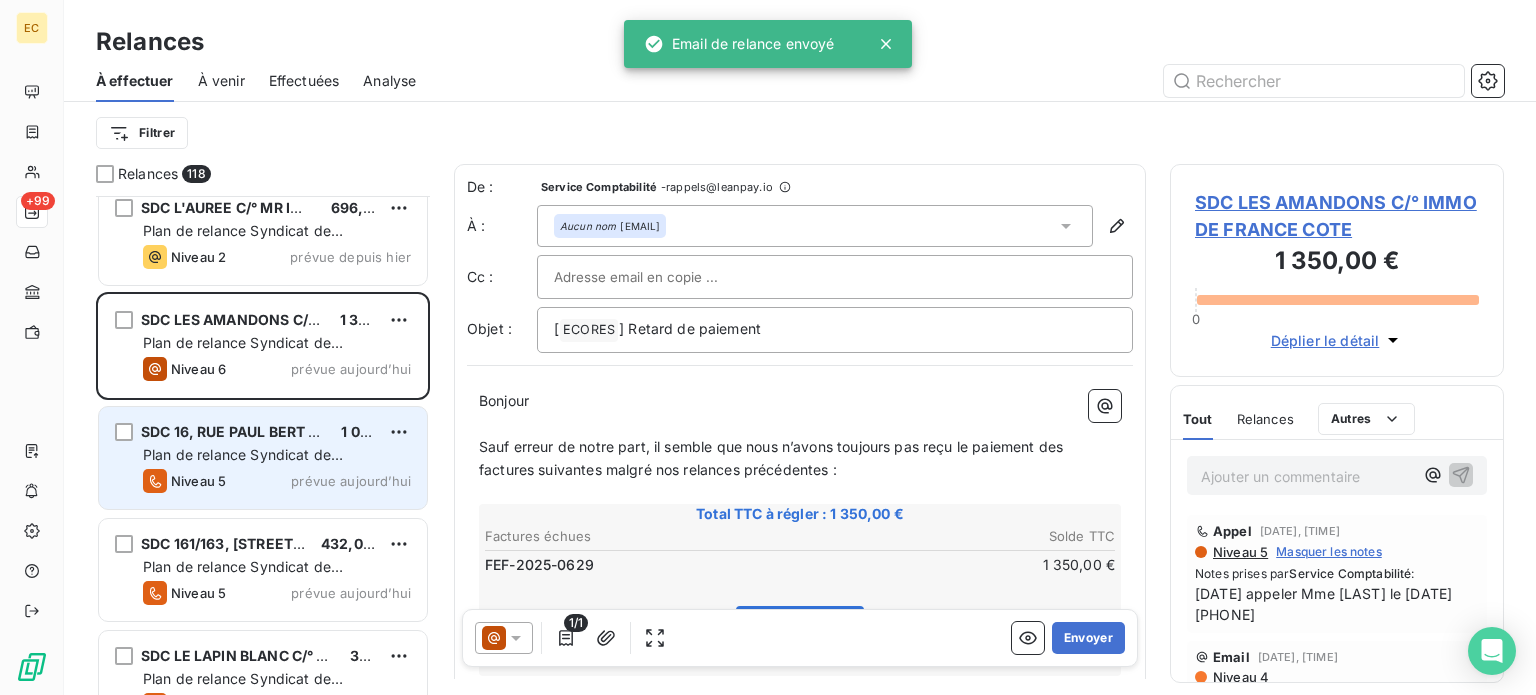 scroll, scrollTop: 11341, scrollLeft: 0, axis: vertical 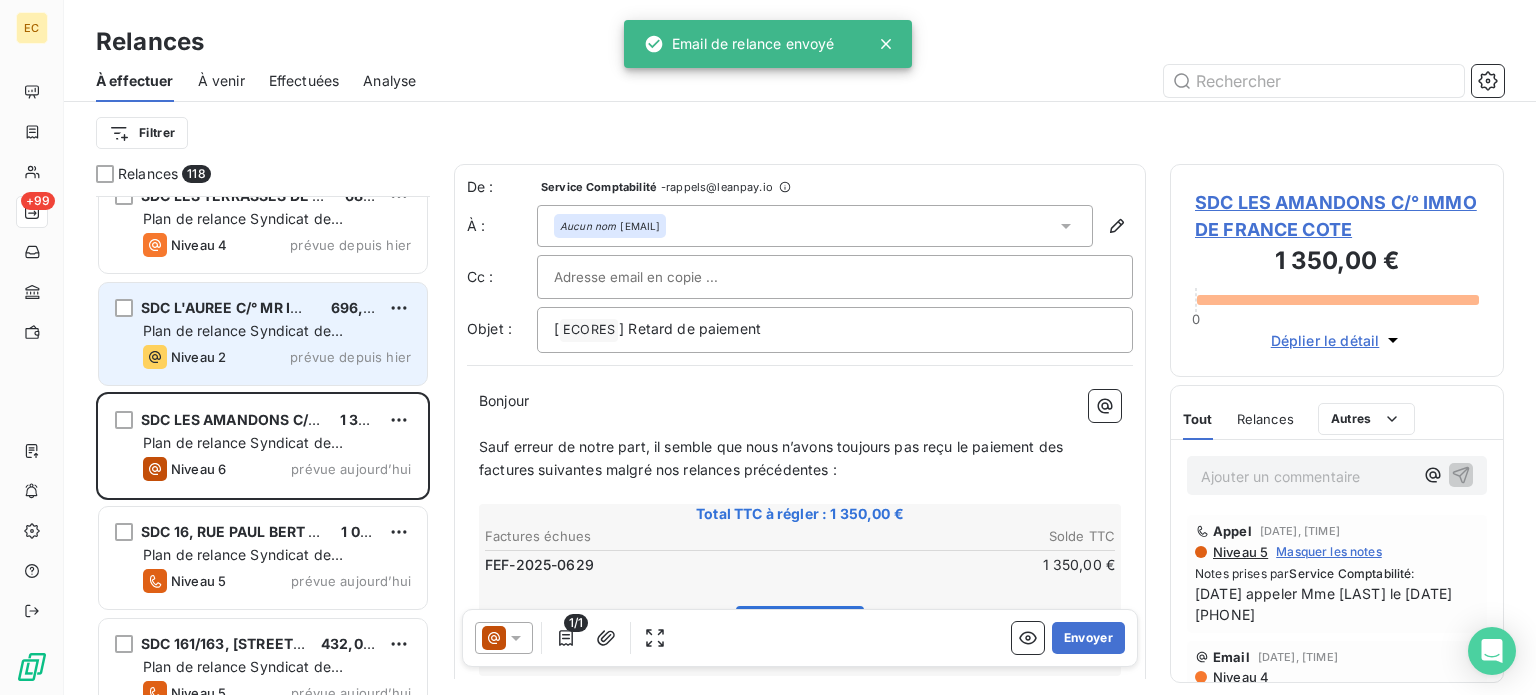 click on "Plan de relance Syndicat de copropriété" at bounding box center [243, 340] 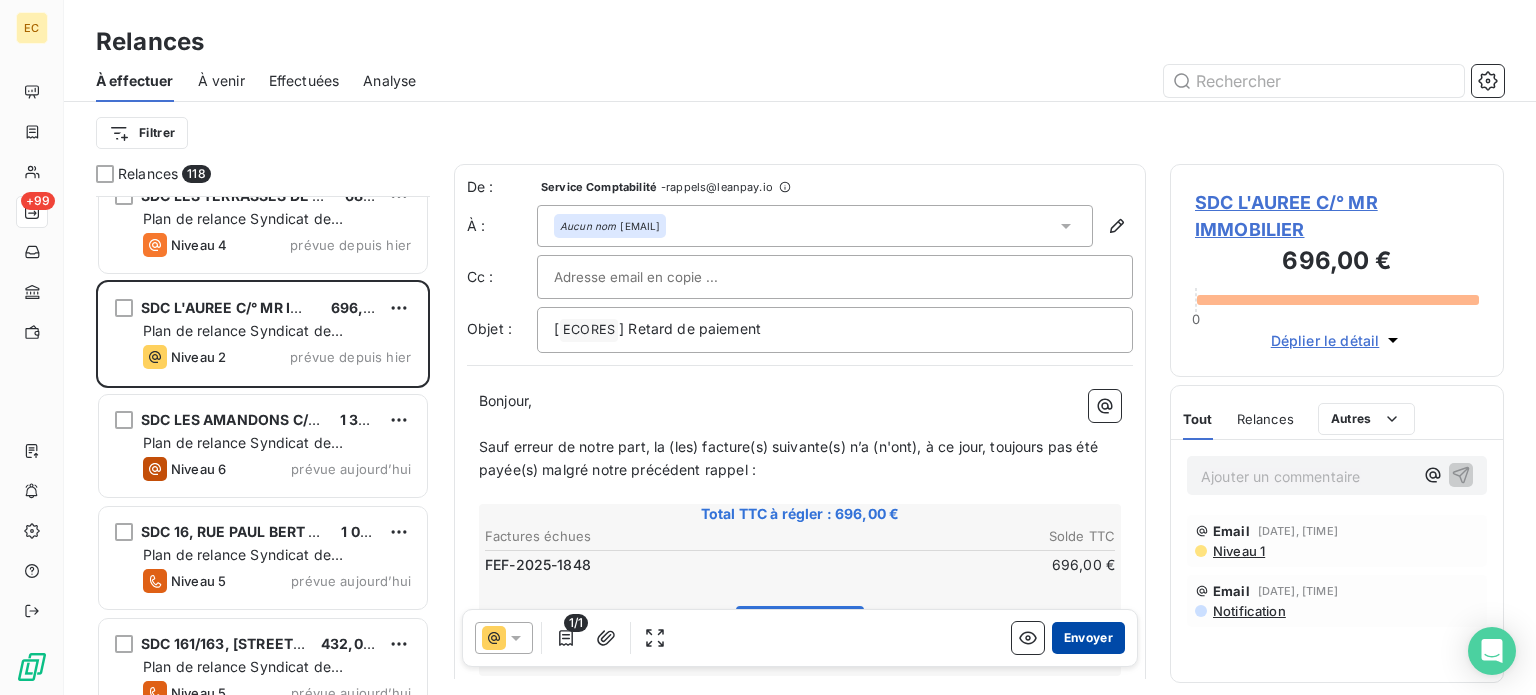 click on "Envoyer" at bounding box center [1088, 638] 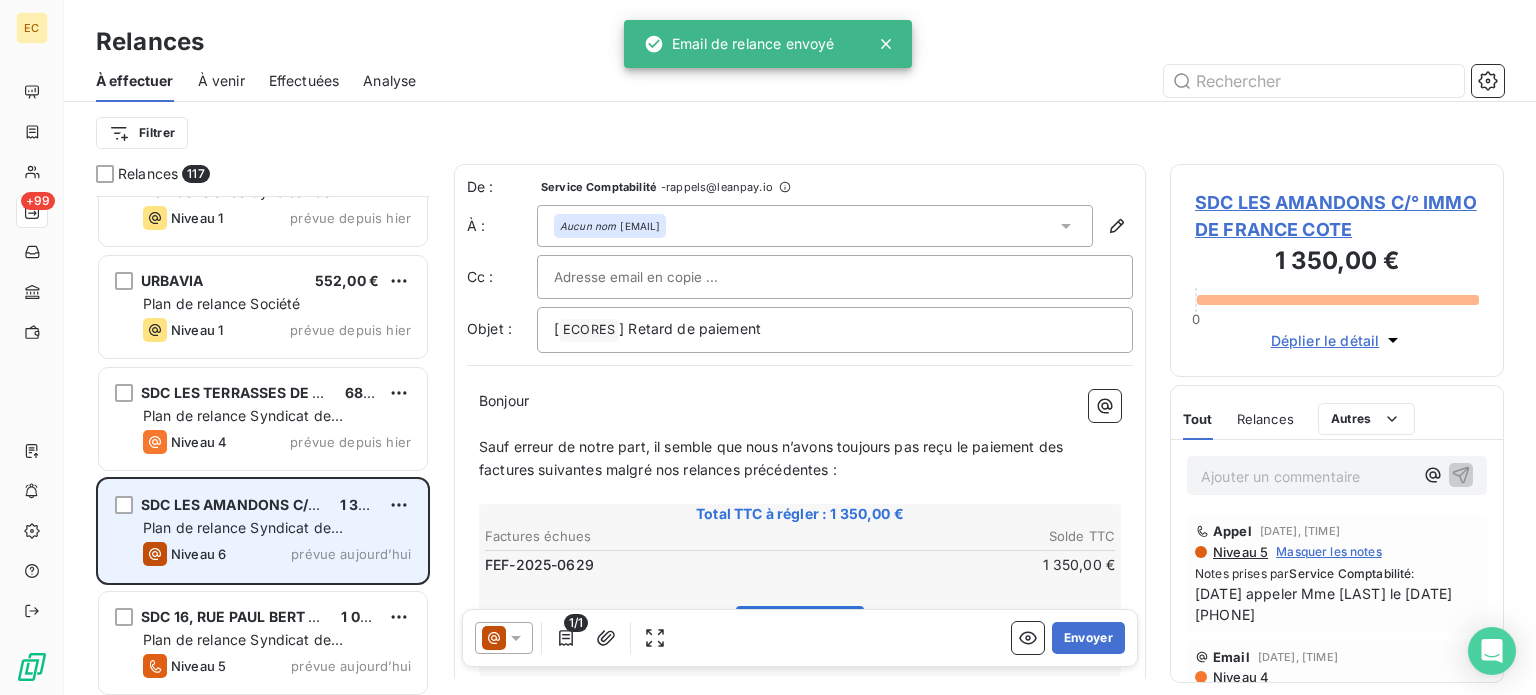 scroll, scrollTop: 11141, scrollLeft: 0, axis: vertical 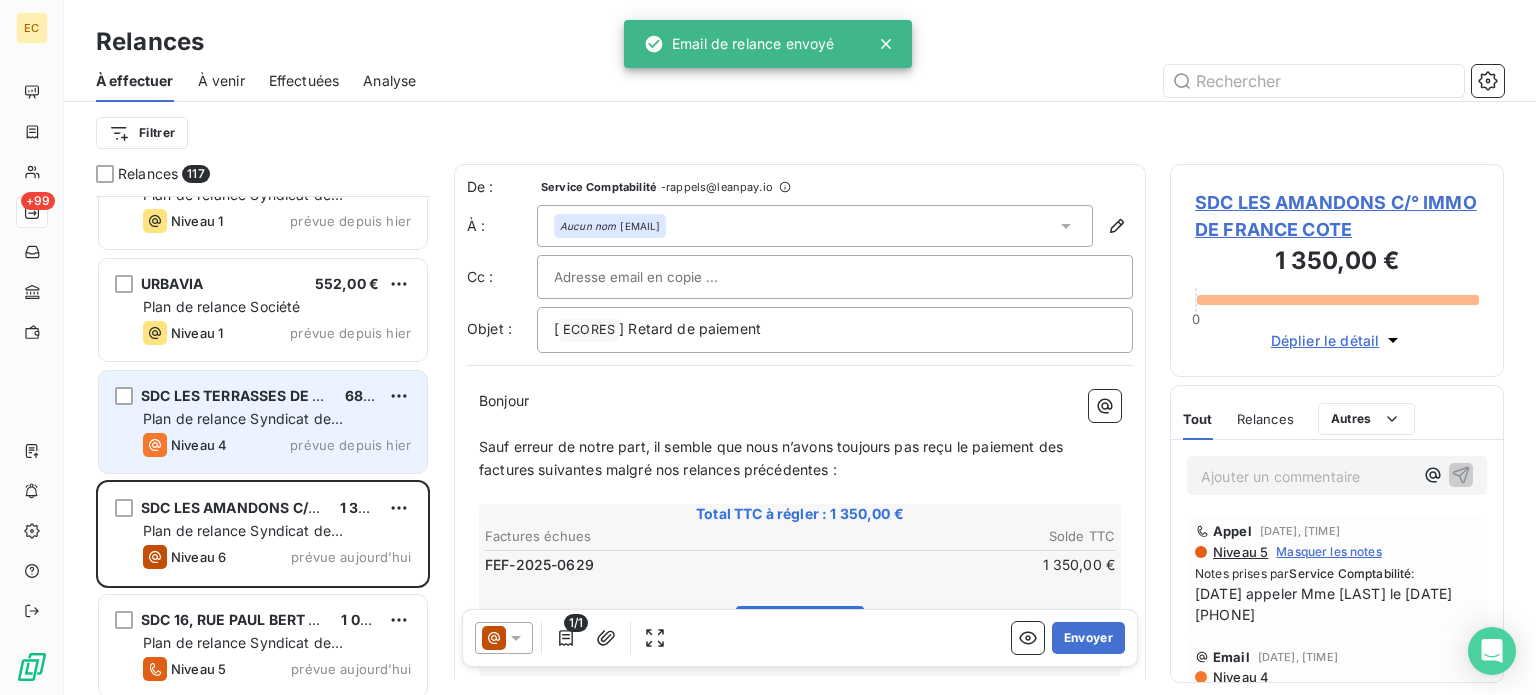 click on "Plan de relance Syndicat de copropriété" at bounding box center (243, 428) 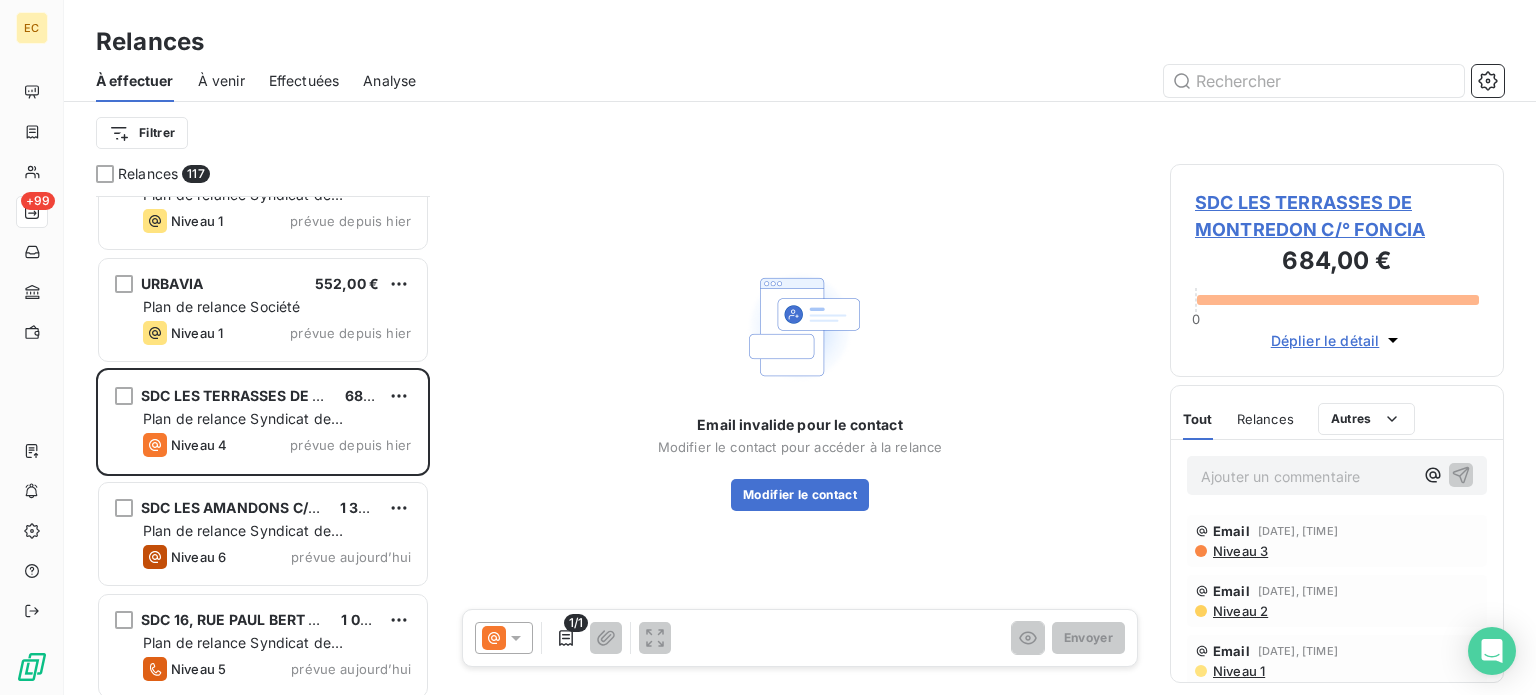 click on "SDC LES TERRASSES DE MONTREDON C/° FONCIA" at bounding box center (1337, 216) 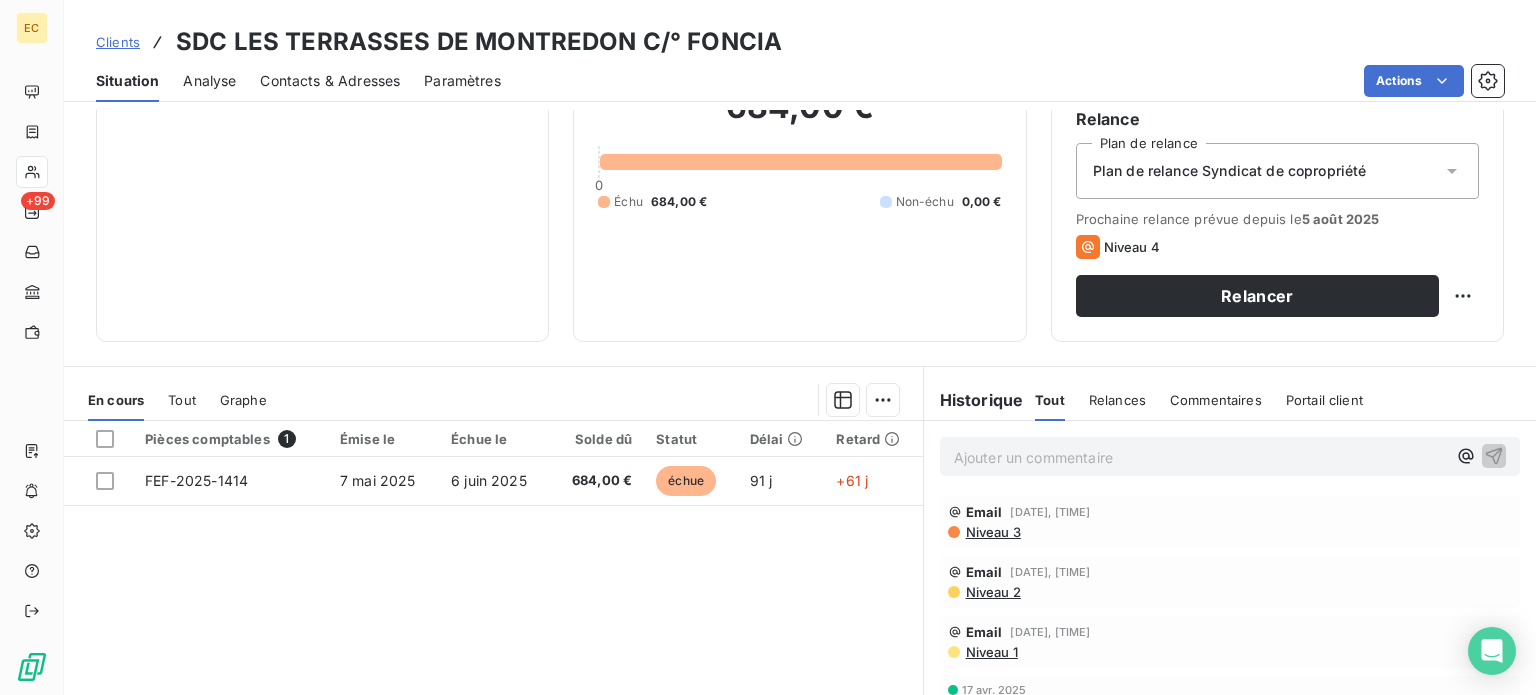 scroll, scrollTop: 200, scrollLeft: 0, axis: vertical 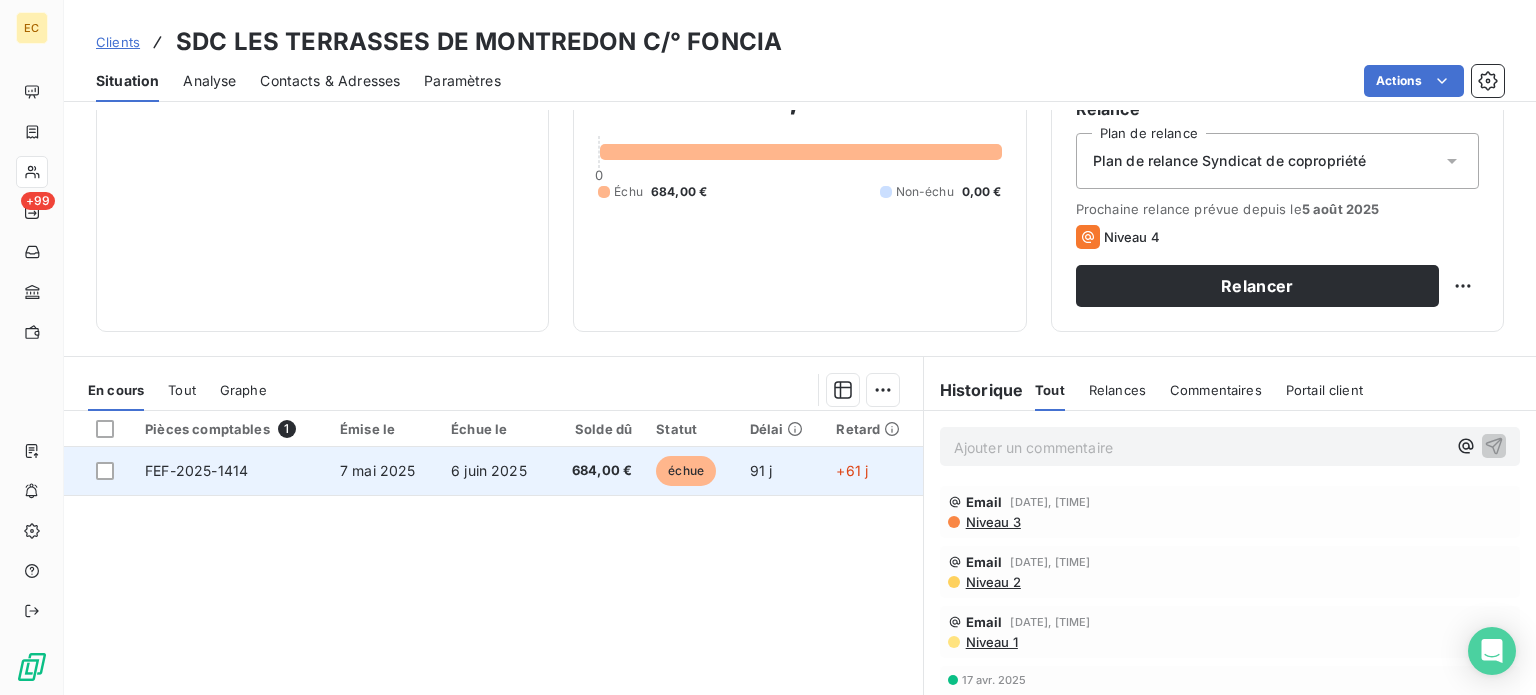 click on "6 juin 2025" at bounding box center [489, 470] 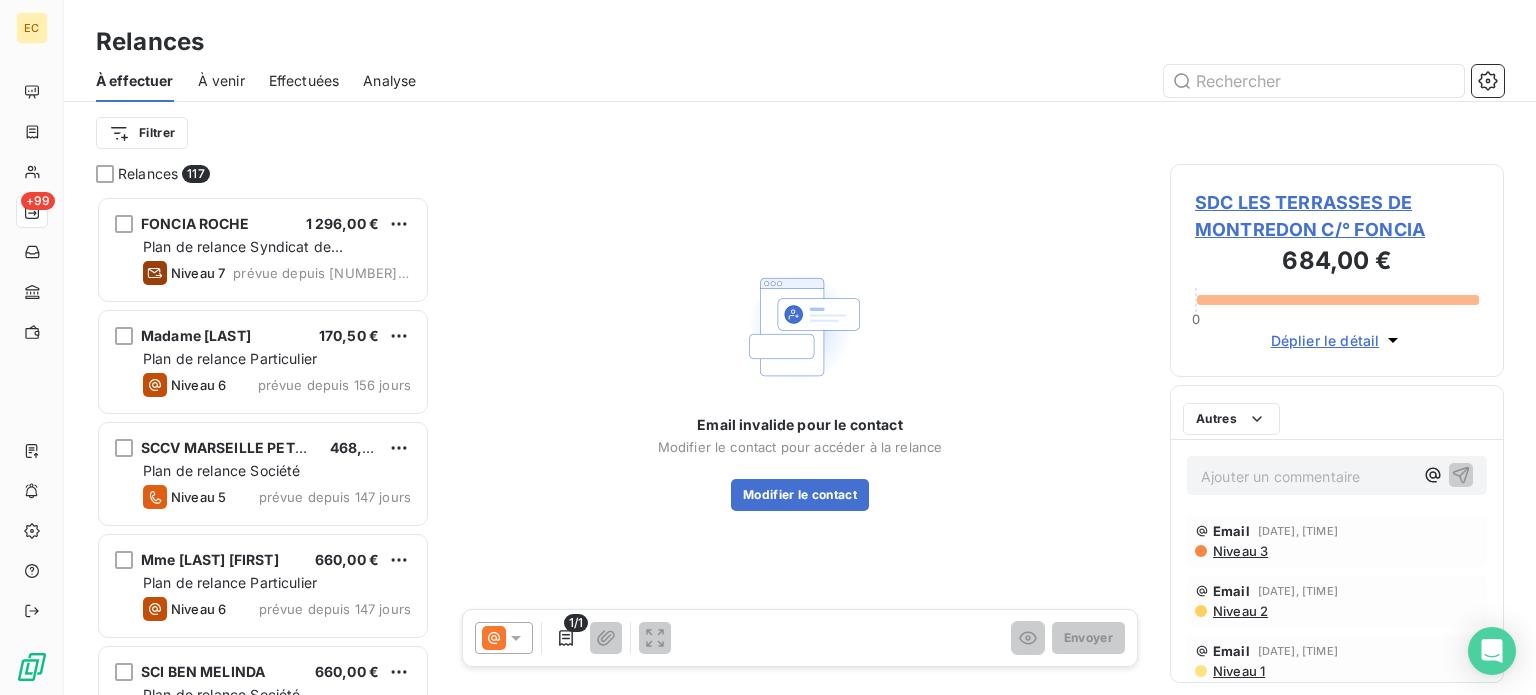 scroll, scrollTop: 16, scrollLeft: 16, axis: both 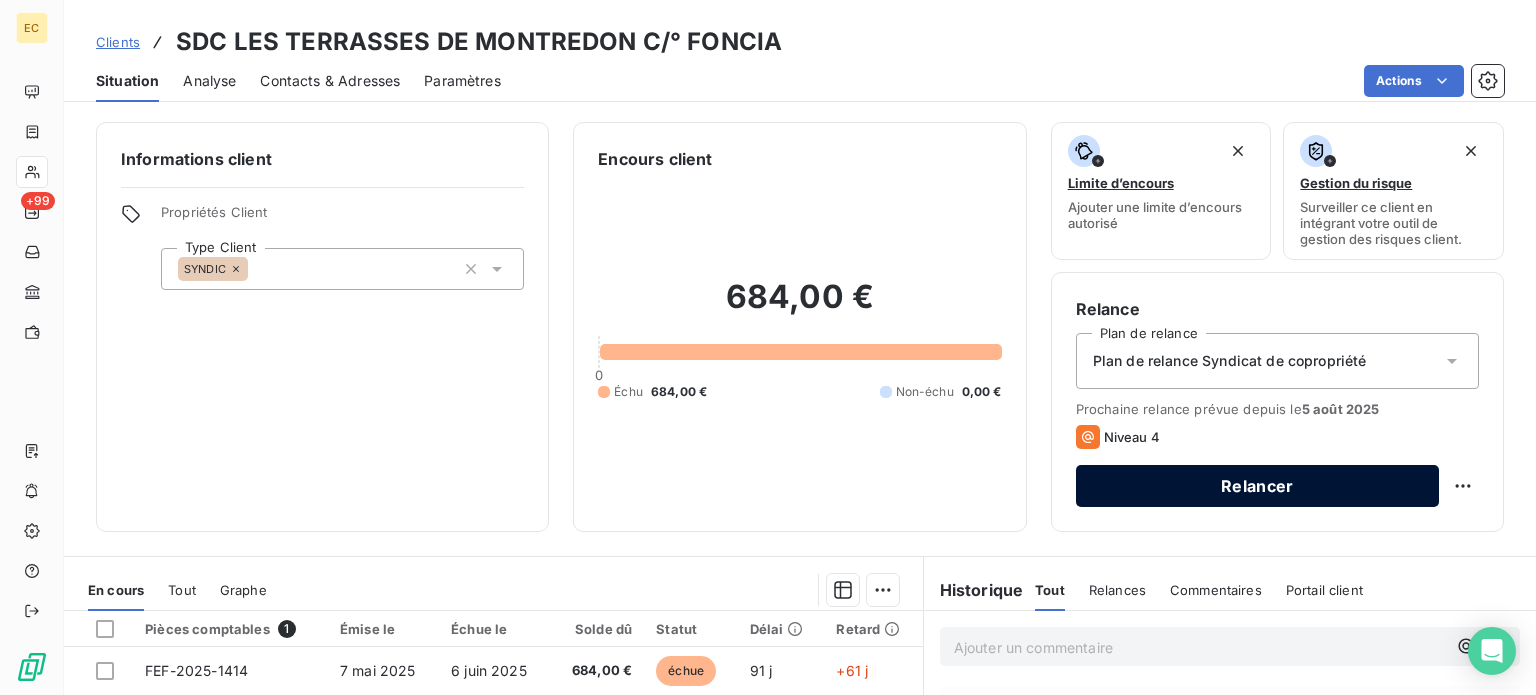 click on "Relancer" at bounding box center (1257, 486) 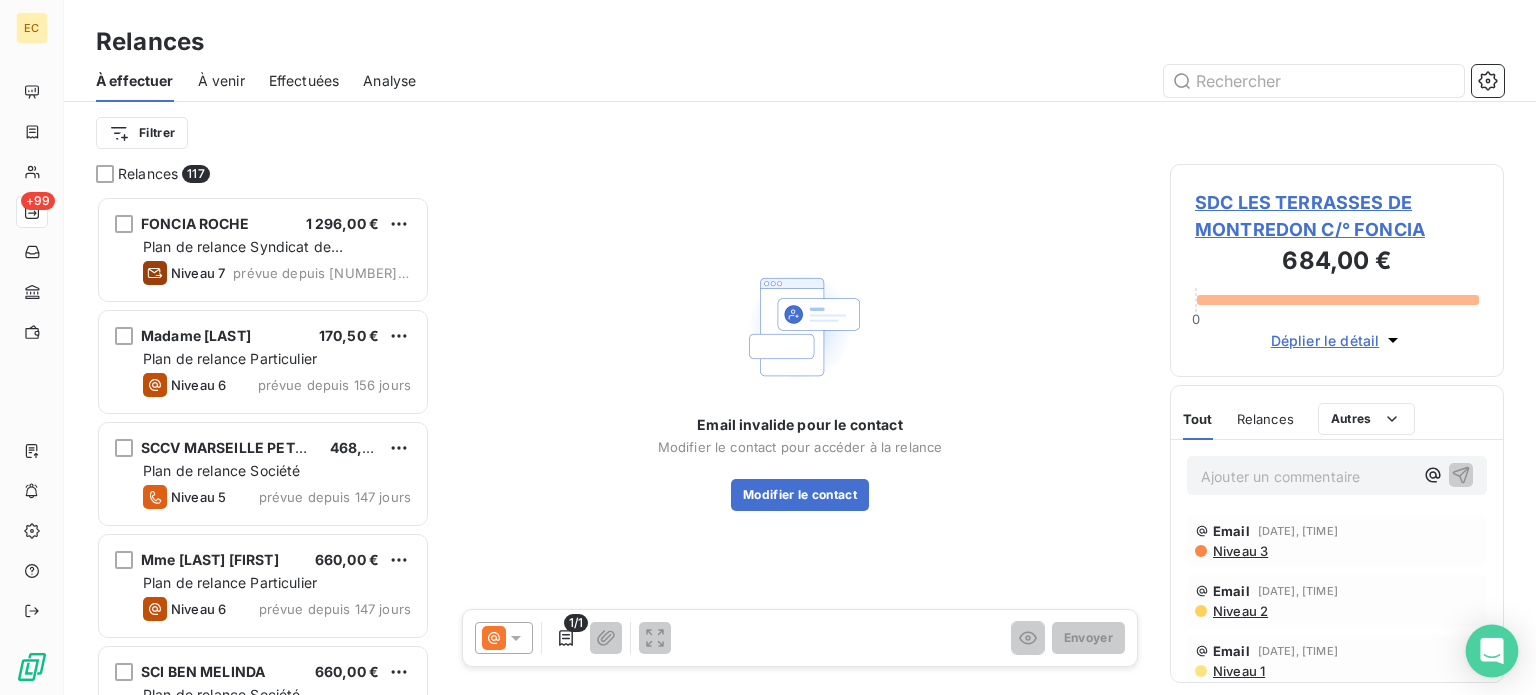 scroll, scrollTop: 16, scrollLeft: 16, axis: both 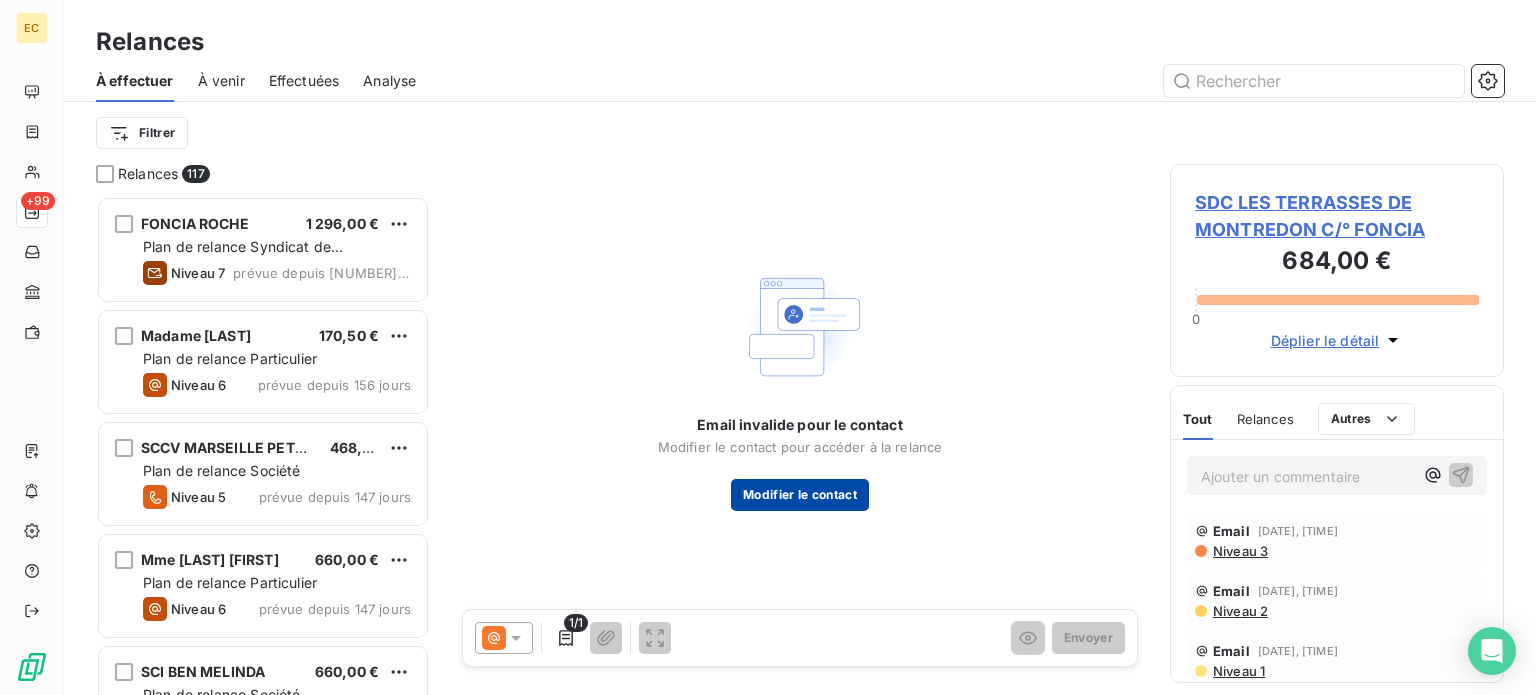 click on "Modifier le contact" at bounding box center (800, 495) 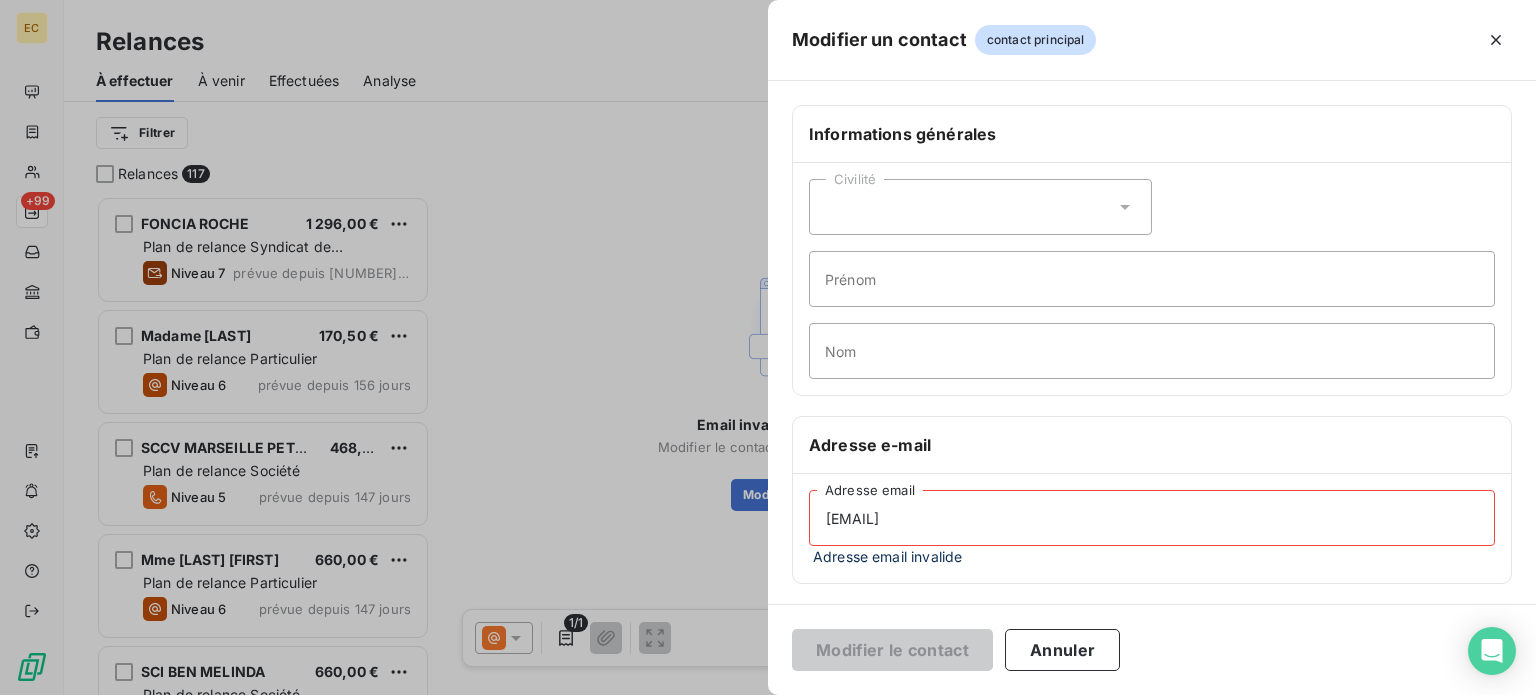 click at bounding box center [768, 347] 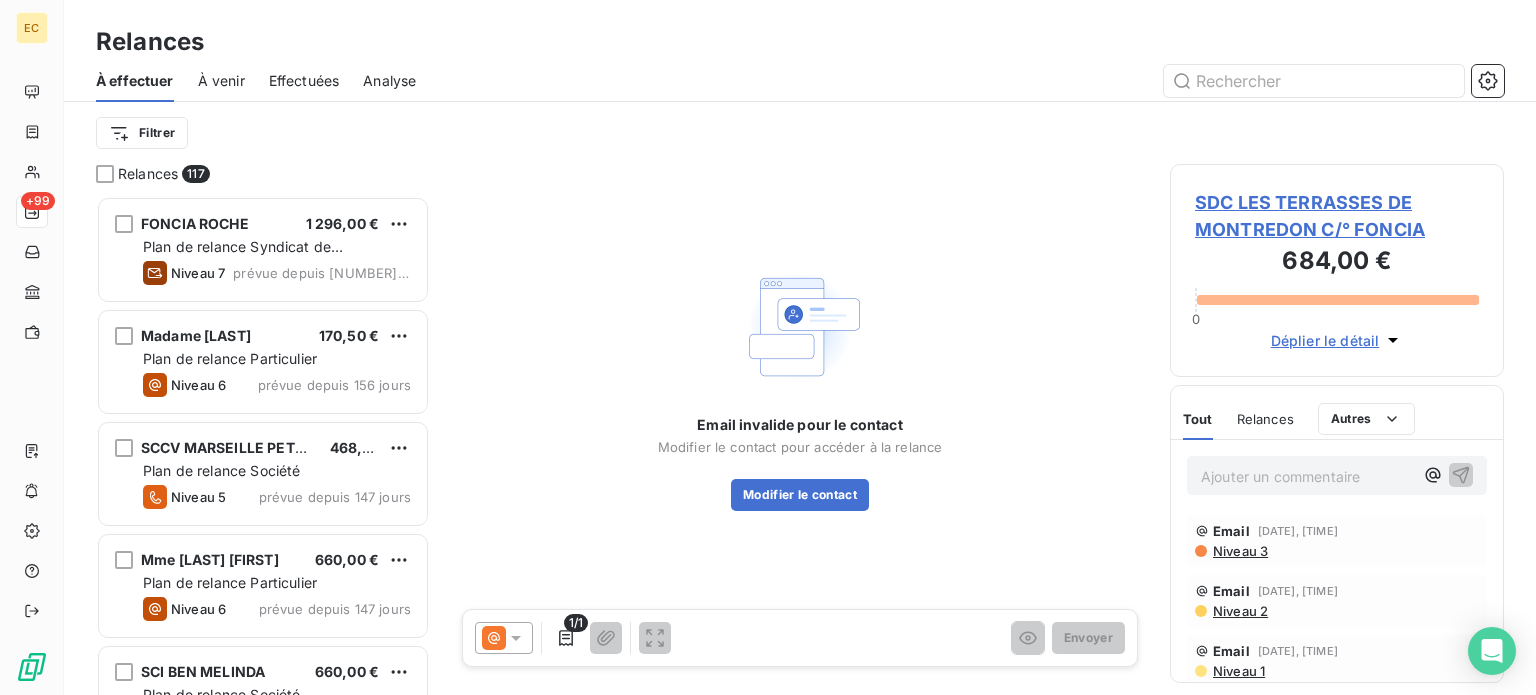 click on "SDC LES TERRASSES DE MONTREDON C/° FONCIA" at bounding box center [1337, 216] 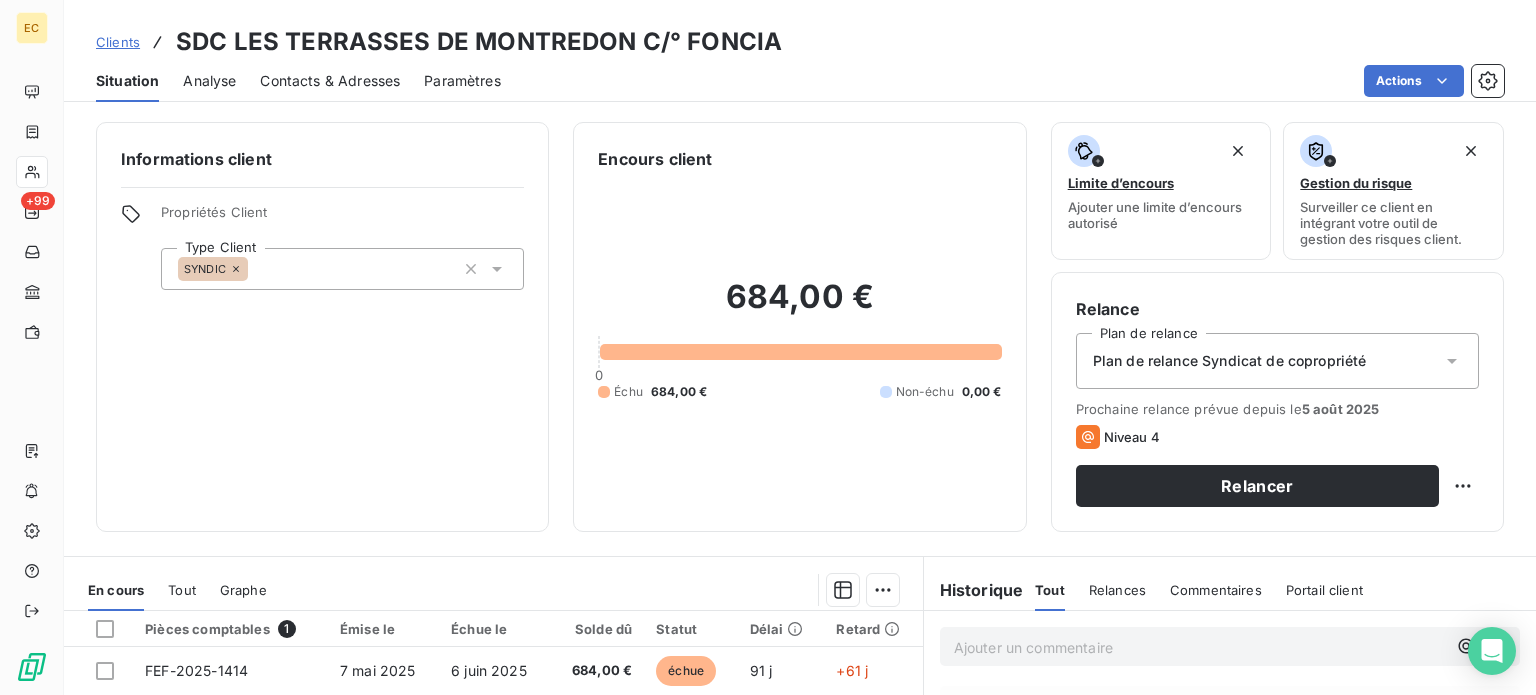 click on "Contacts & Adresses" at bounding box center (330, 81) 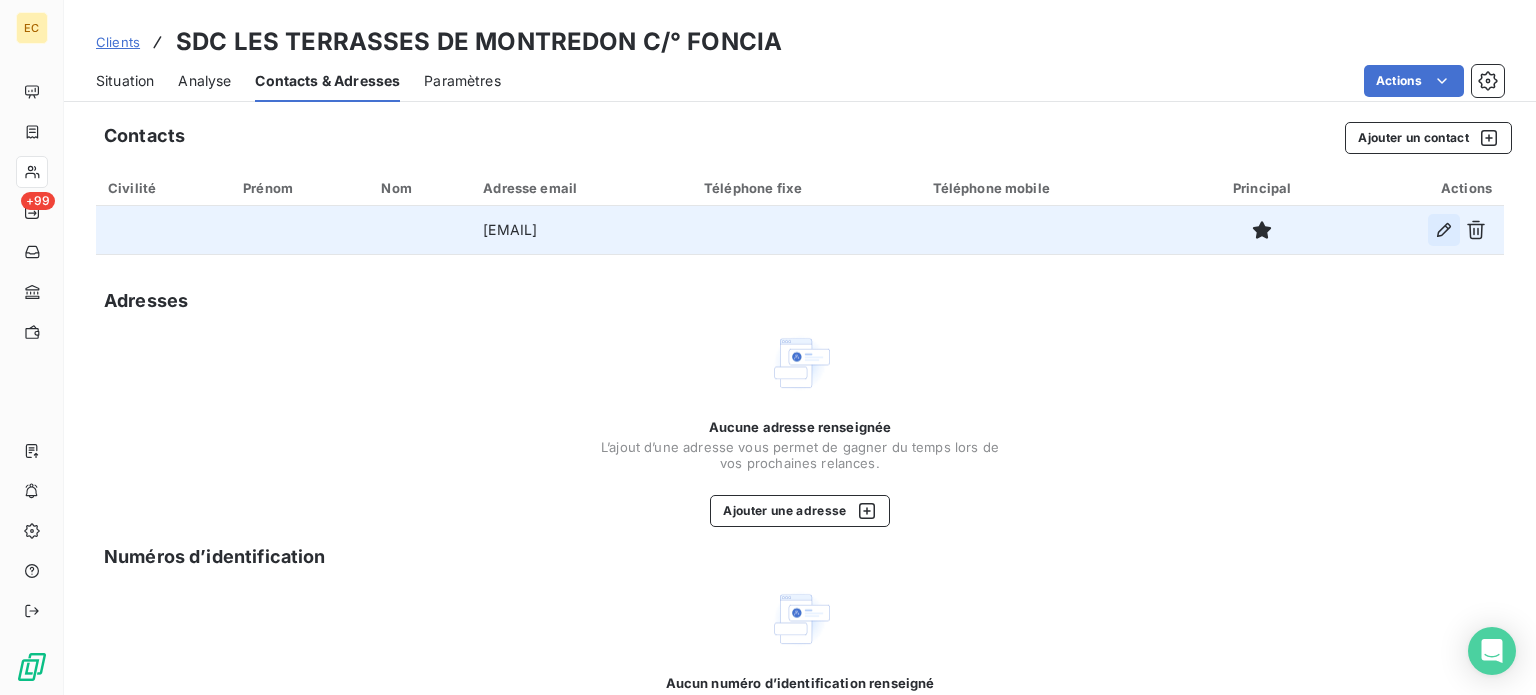 click 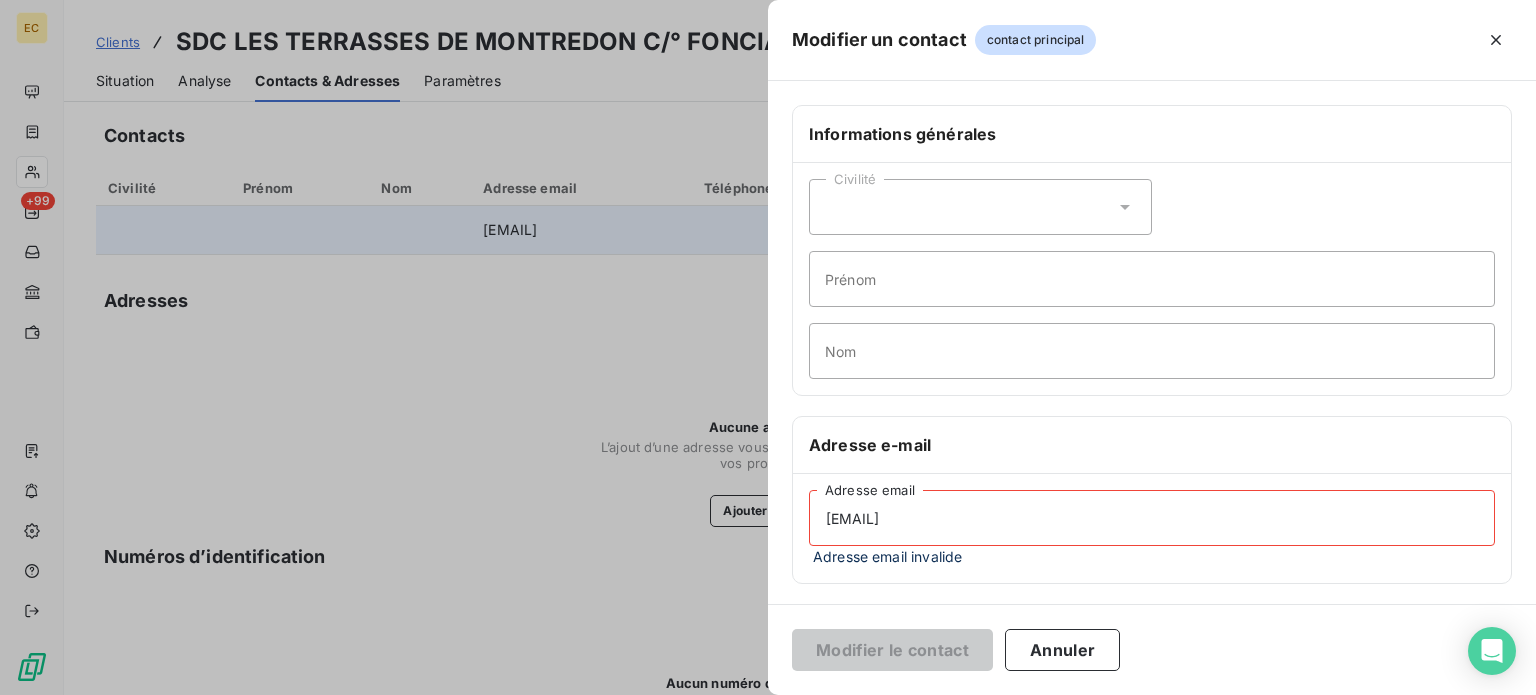 click on "[EMAIL]" at bounding box center (1152, 518) 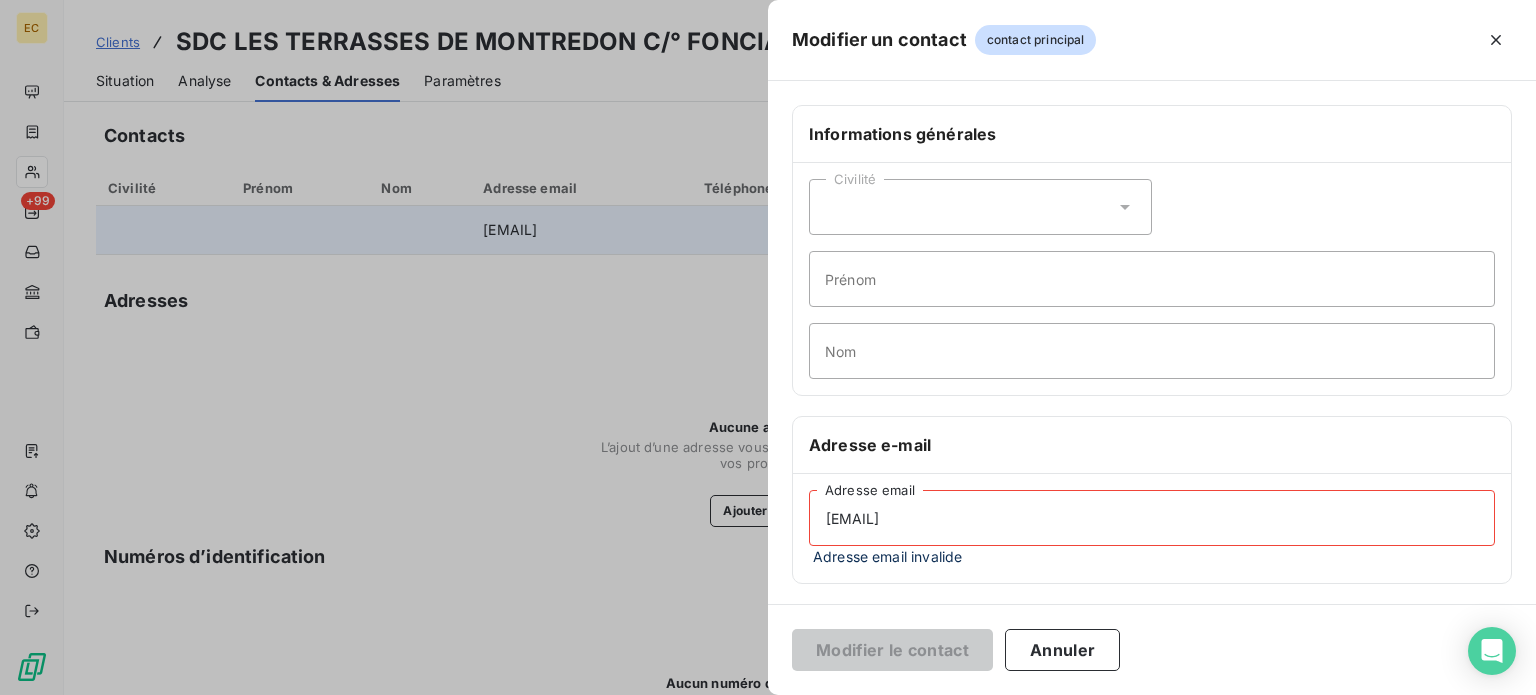 click on "[EMAIL]" at bounding box center (1152, 518) 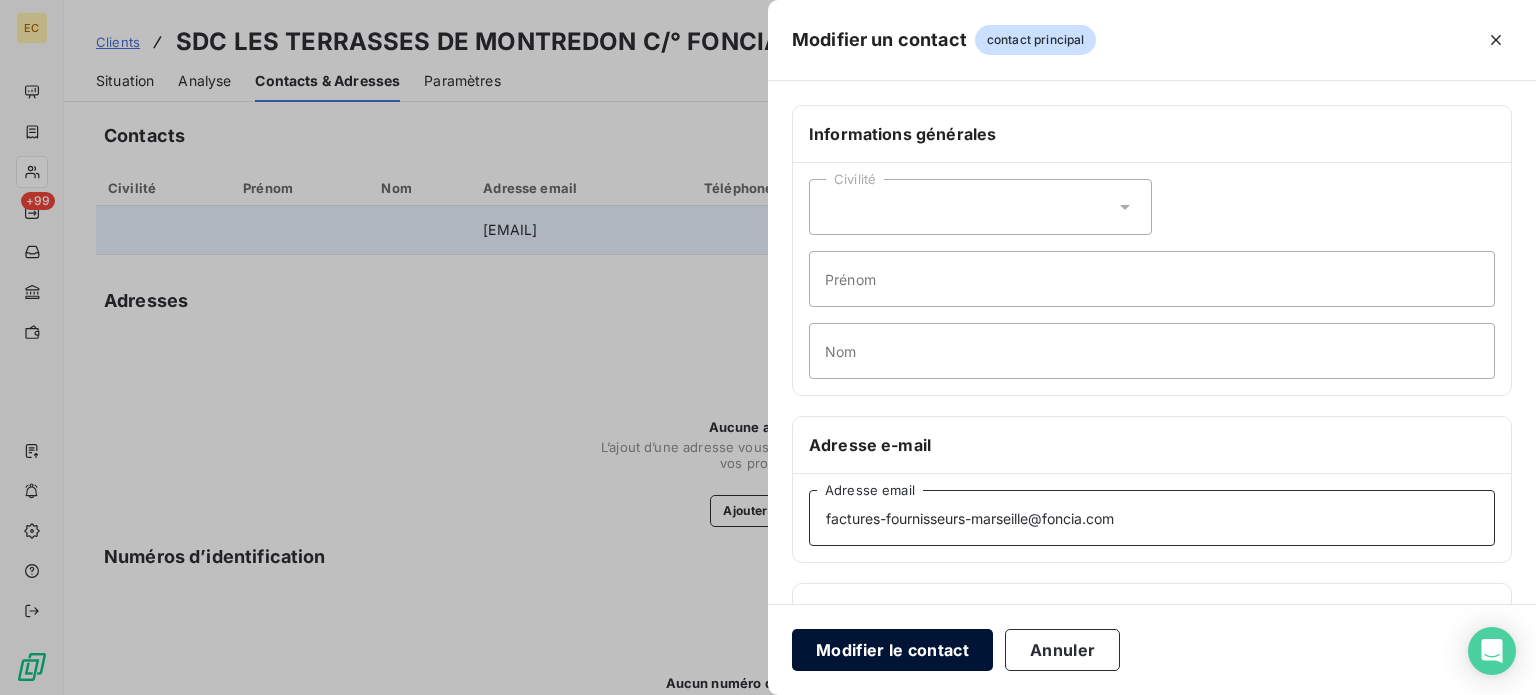 type on "factures-fournisseurs-marseille@foncia.com" 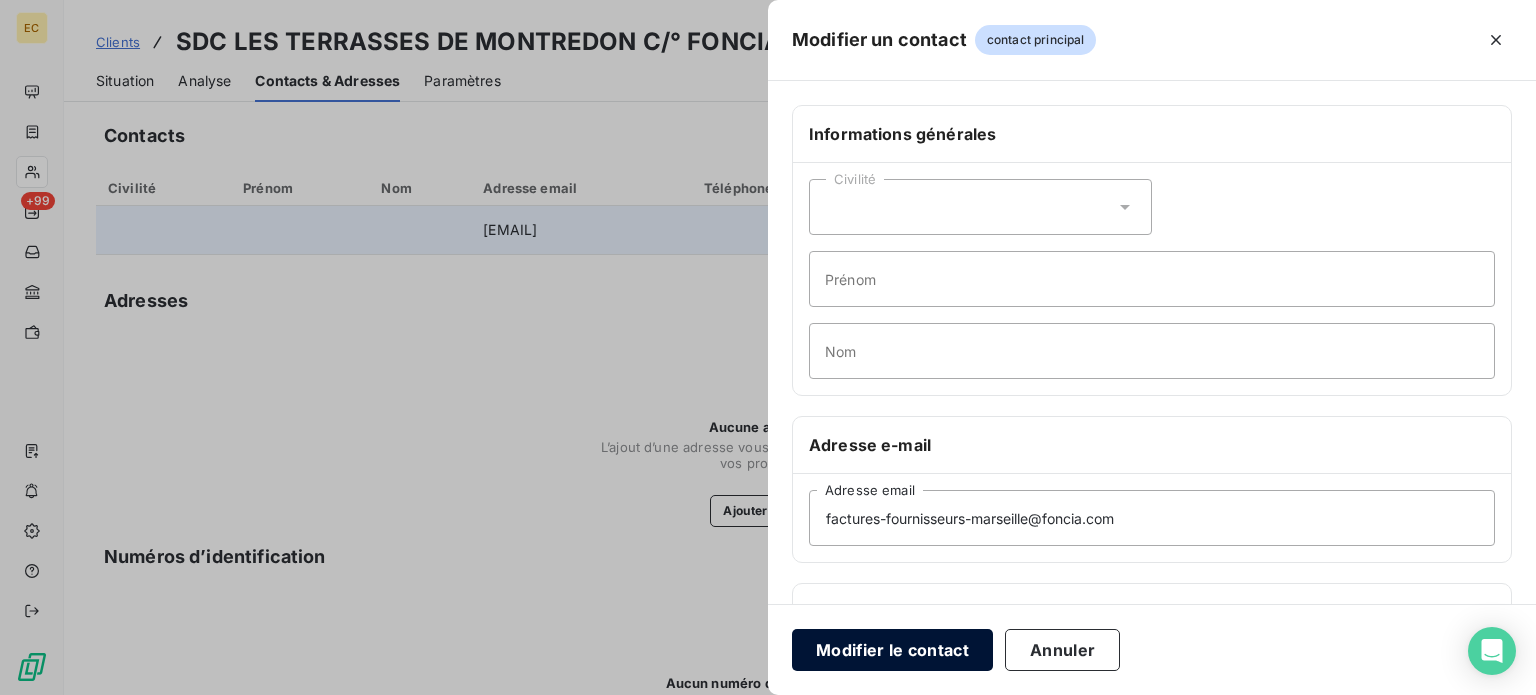click on "Modifier le contact" at bounding box center (892, 650) 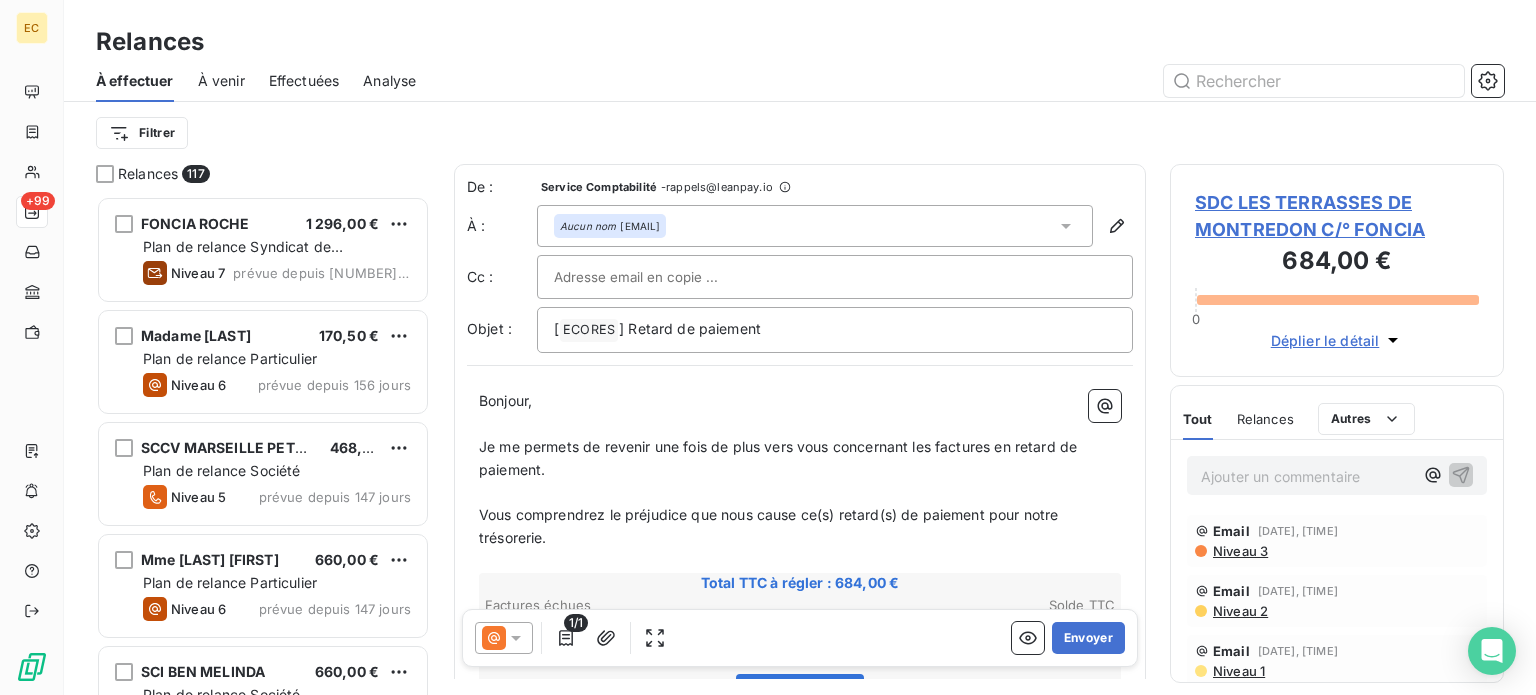 scroll, scrollTop: 16, scrollLeft: 16, axis: both 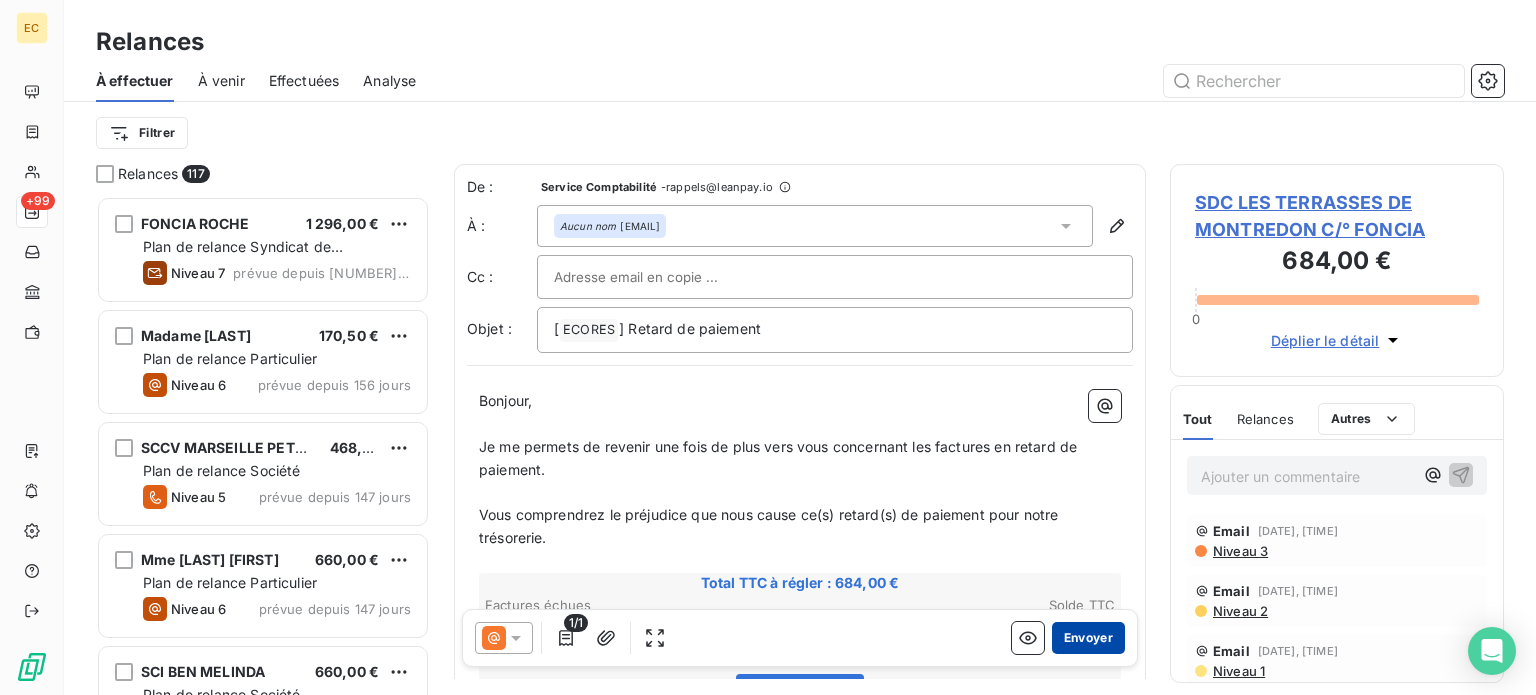 click on "Envoyer" at bounding box center [1088, 638] 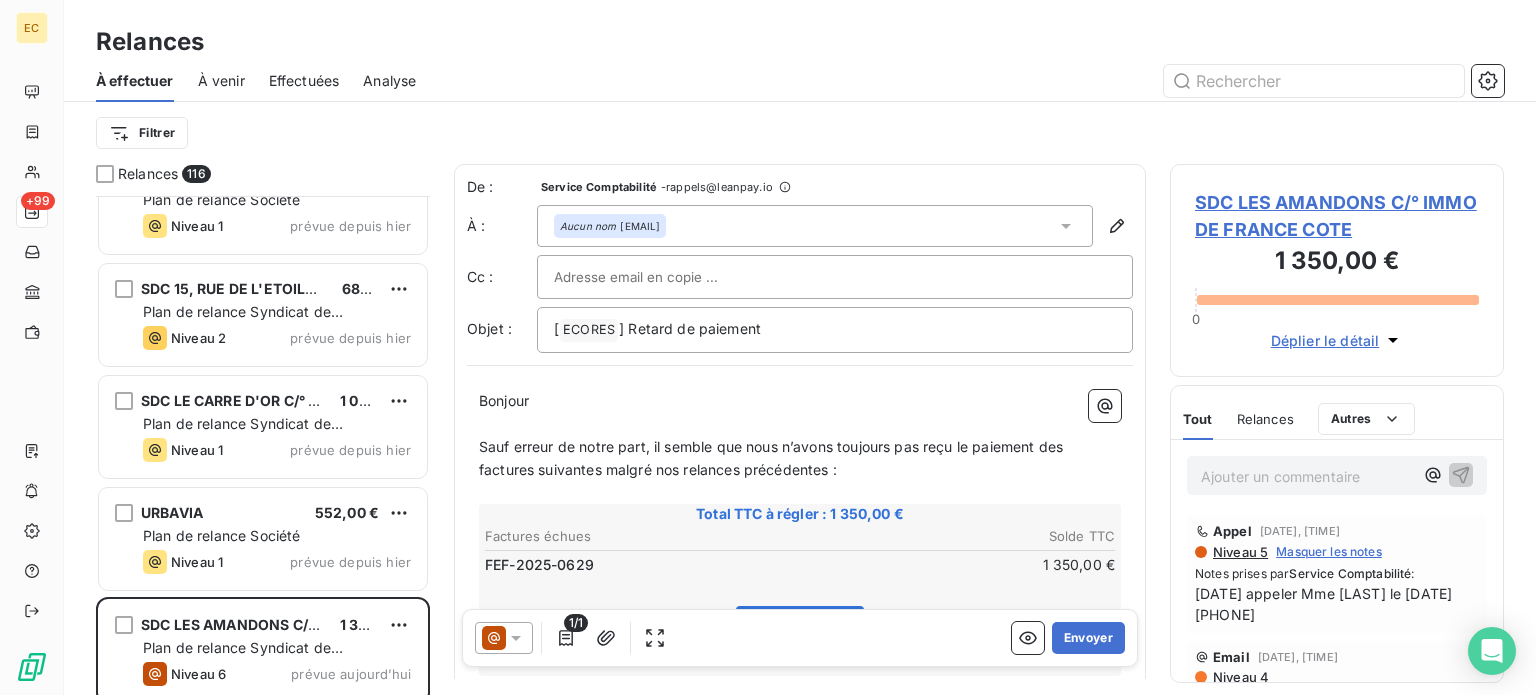 scroll, scrollTop: 10900, scrollLeft: 0, axis: vertical 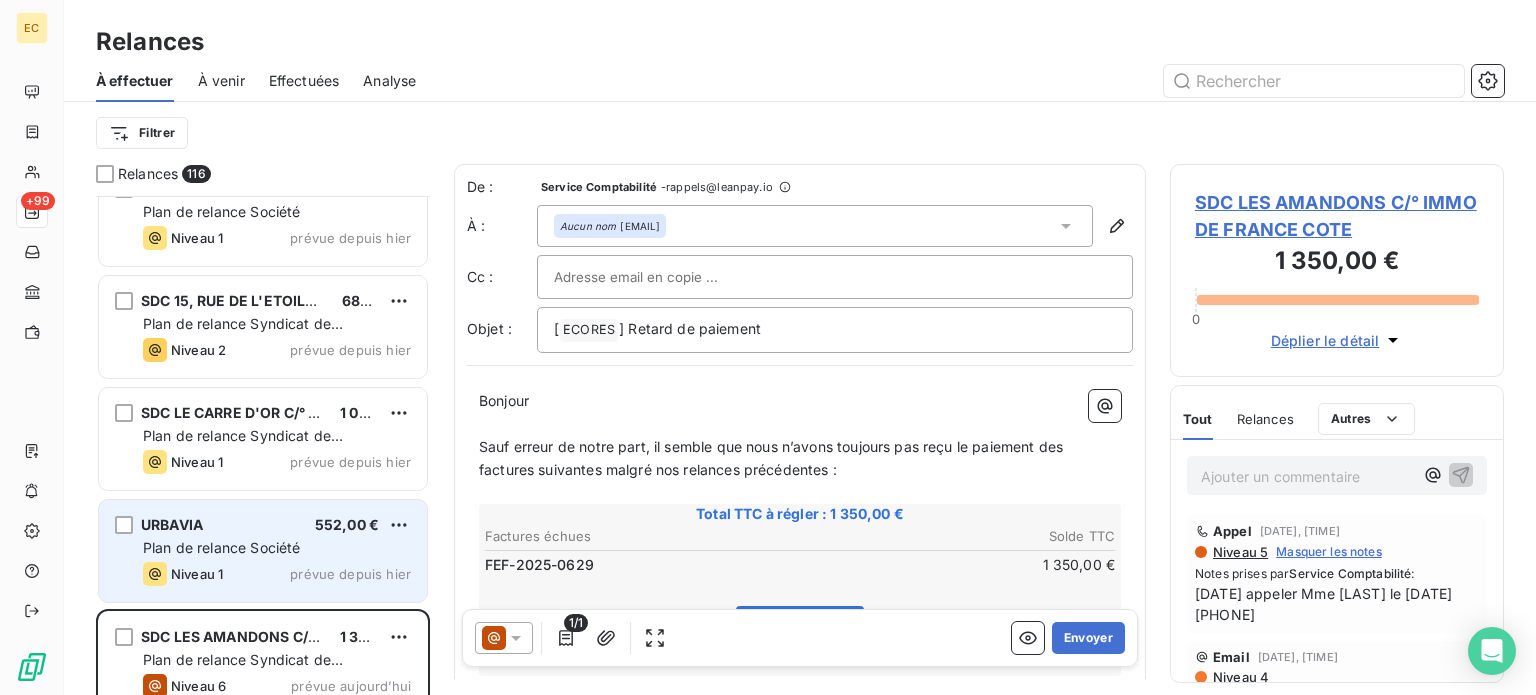 click on "Plan de relance Société" at bounding box center (277, 548) 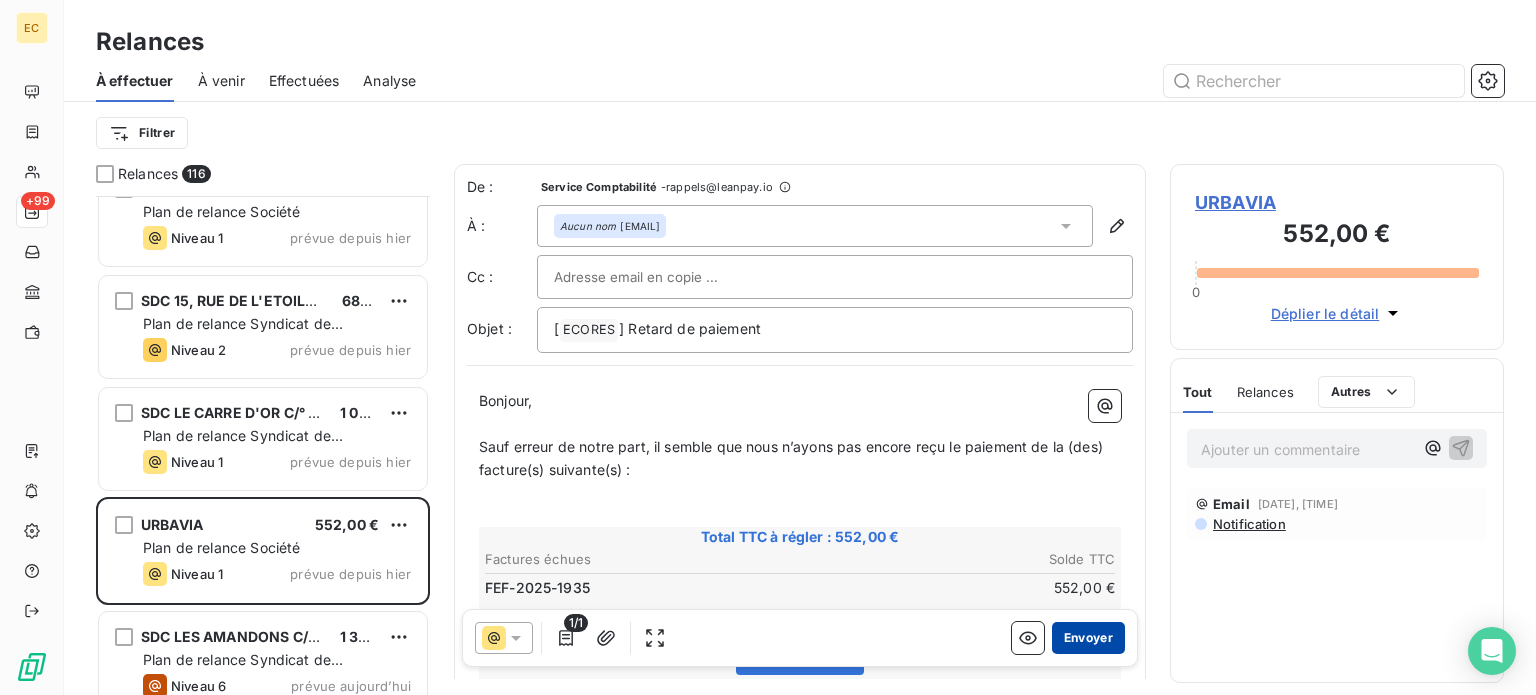 click on "Envoyer" at bounding box center [1088, 638] 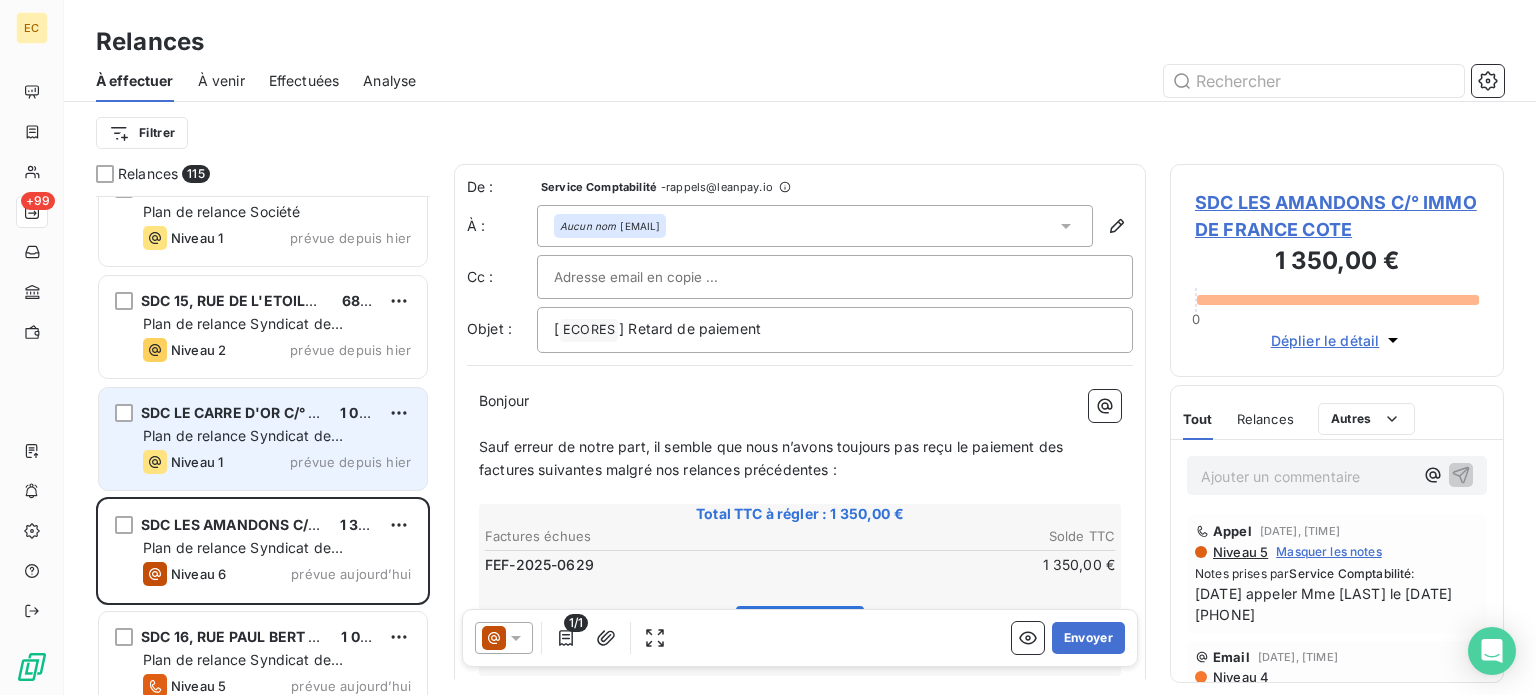 click on "Niveau 1 prévue depuis hier" at bounding box center [277, 462] 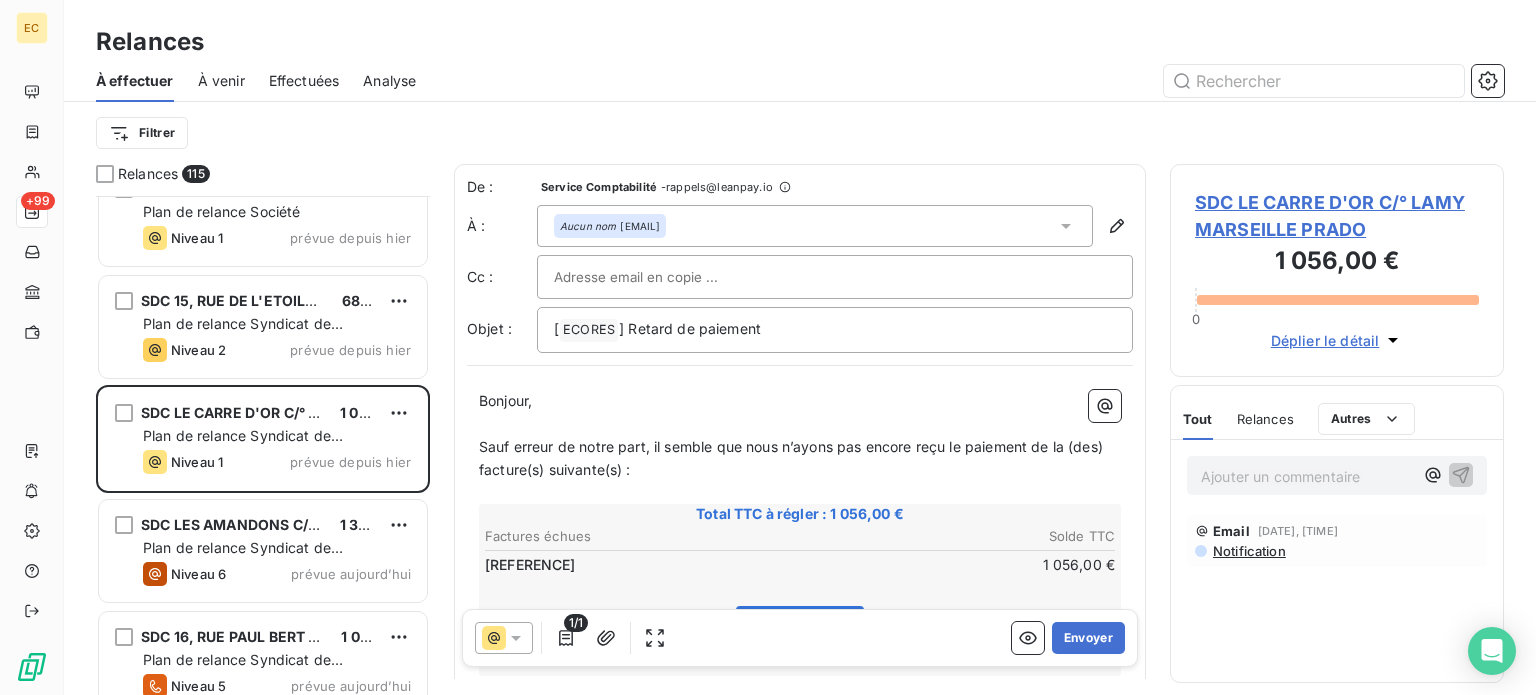 click at bounding box center [835, 277] 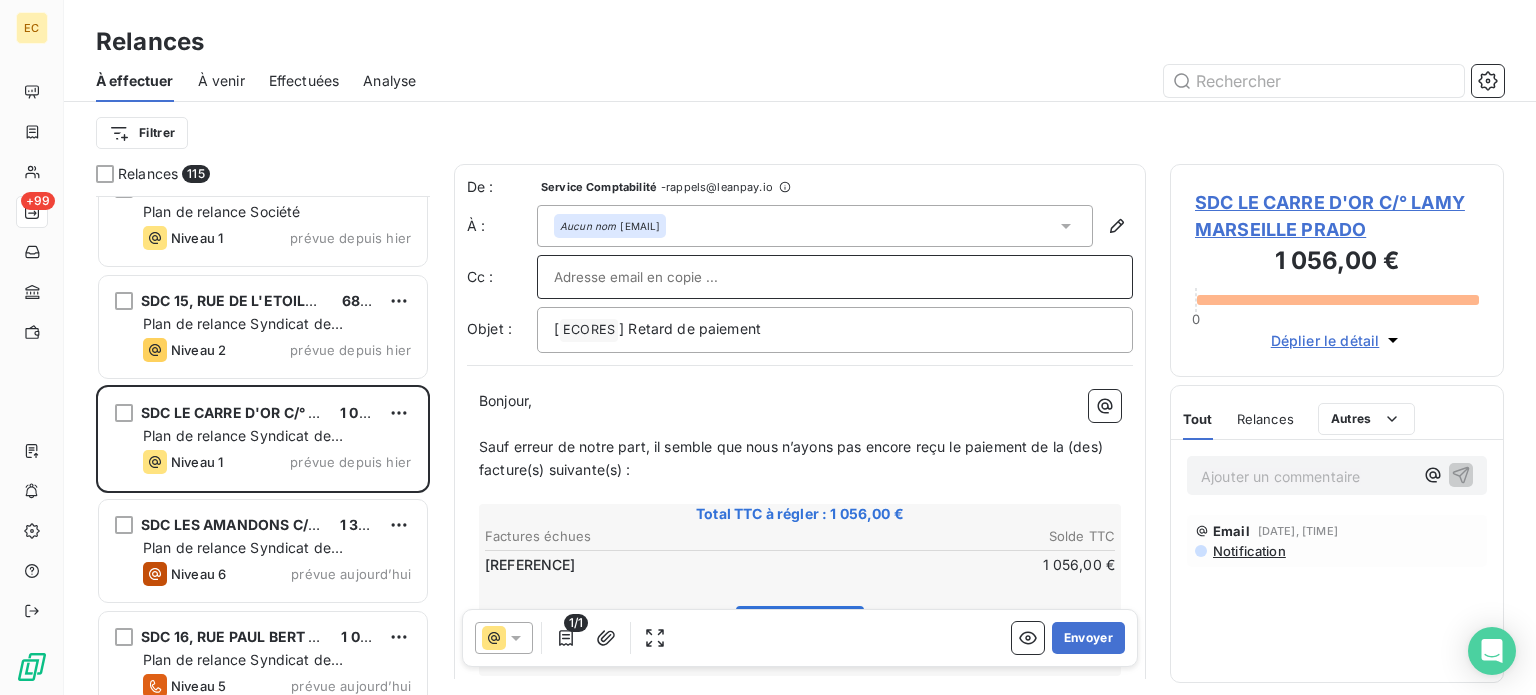 click at bounding box center (835, 277) 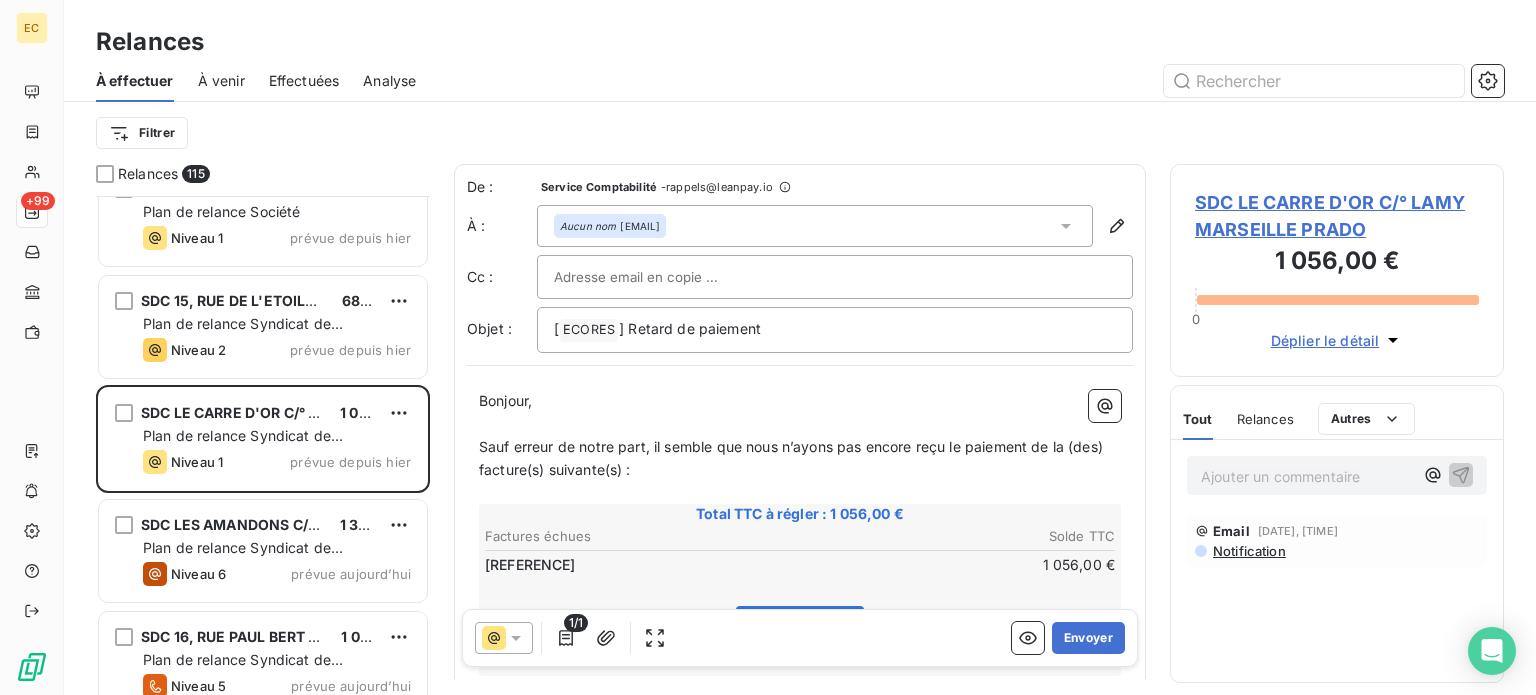click at bounding box center [661, 277] 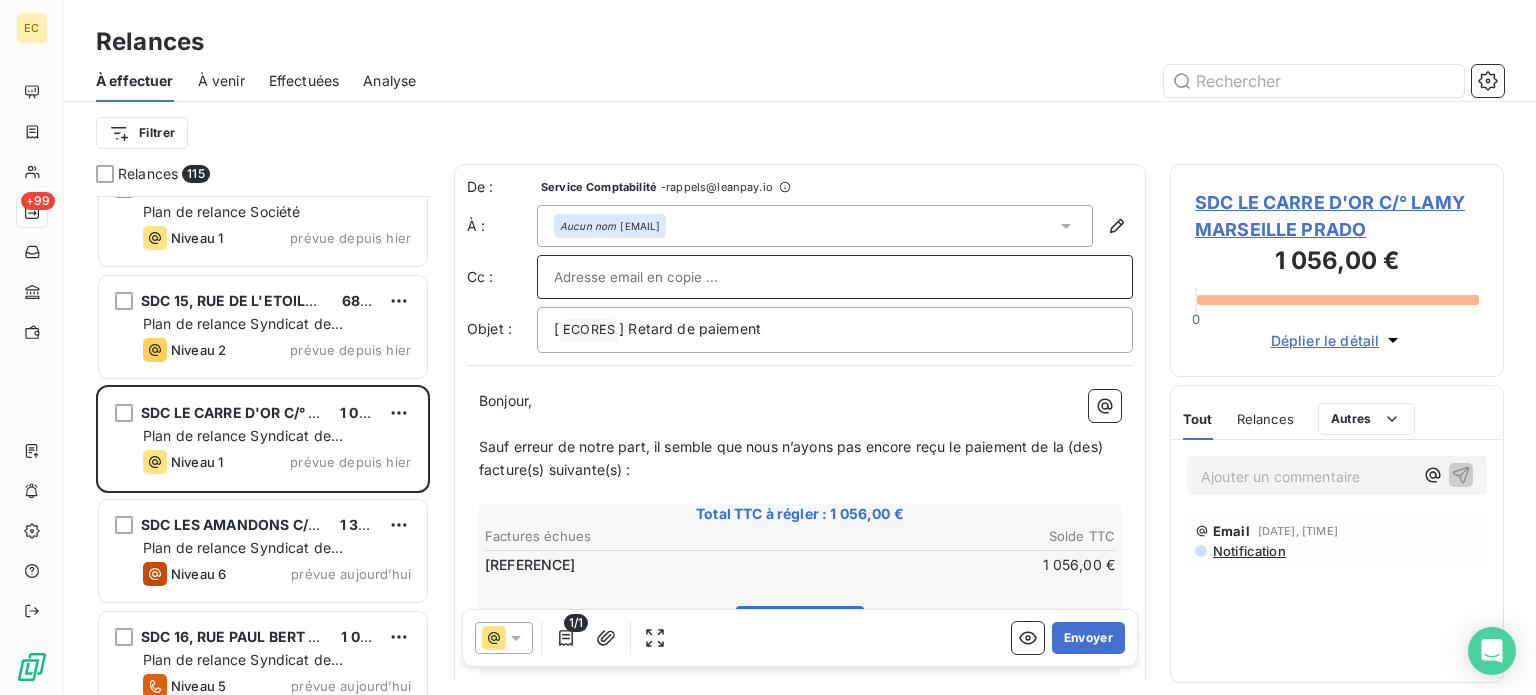 paste on "[EMAIL]" 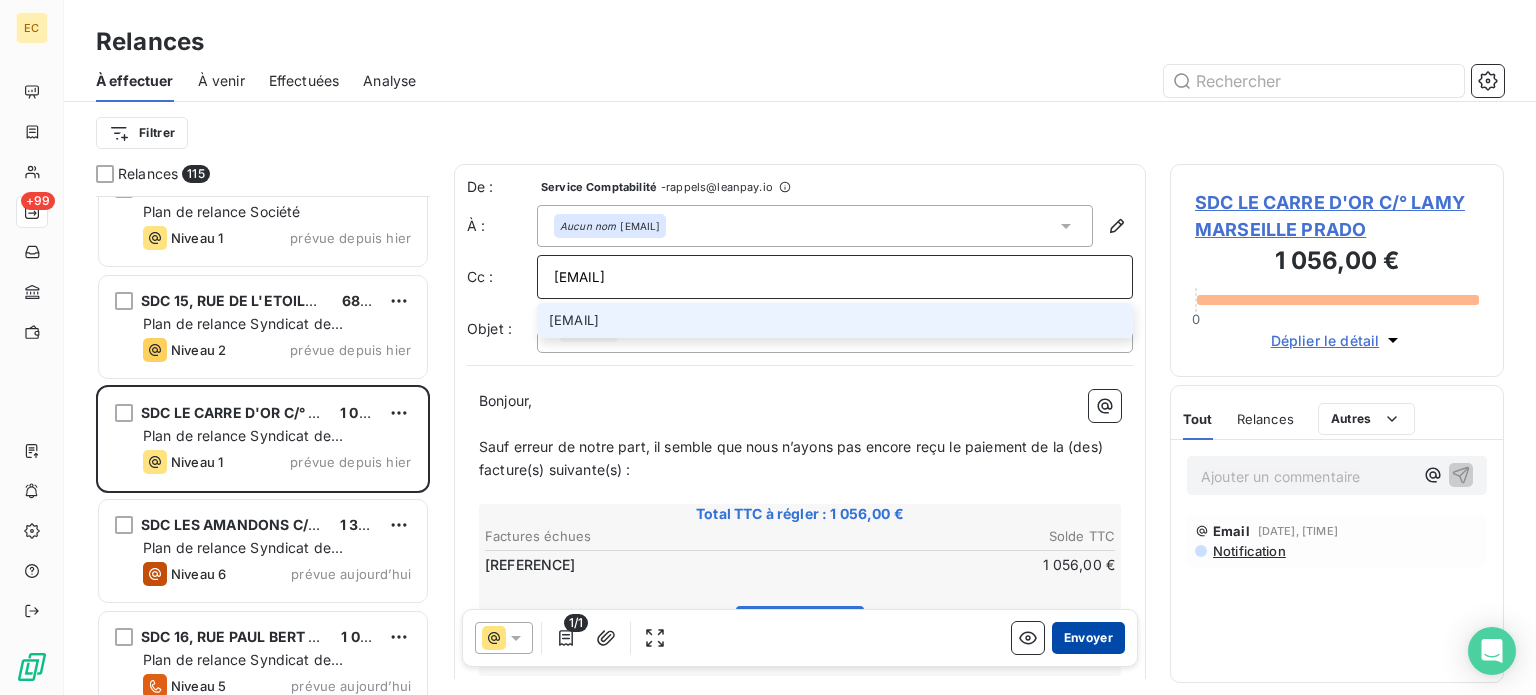 type on "[EMAIL]" 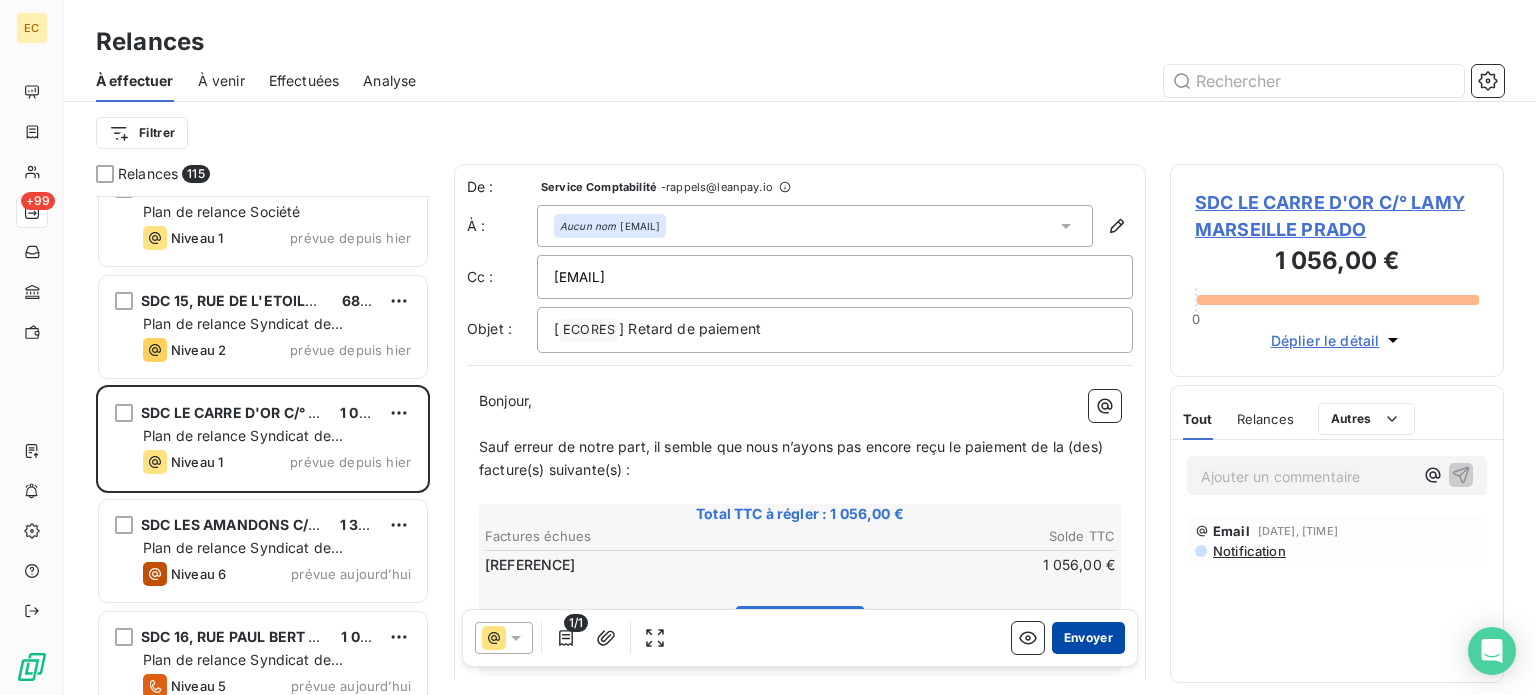 click on "Envoyer" at bounding box center [1088, 638] 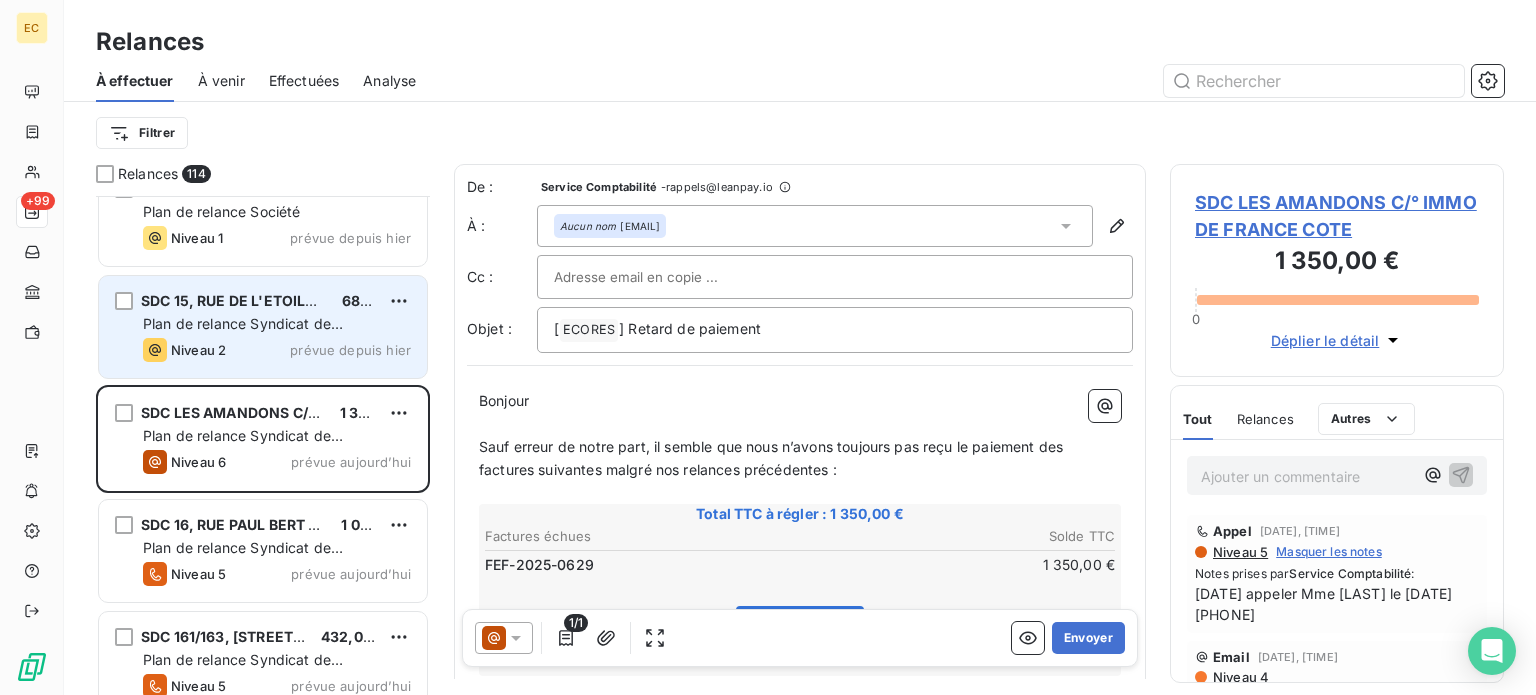 click on "Plan de relance Syndicat de copropriété" at bounding box center [243, 333] 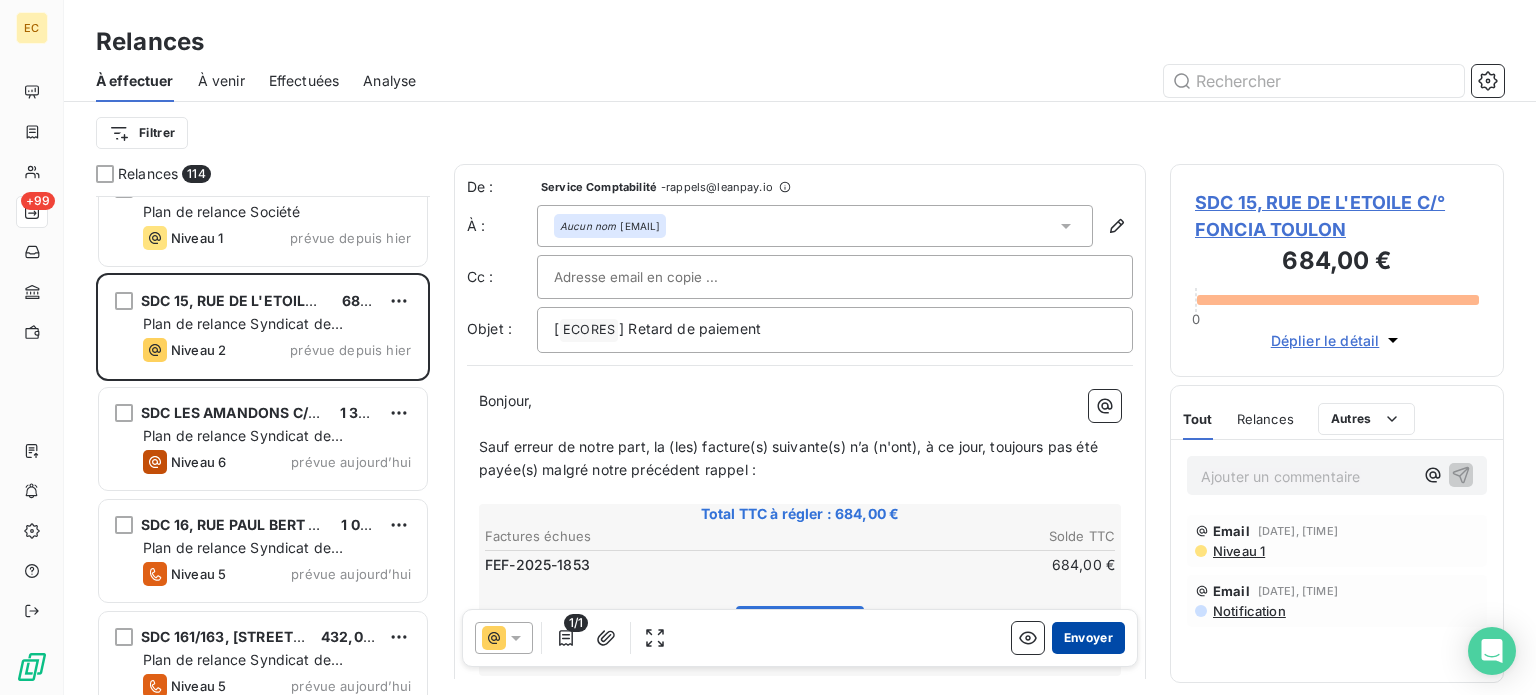 click on "Envoyer" at bounding box center (1088, 638) 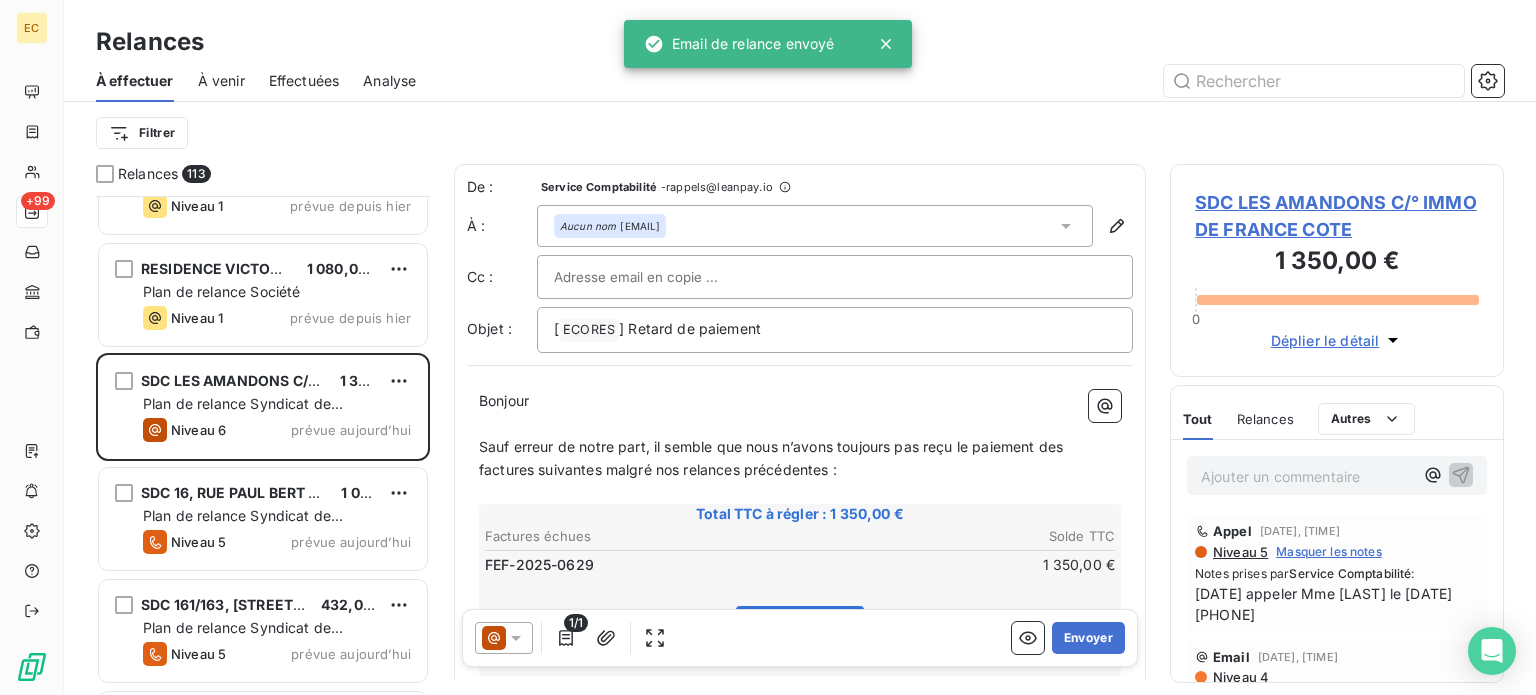 scroll, scrollTop: 10700, scrollLeft: 0, axis: vertical 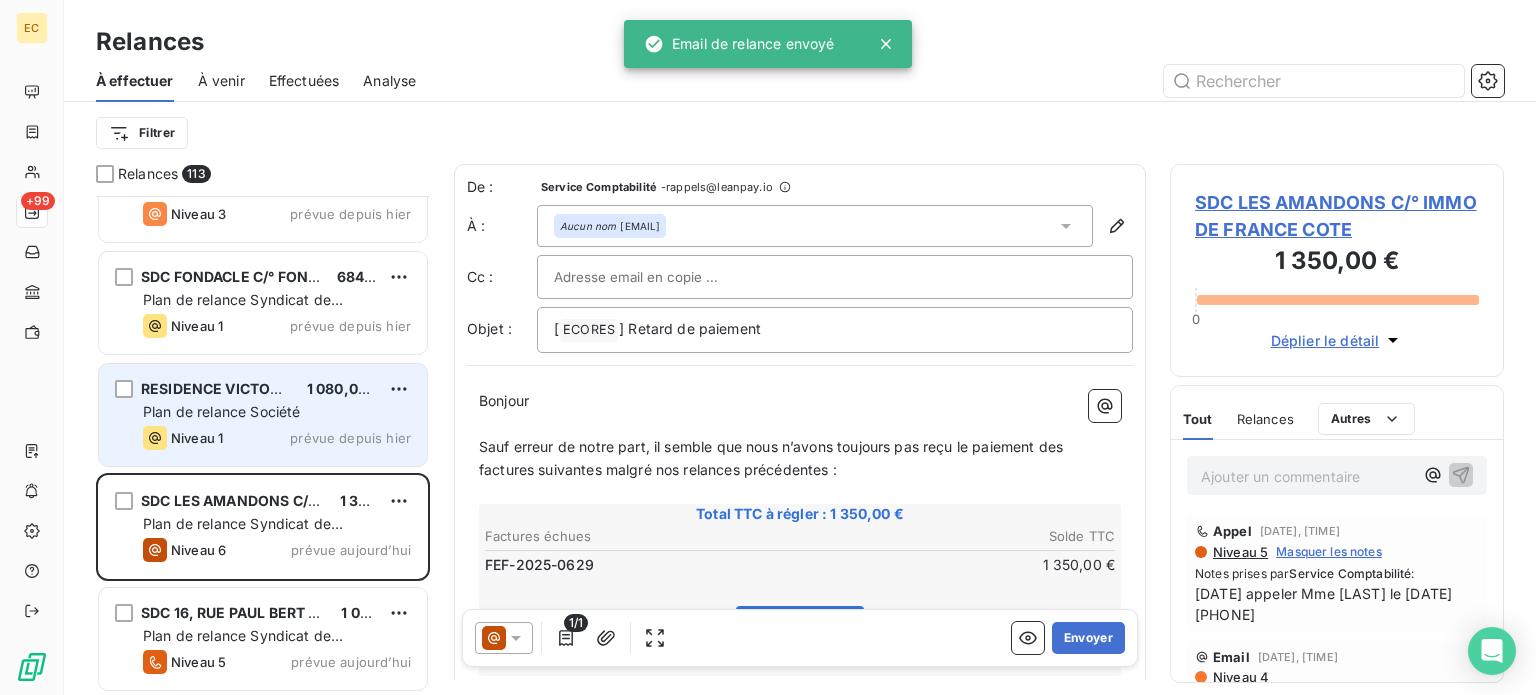 click on "Plan de relance Société" at bounding box center (221, 411) 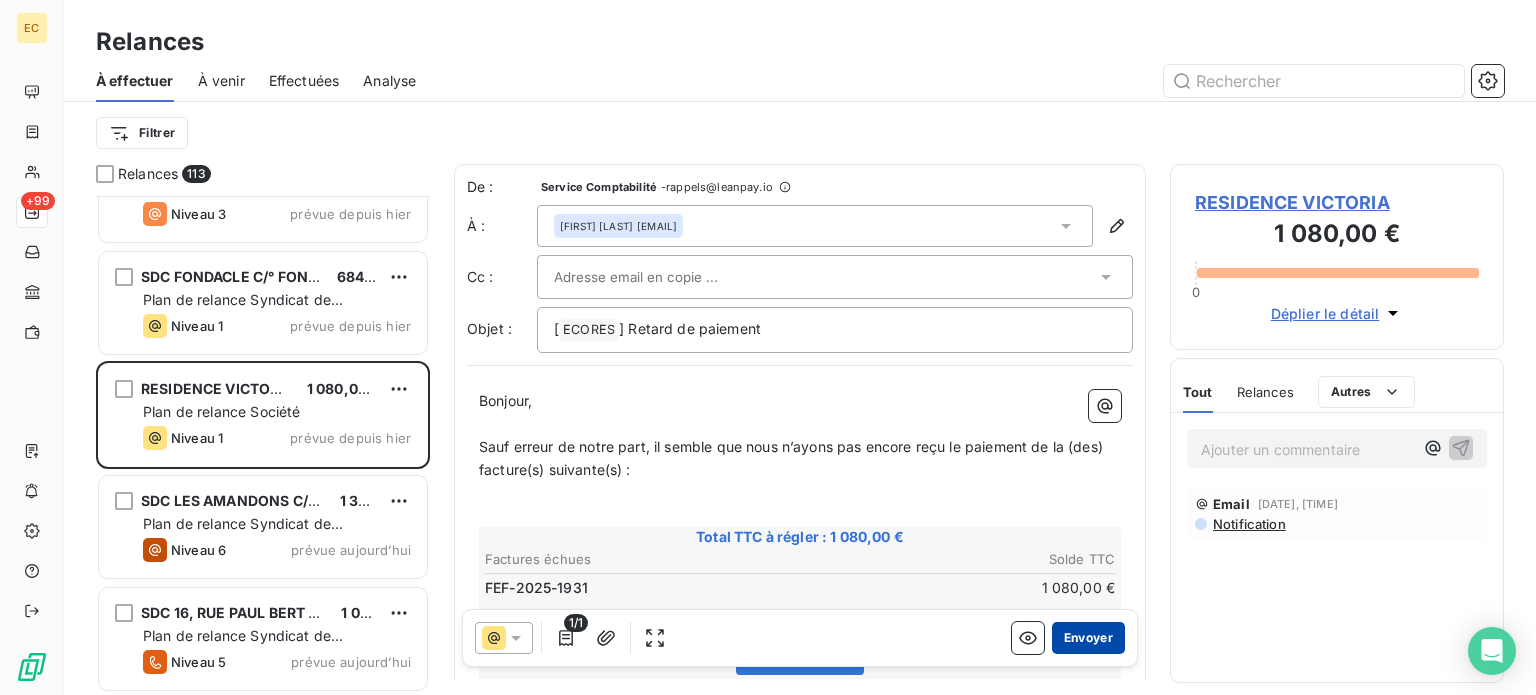 click on "Envoyer" at bounding box center (1088, 638) 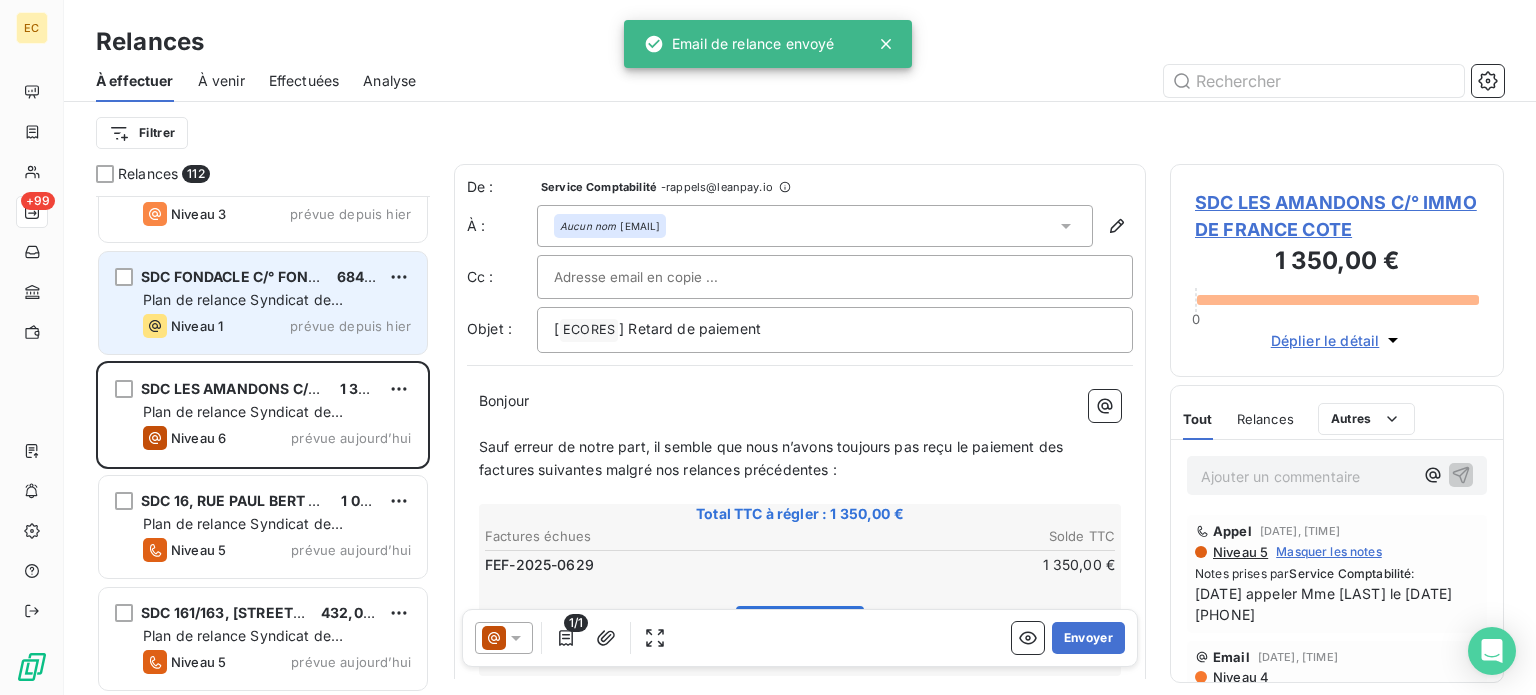 click on "Plan de relance Syndicat de copropriété" at bounding box center [243, 309] 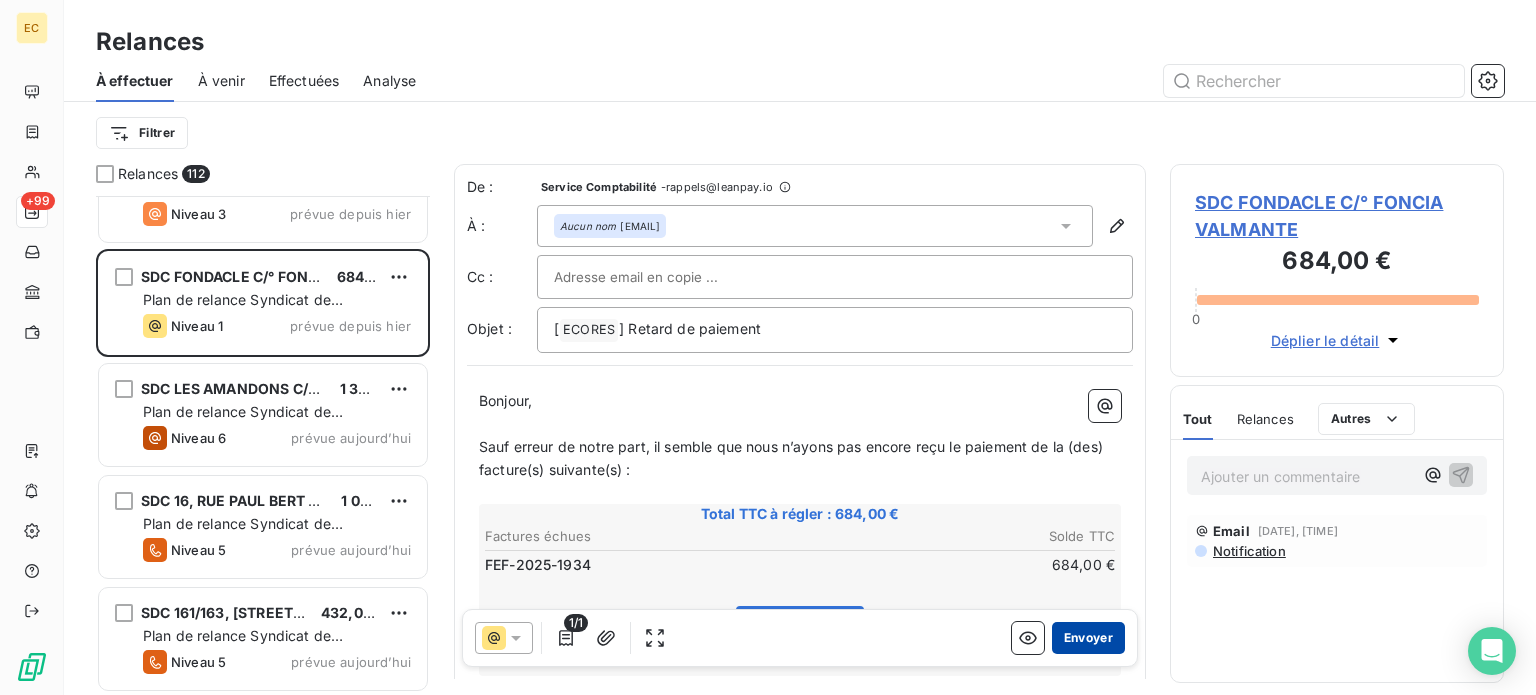 click on "Envoyer" at bounding box center (1088, 638) 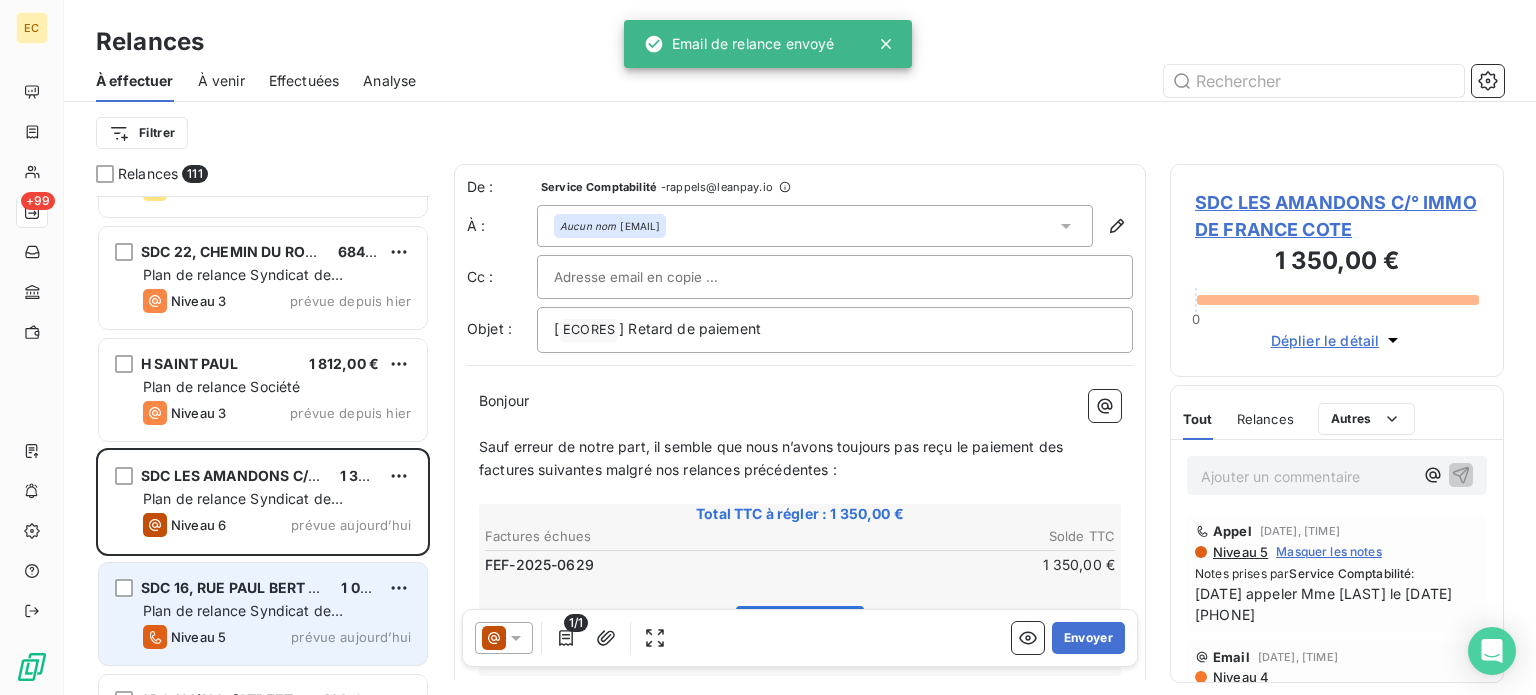 scroll, scrollTop: 10500, scrollLeft: 0, axis: vertical 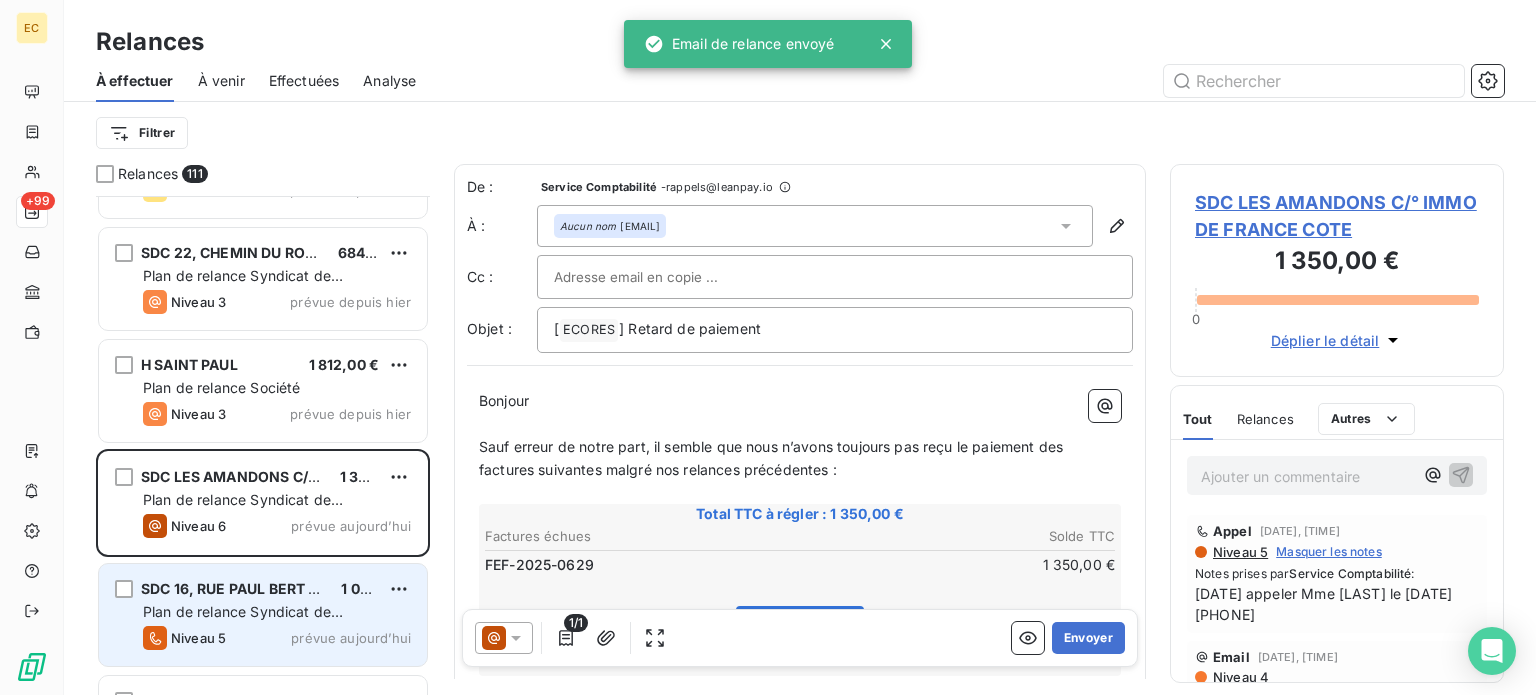 click on "Plan de relance Société" at bounding box center [221, 387] 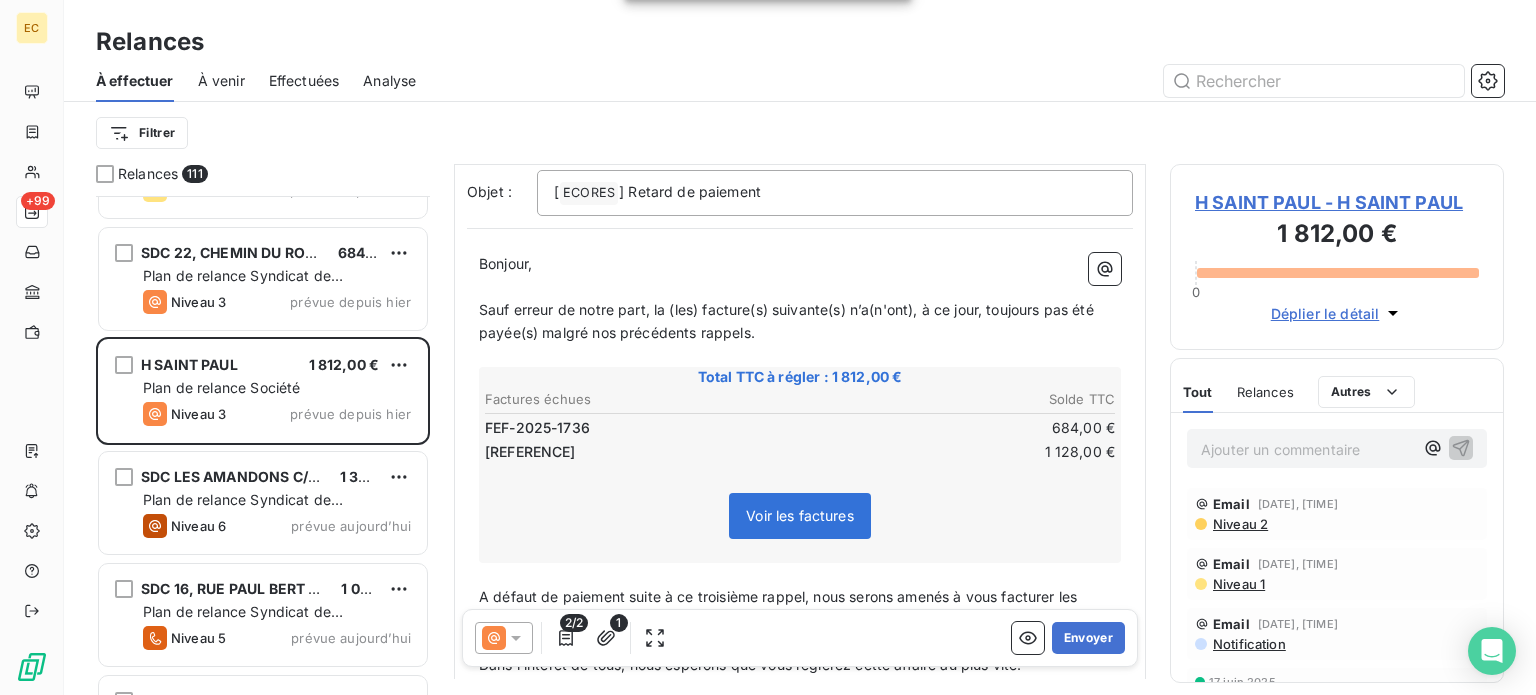 scroll, scrollTop: 100, scrollLeft: 0, axis: vertical 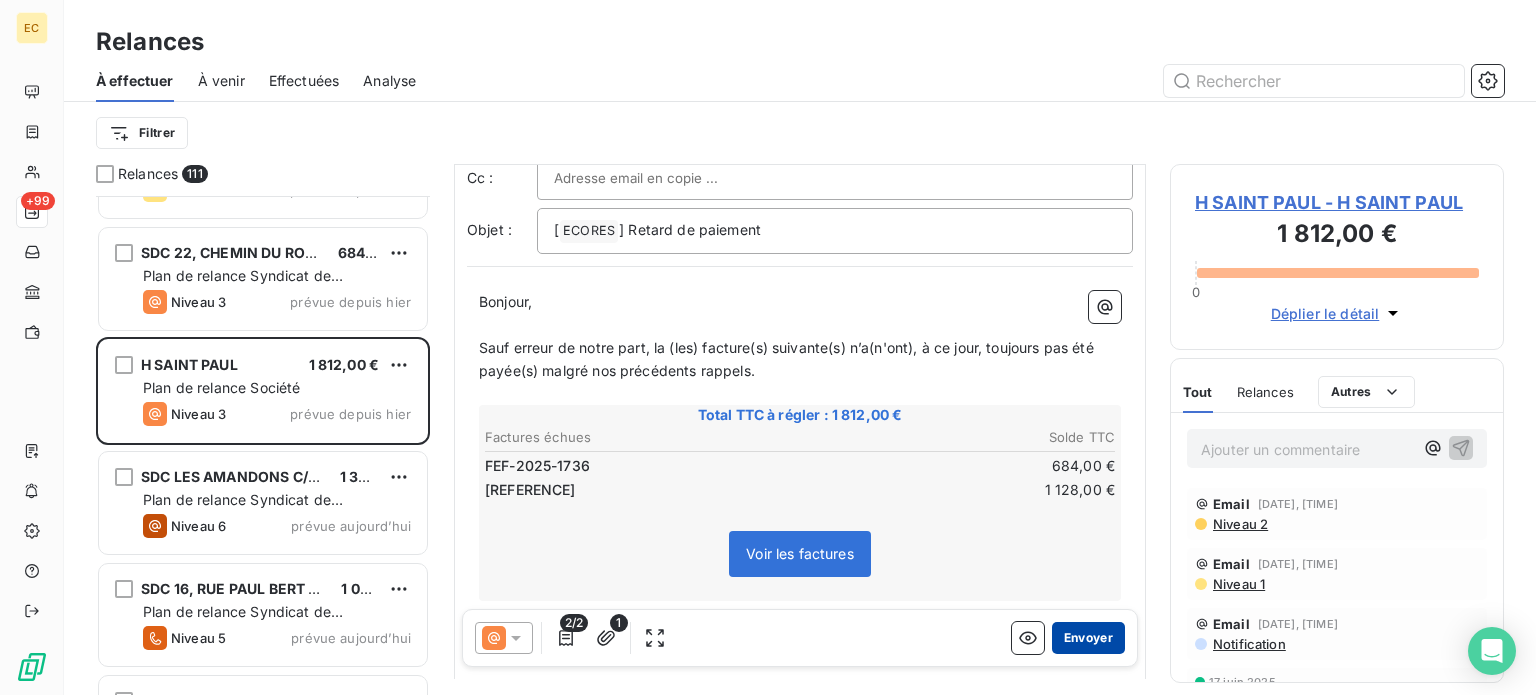 click on "Envoyer" at bounding box center (1088, 638) 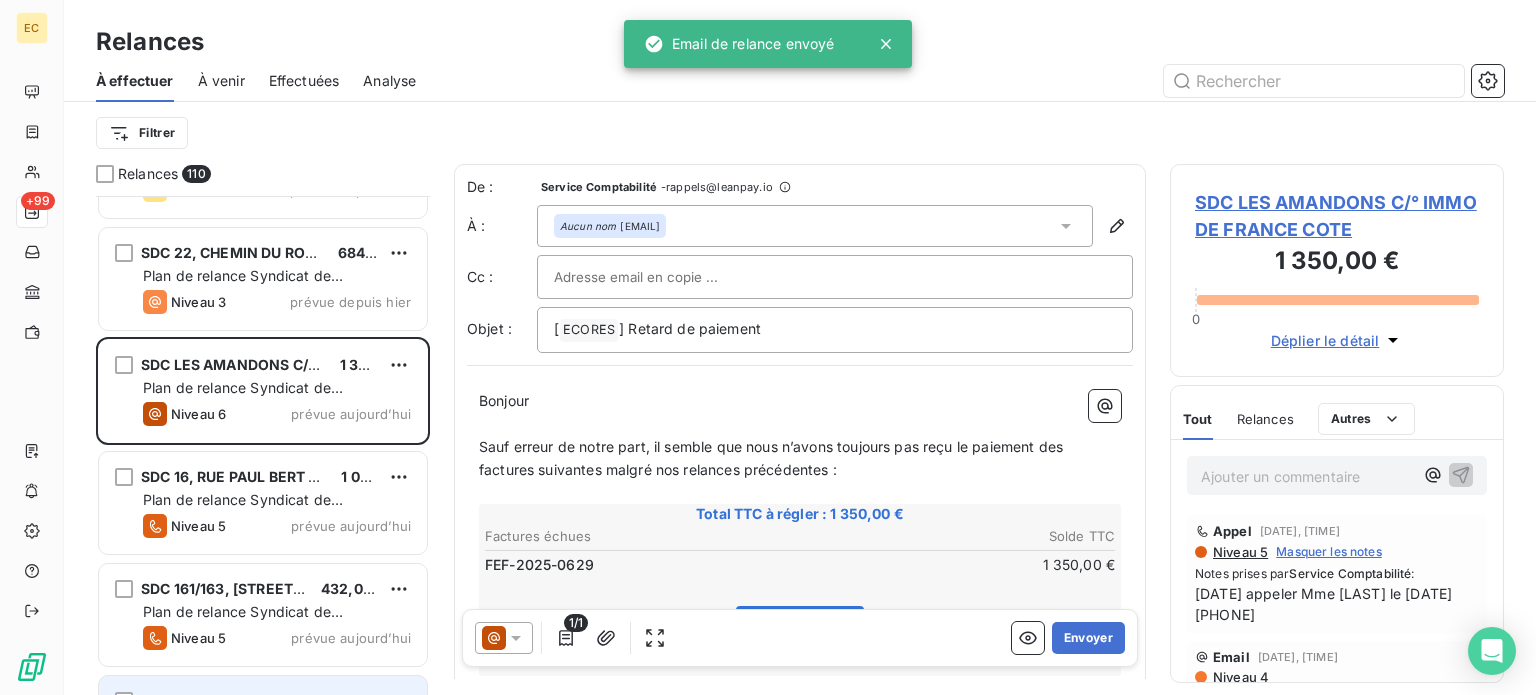 scroll, scrollTop: 10400, scrollLeft: 0, axis: vertical 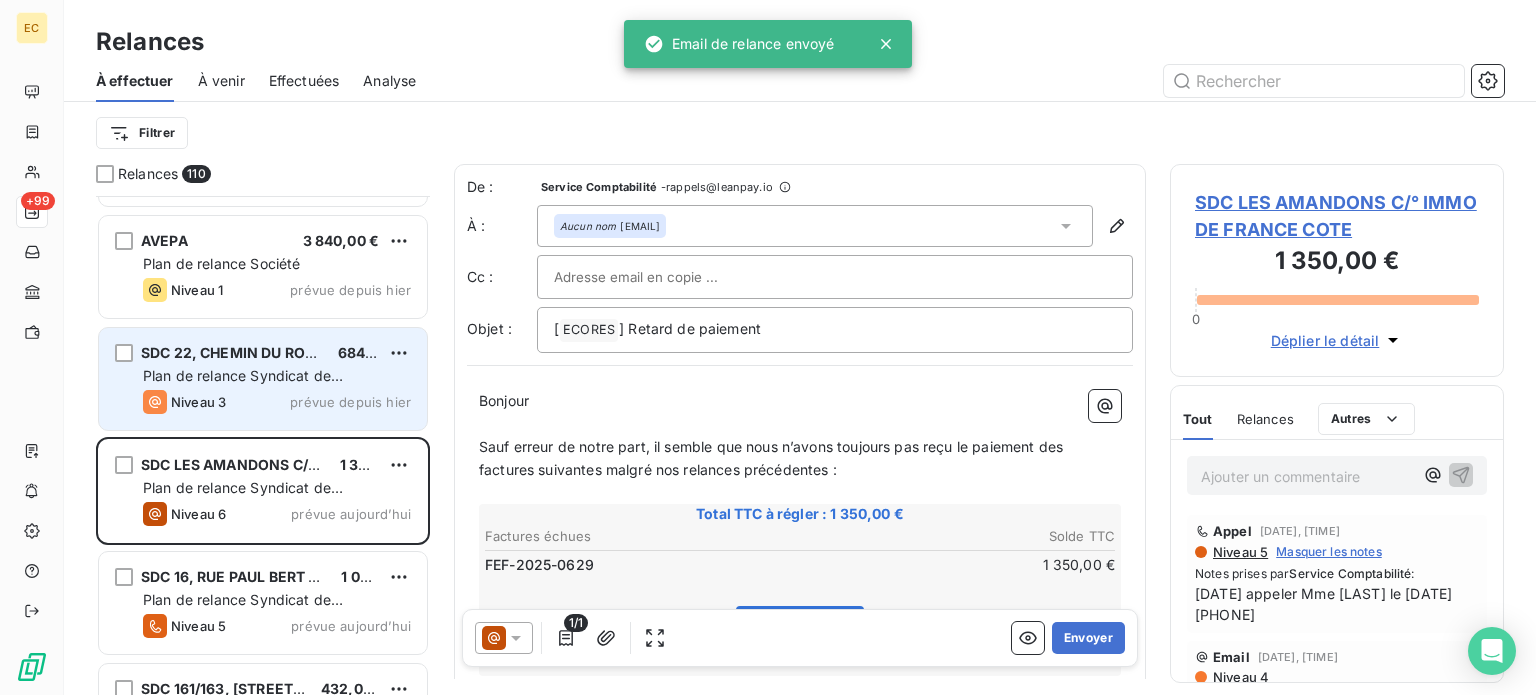click on "Plan de relance Syndicat de copropriété" at bounding box center (243, 385) 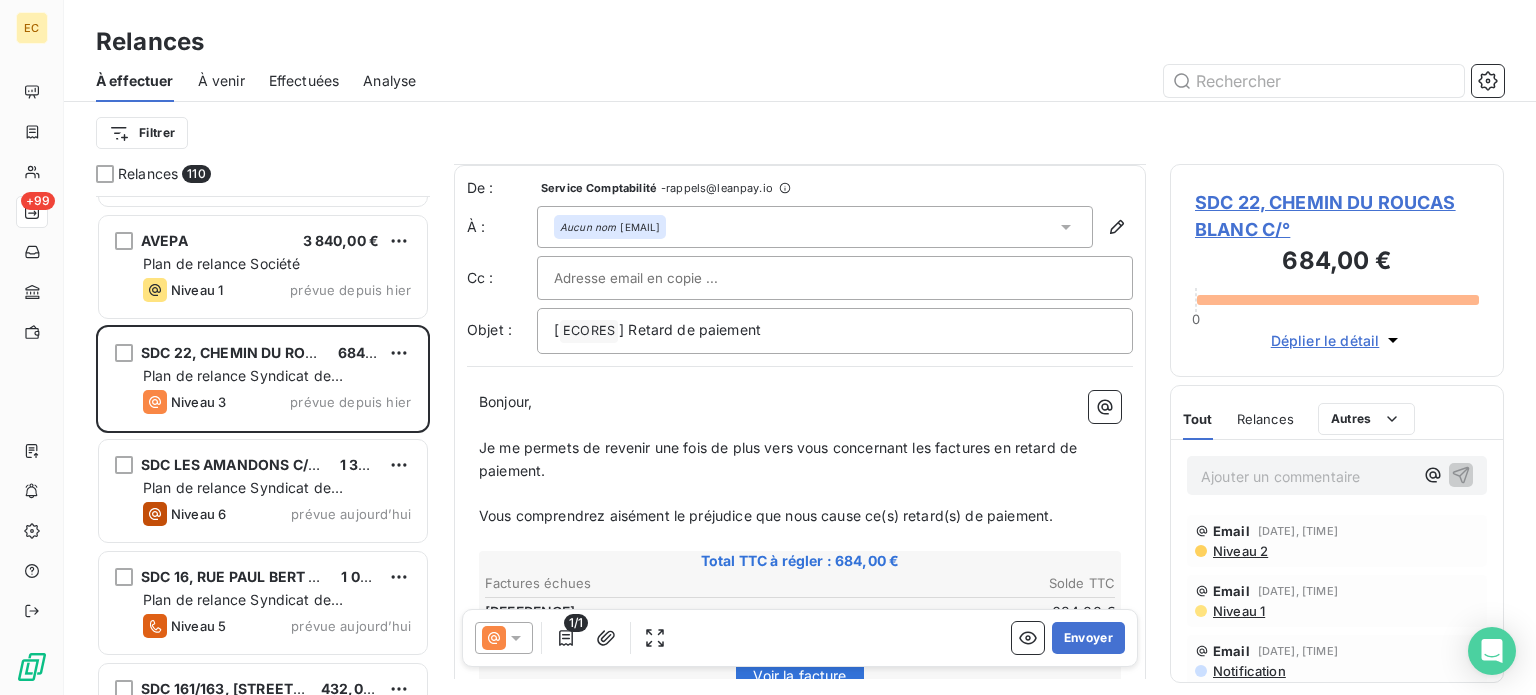 scroll, scrollTop: 100, scrollLeft: 0, axis: vertical 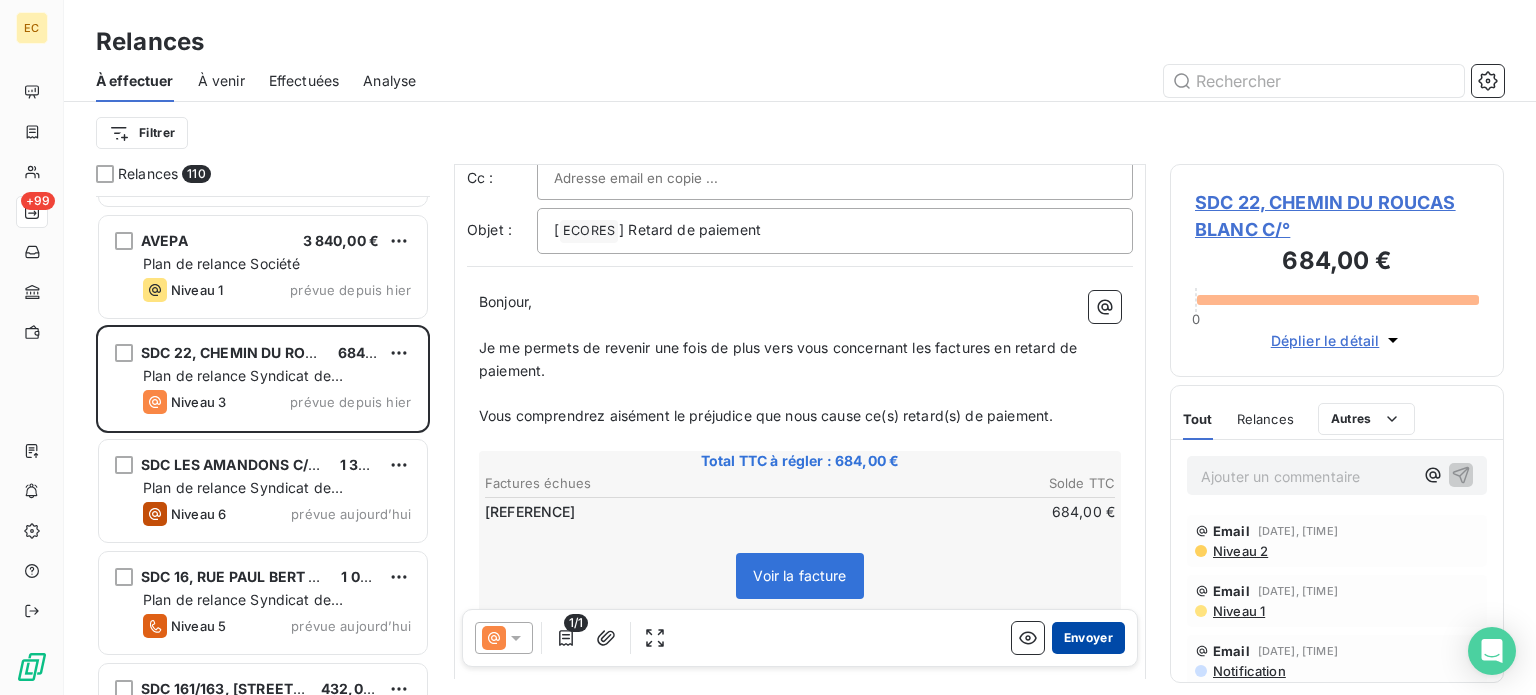 click on "Envoyer" at bounding box center [1088, 638] 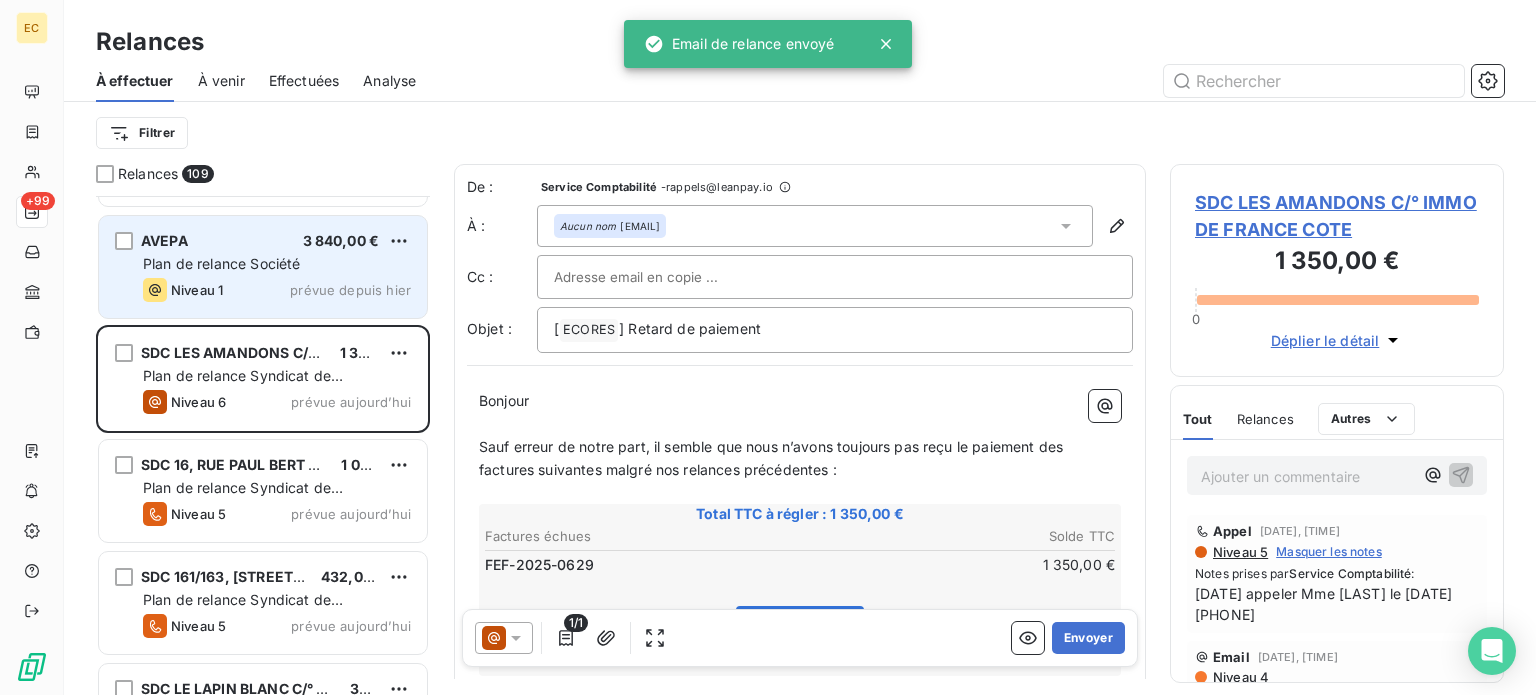 click on "Plan de relance Société" at bounding box center [221, 263] 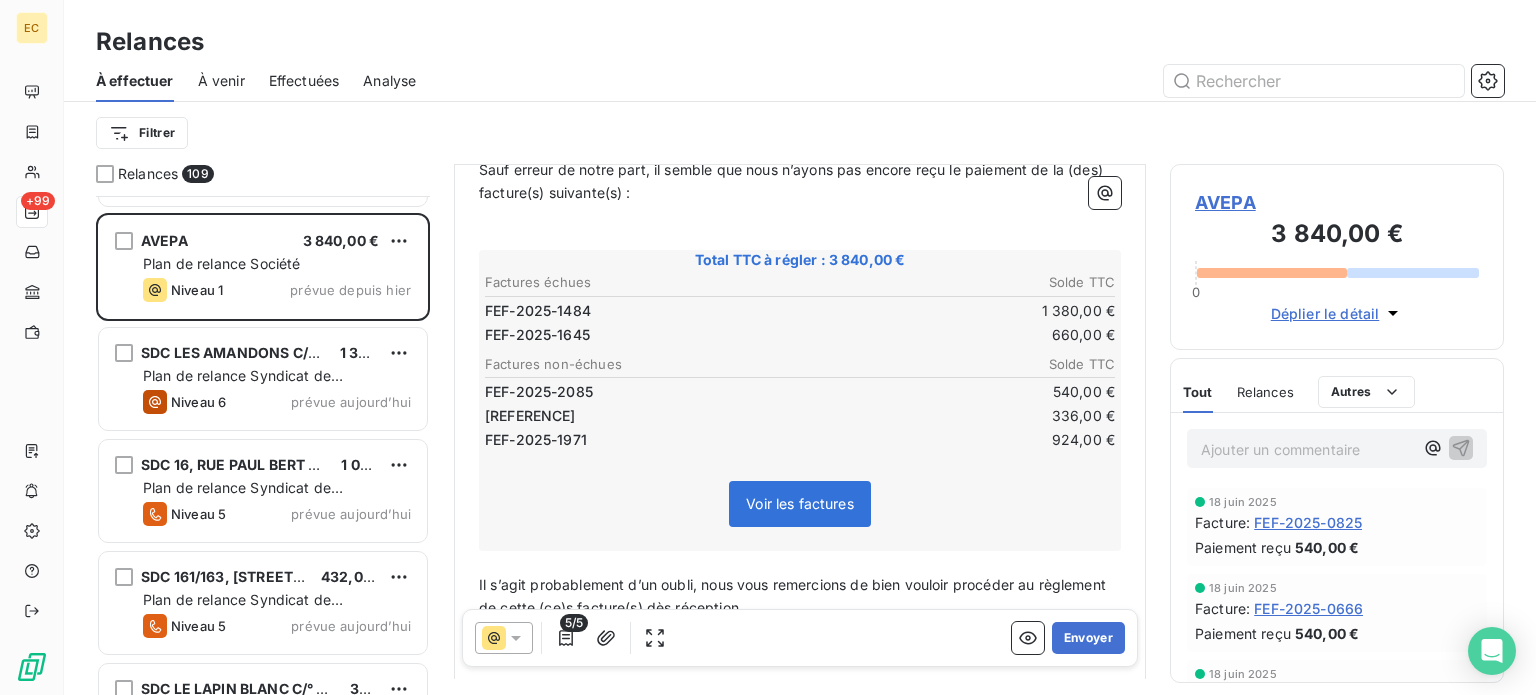 scroll, scrollTop: 300, scrollLeft: 0, axis: vertical 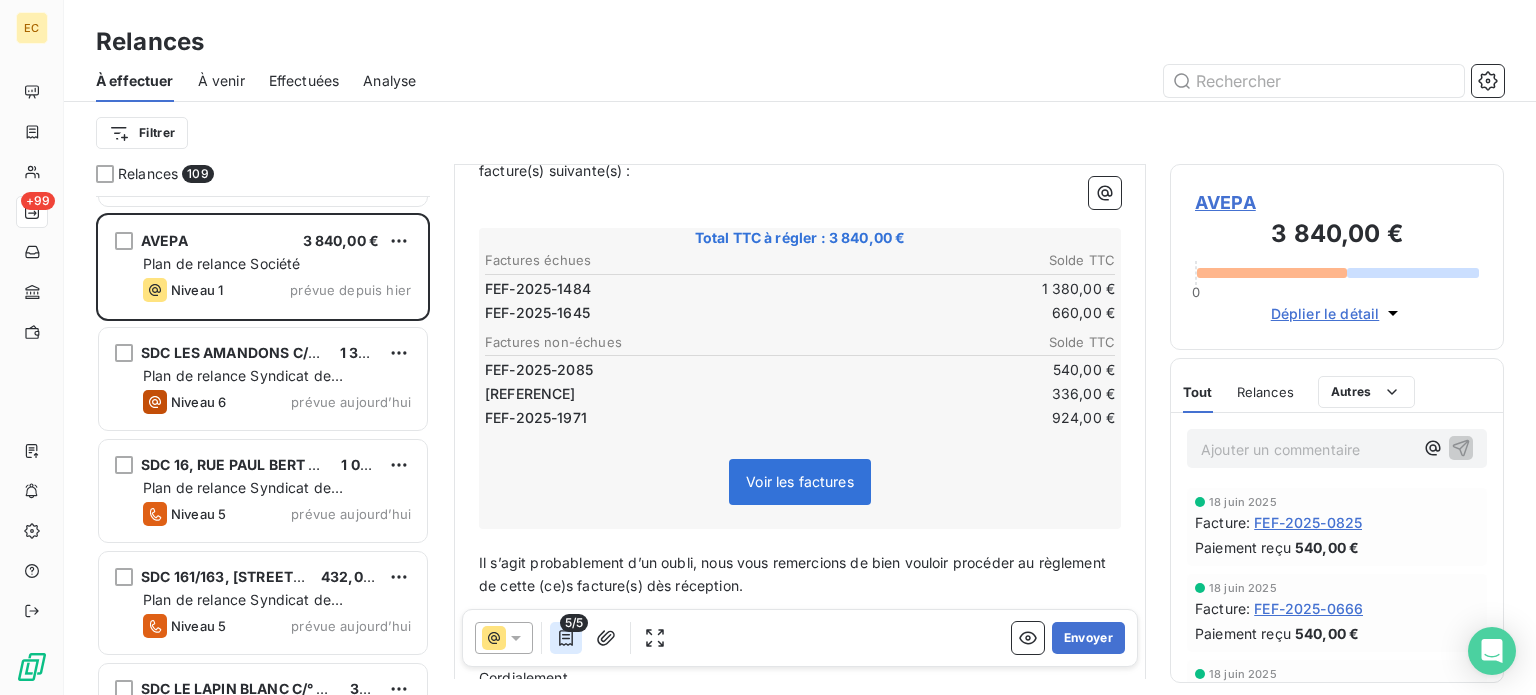 click 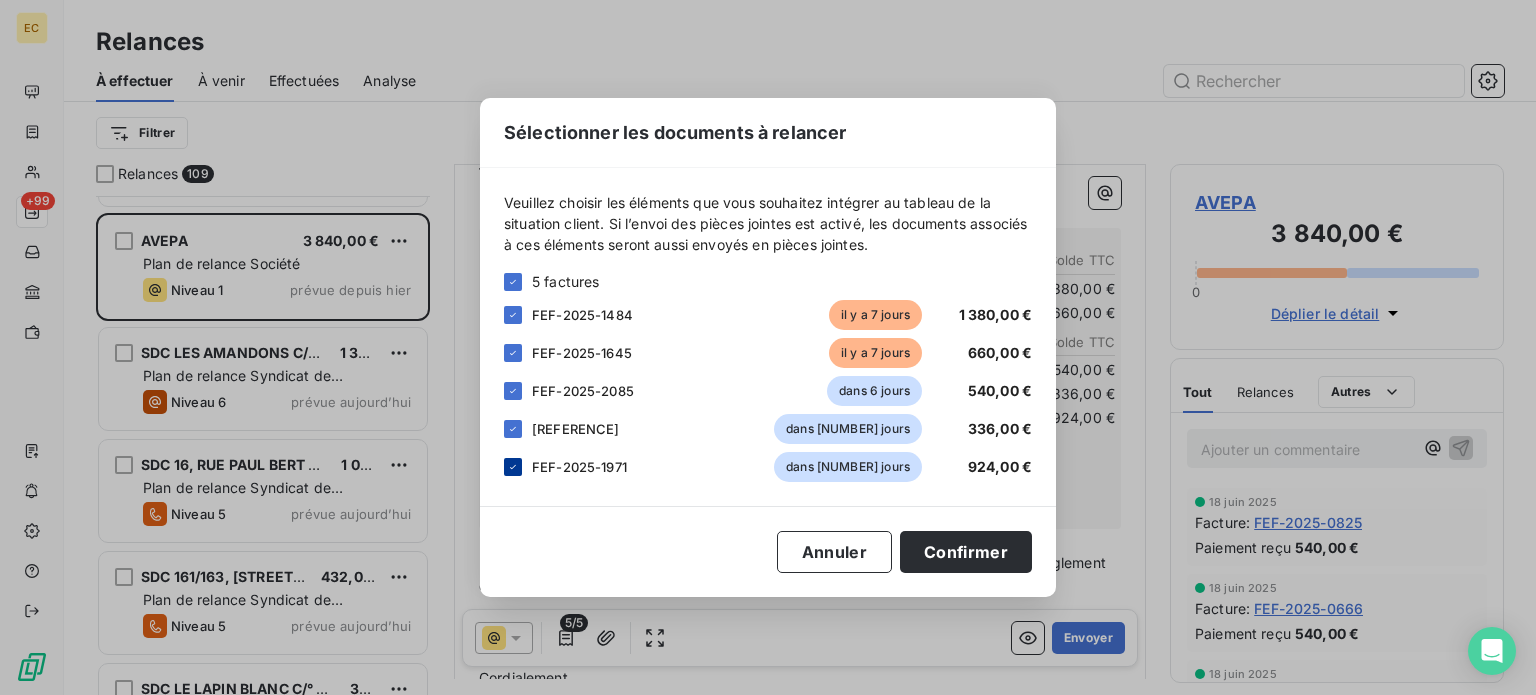 drag, startPoint x: 512, startPoint y: 468, endPoint x: 512, endPoint y: 445, distance: 23 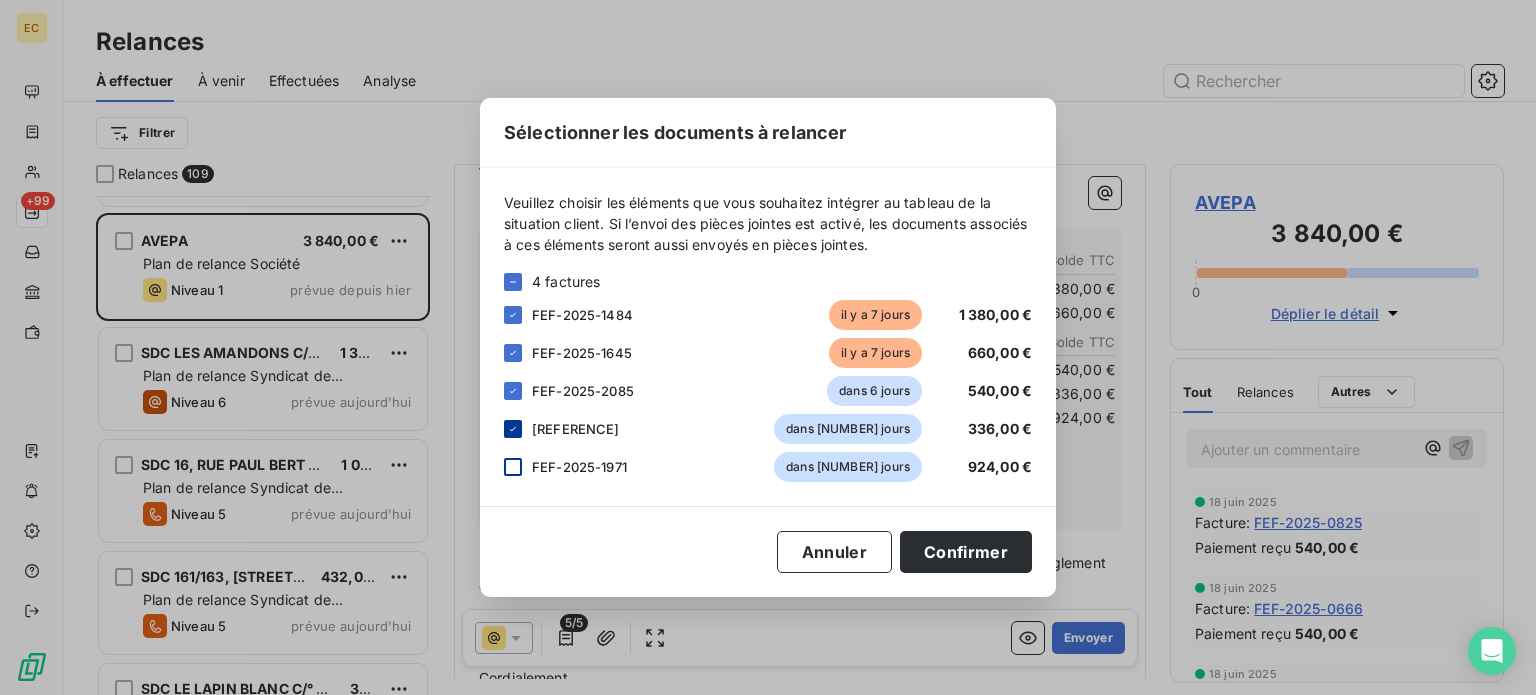 click 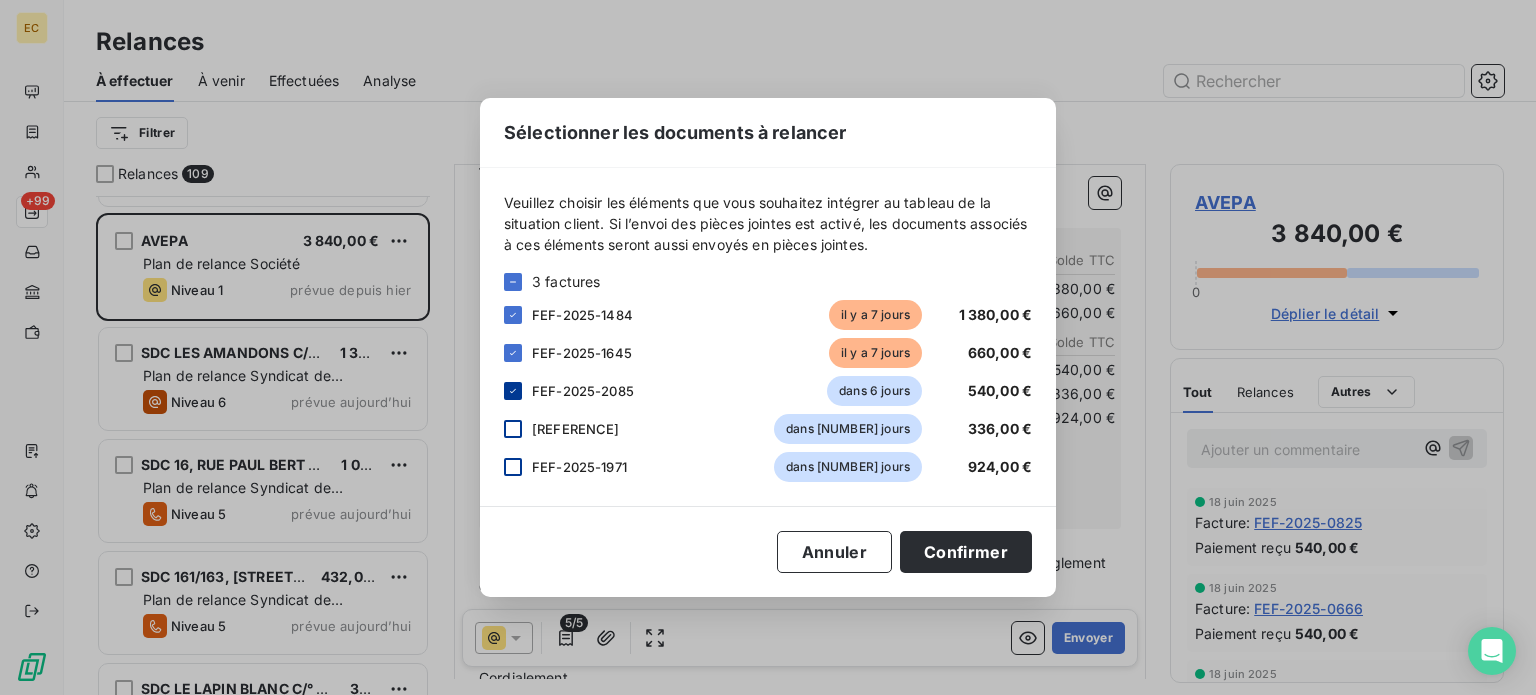 click 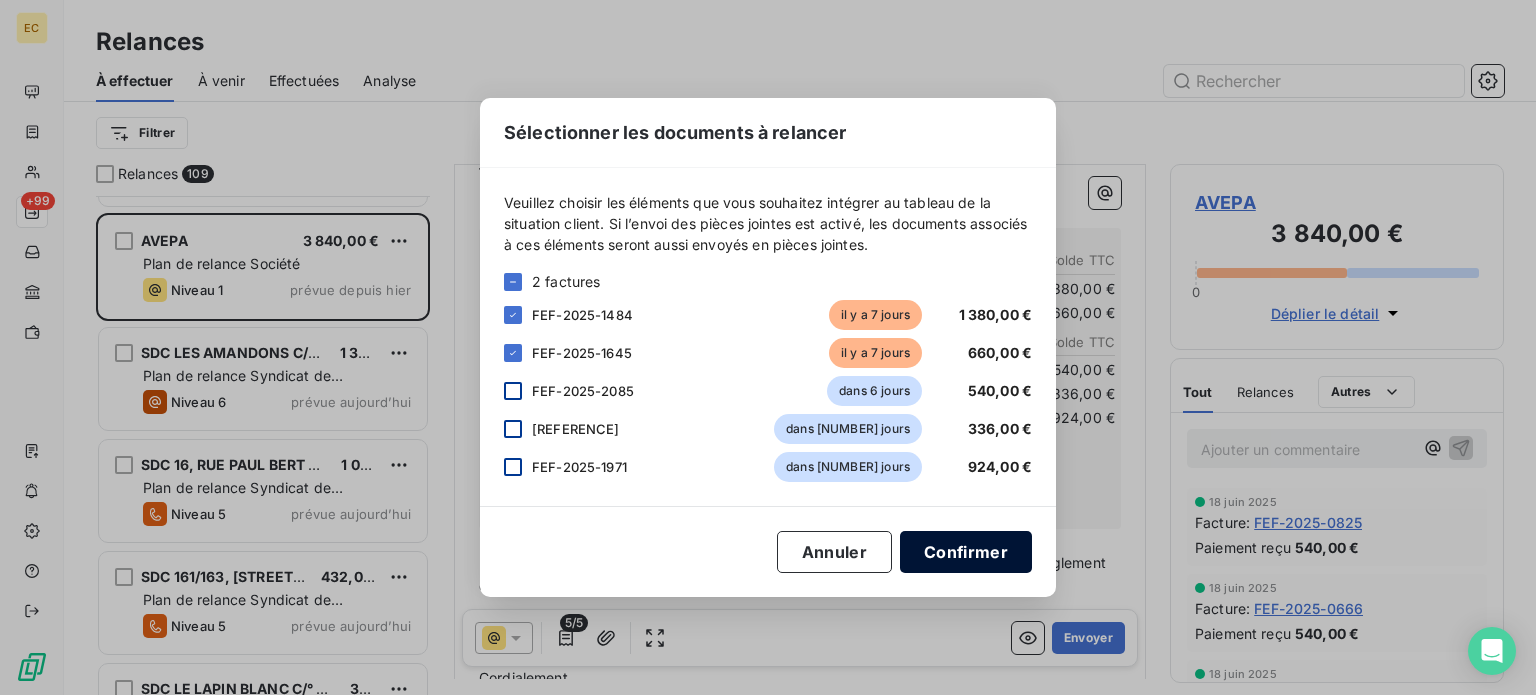 click on "Confirmer" at bounding box center [966, 552] 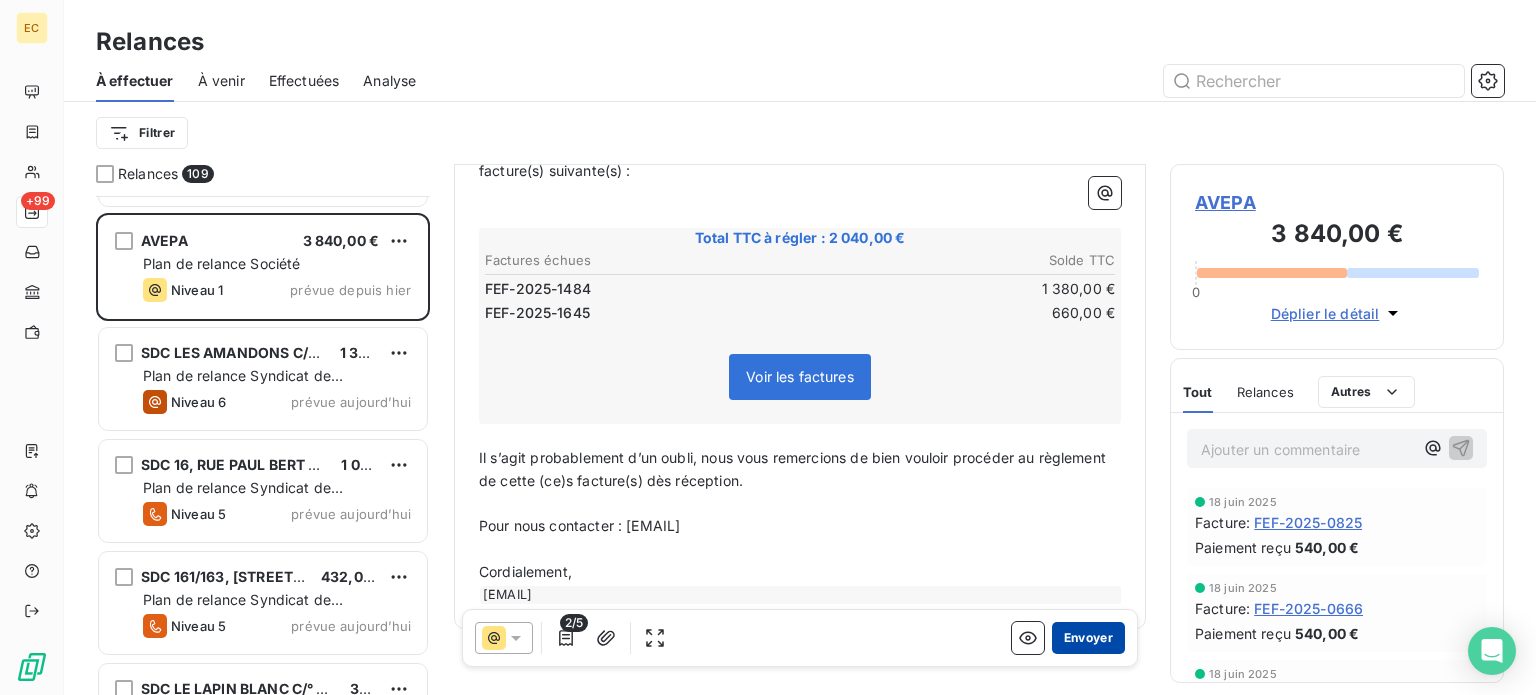 click on "Envoyer" at bounding box center (1088, 638) 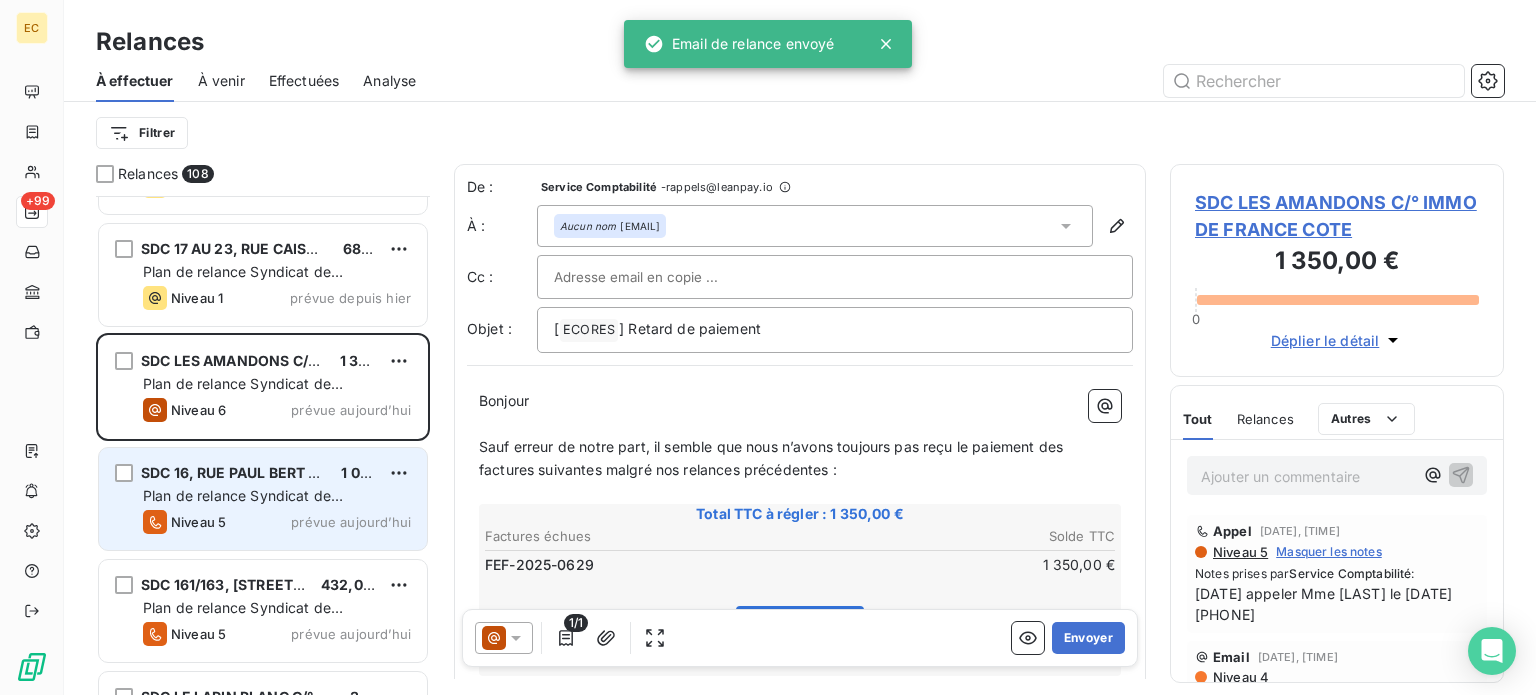 scroll, scrollTop: 10200, scrollLeft: 0, axis: vertical 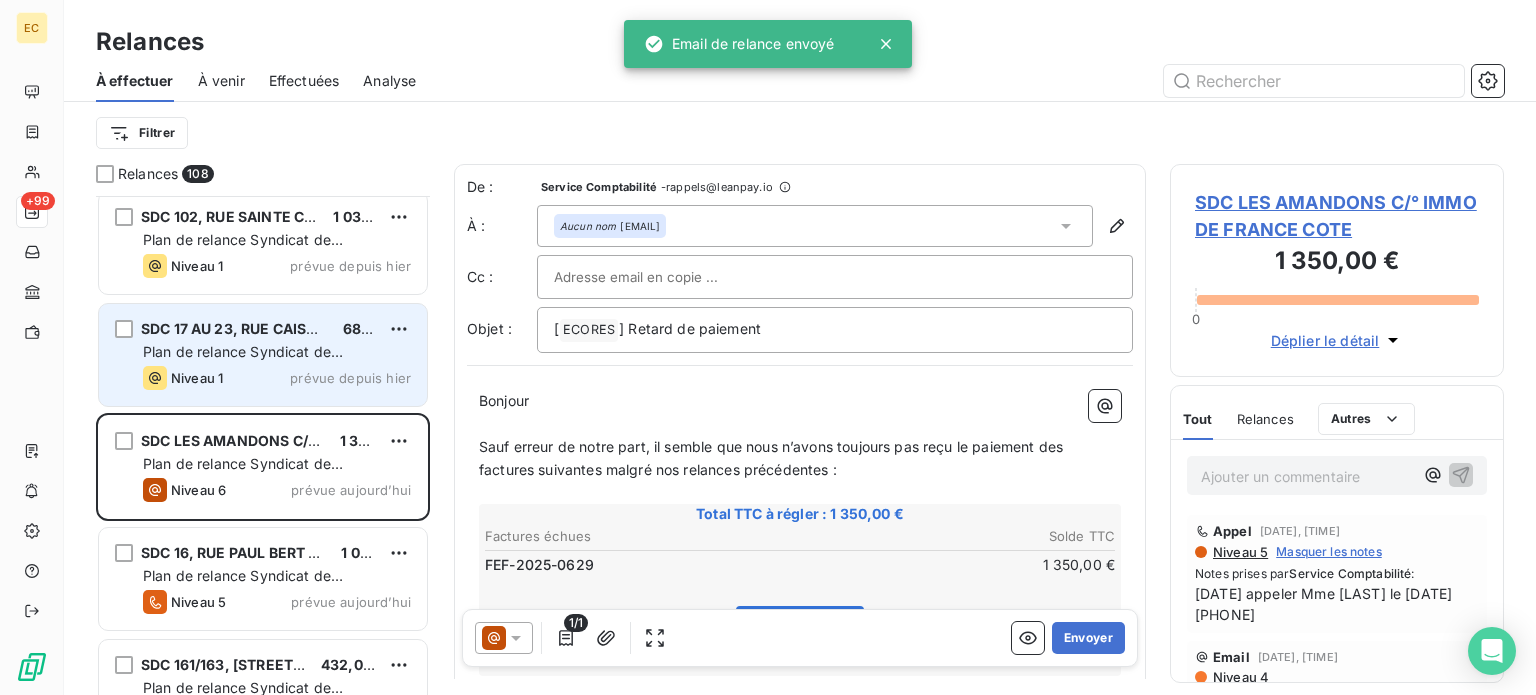 click on "Niveau 1" at bounding box center [183, 378] 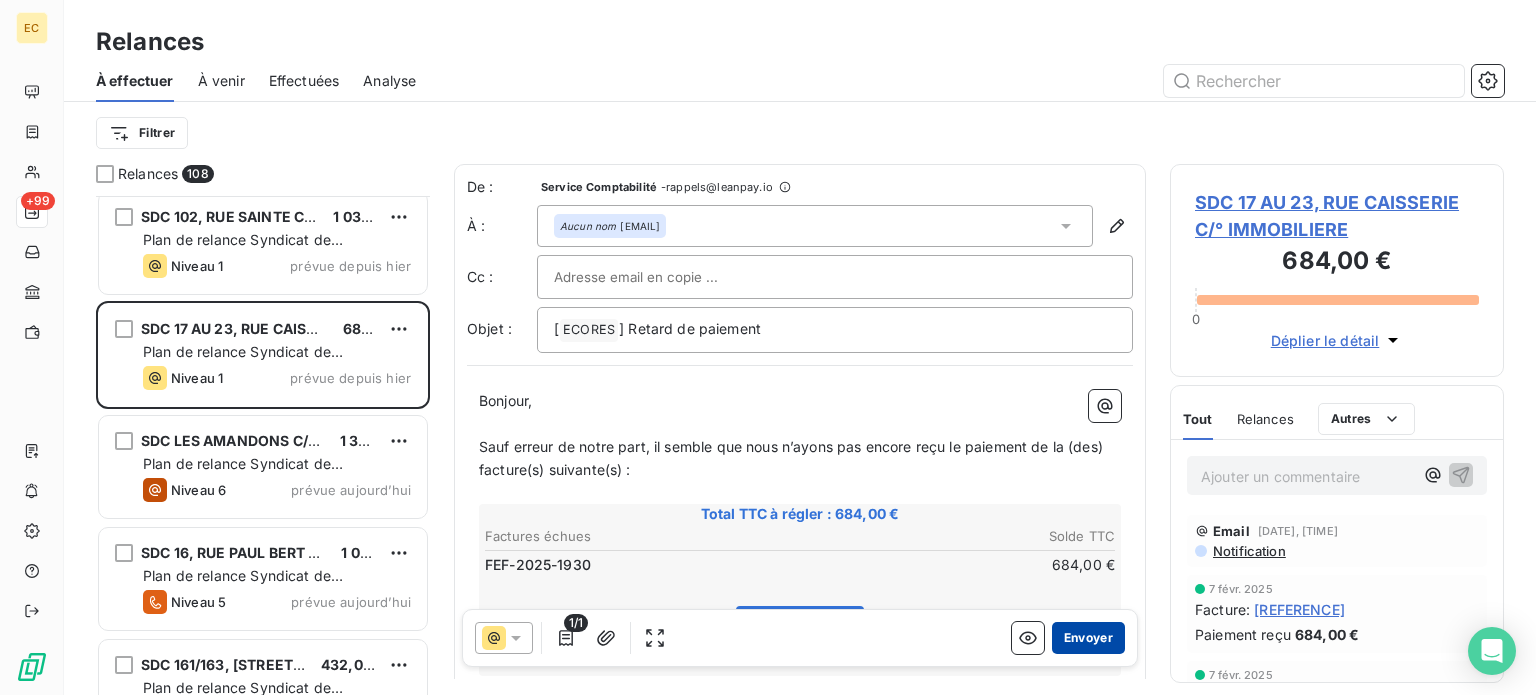 click on "Envoyer" at bounding box center (1088, 638) 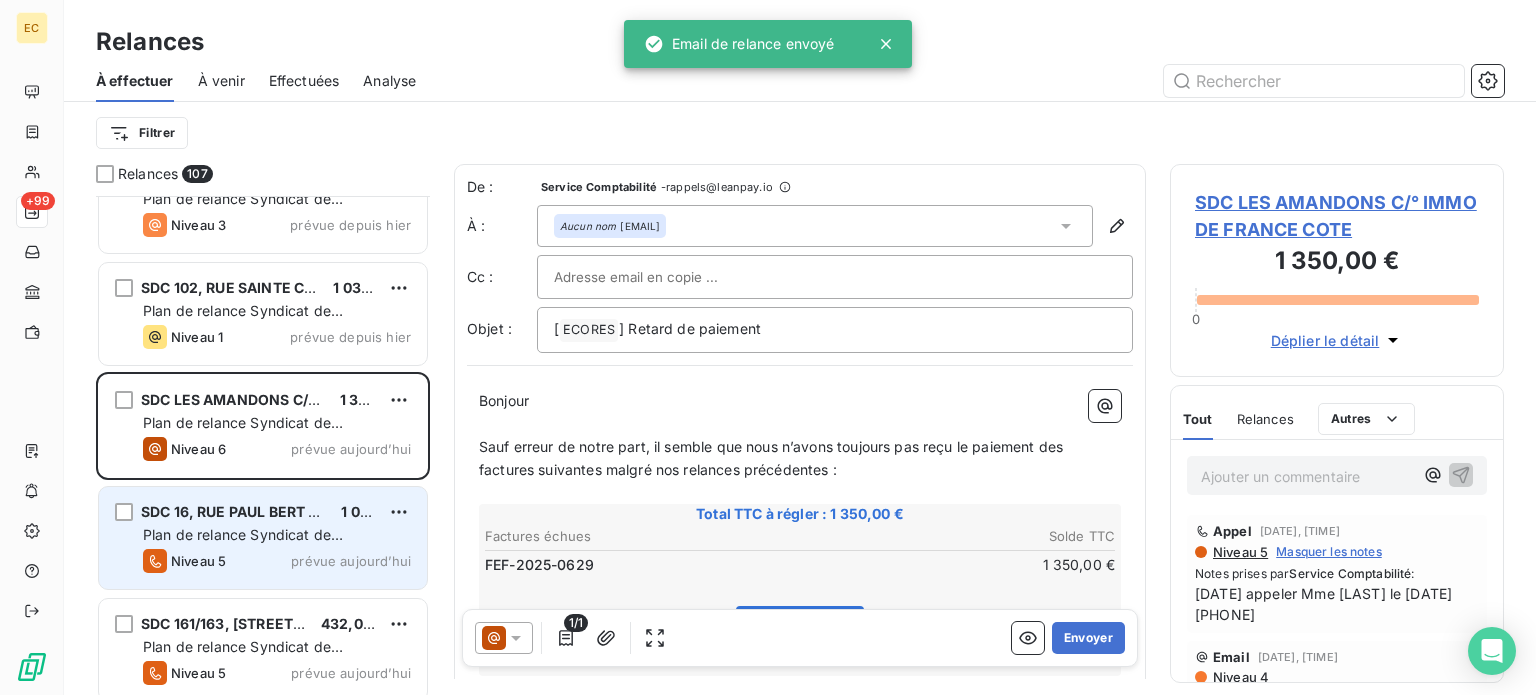 scroll, scrollTop: 10100, scrollLeft: 0, axis: vertical 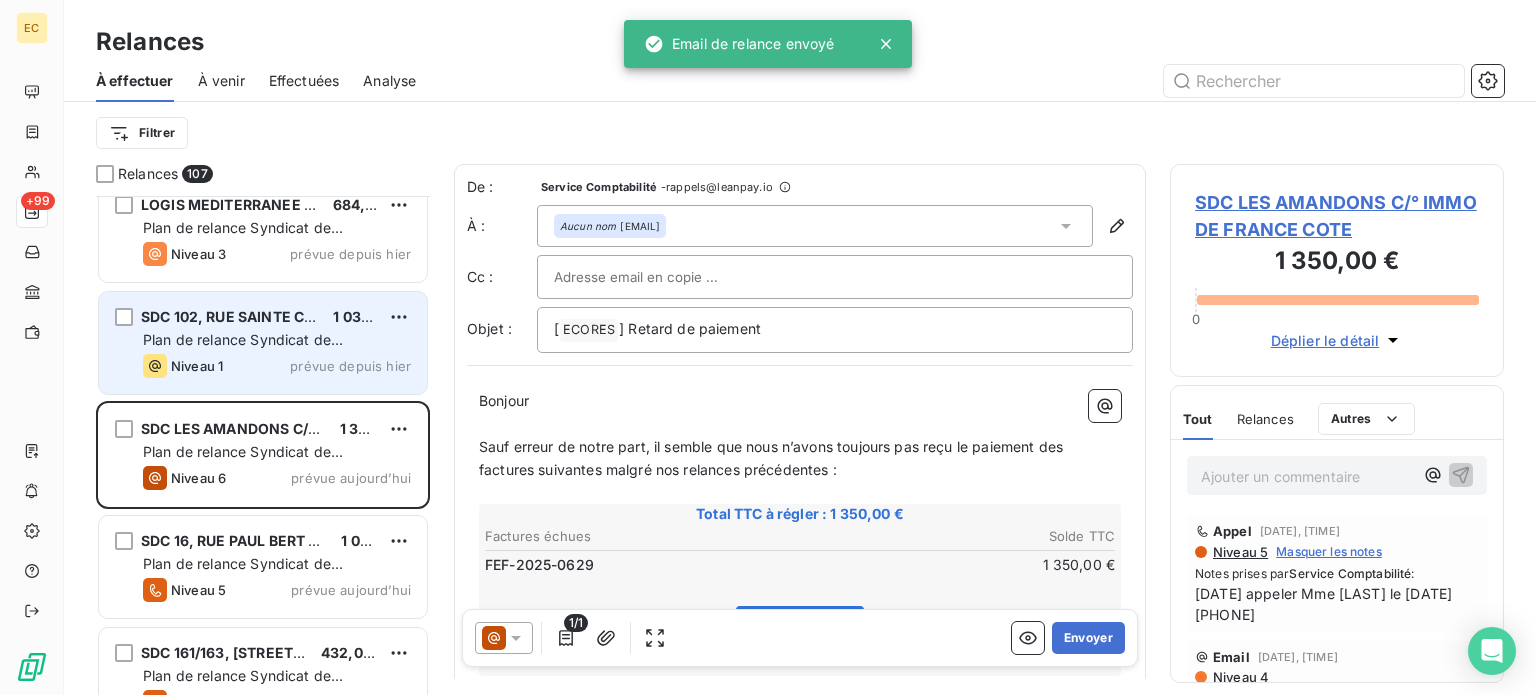 click on "Plan de relance Syndicat de copropriété" at bounding box center (277, 340) 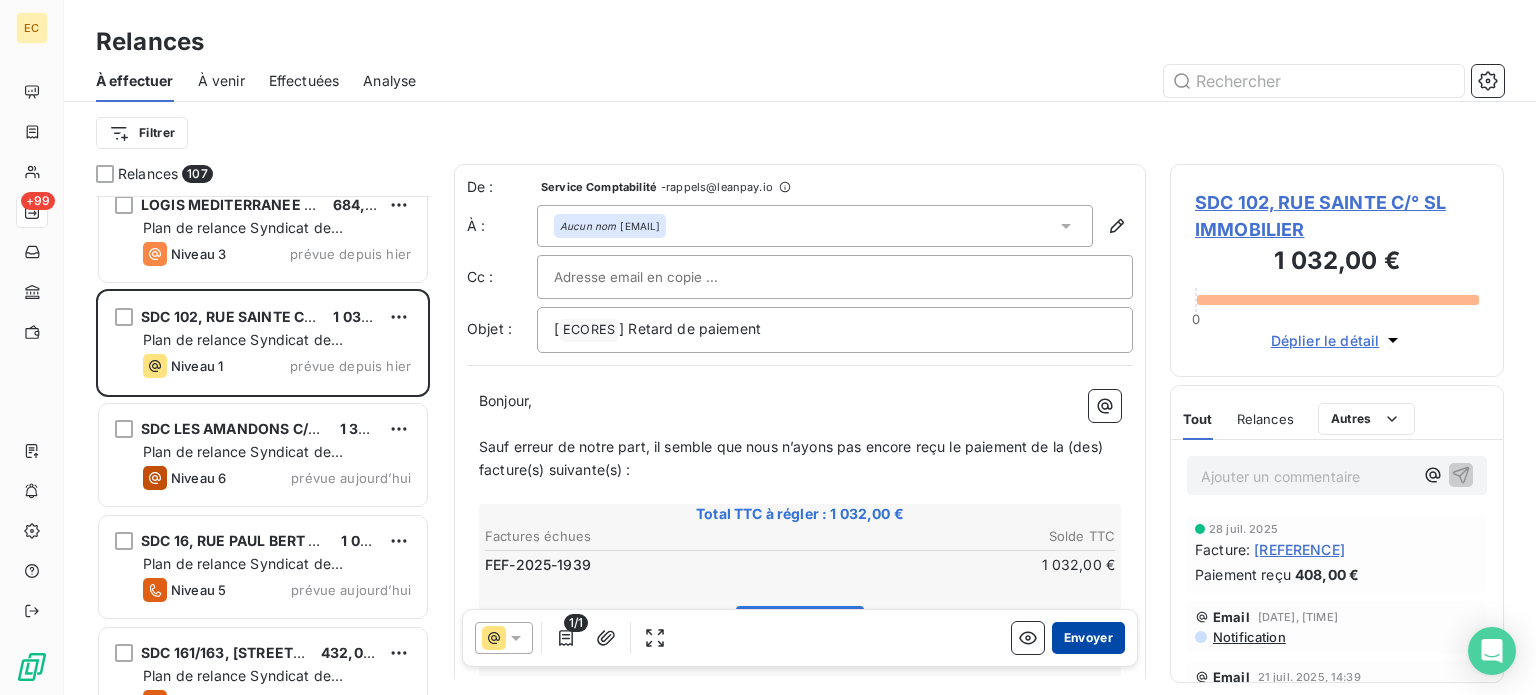 click on "Envoyer" at bounding box center (1088, 638) 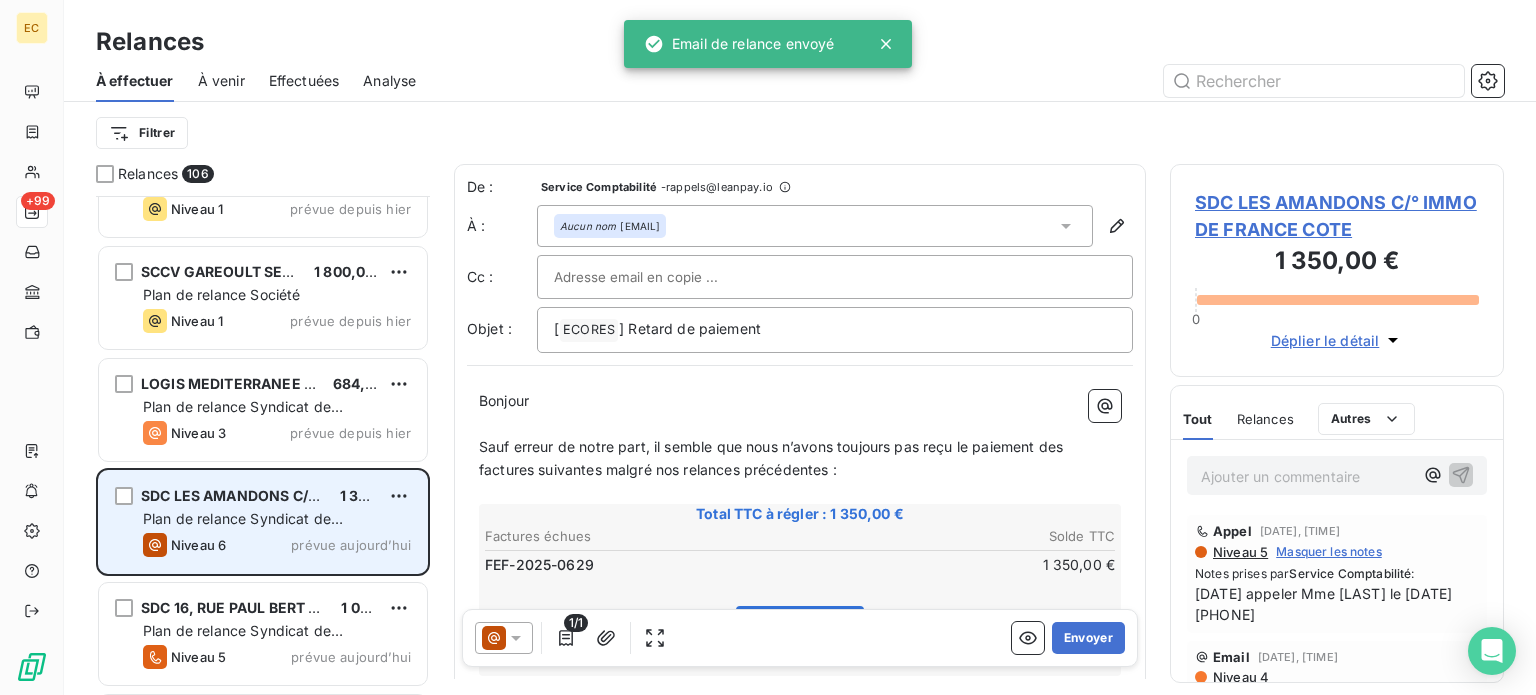 scroll, scrollTop: 9900, scrollLeft: 0, axis: vertical 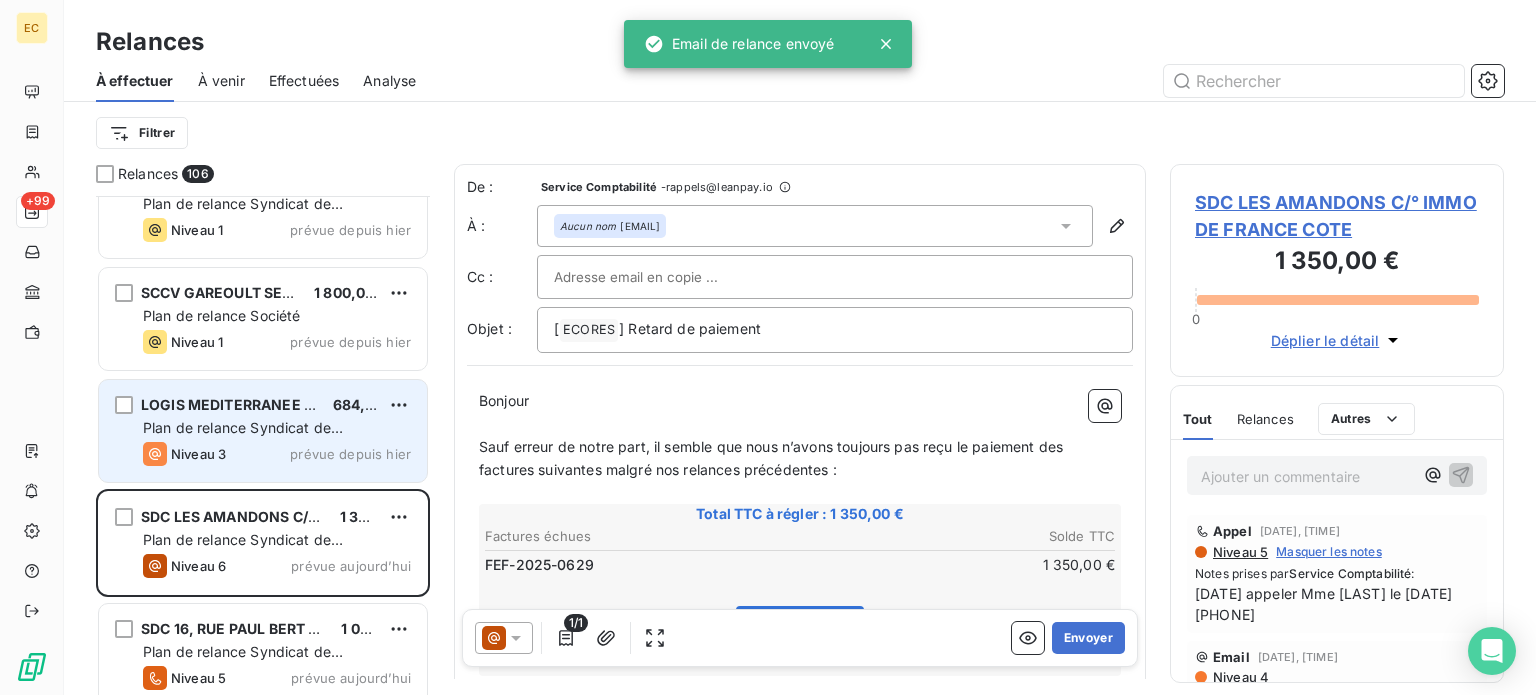 click on "Plan de relance Syndicat de copropriété" at bounding box center (243, 437) 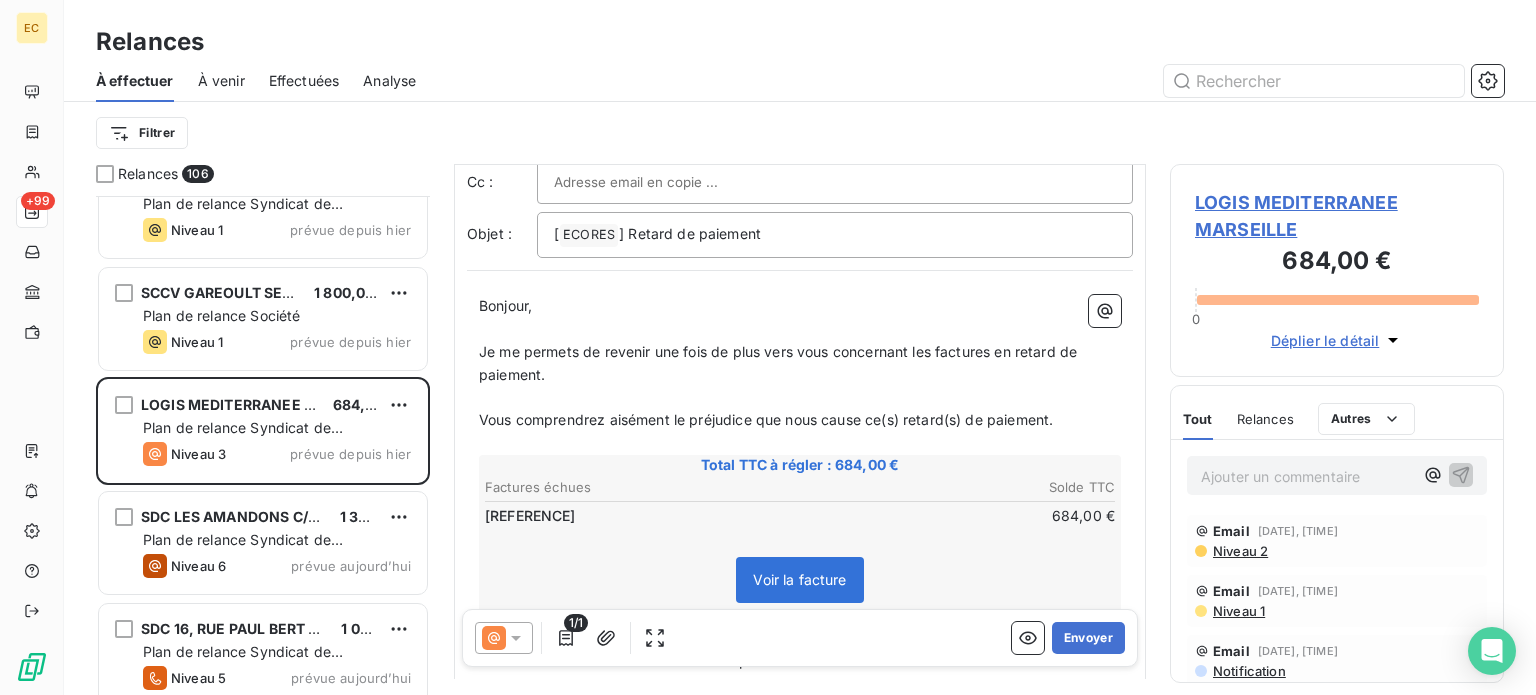 scroll, scrollTop: 100, scrollLeft: 0, axis: vertical 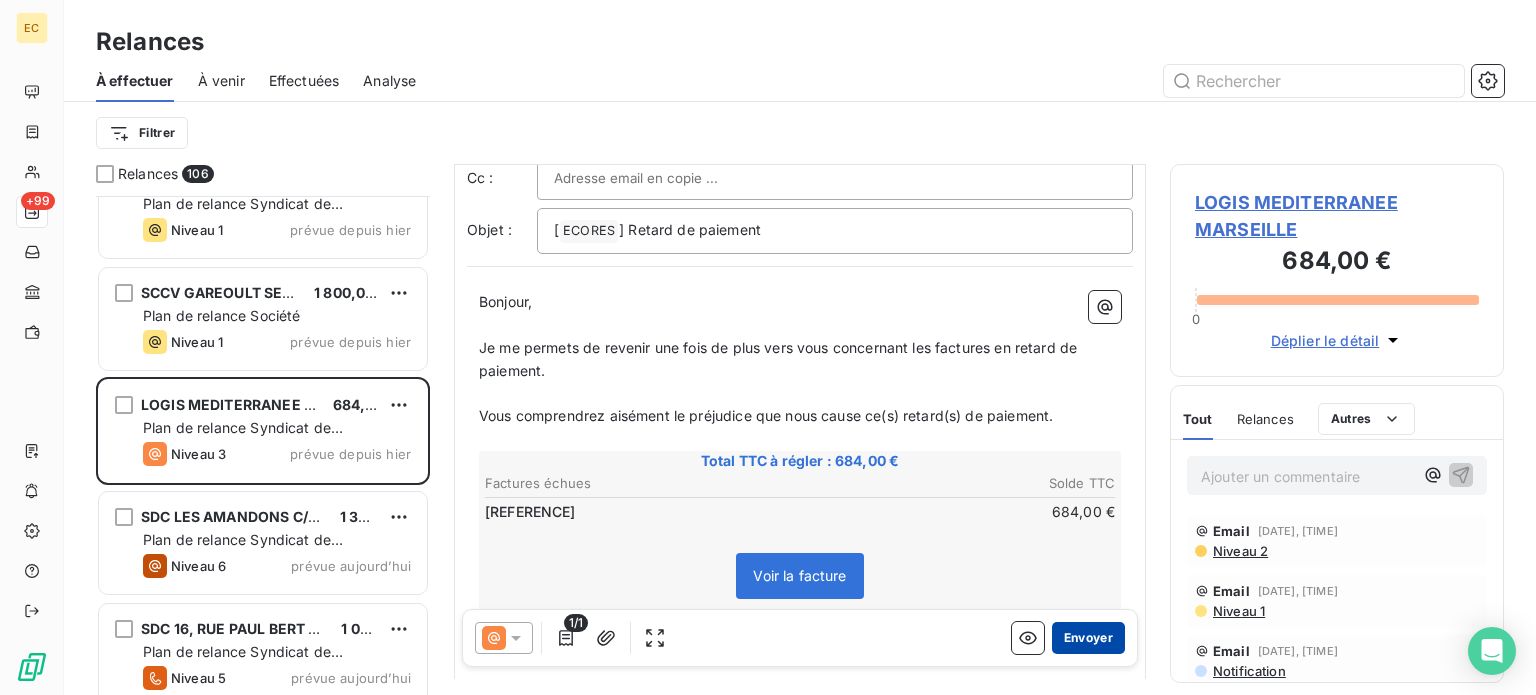 click on "Envoyer" at bounding box center (1088, 638) 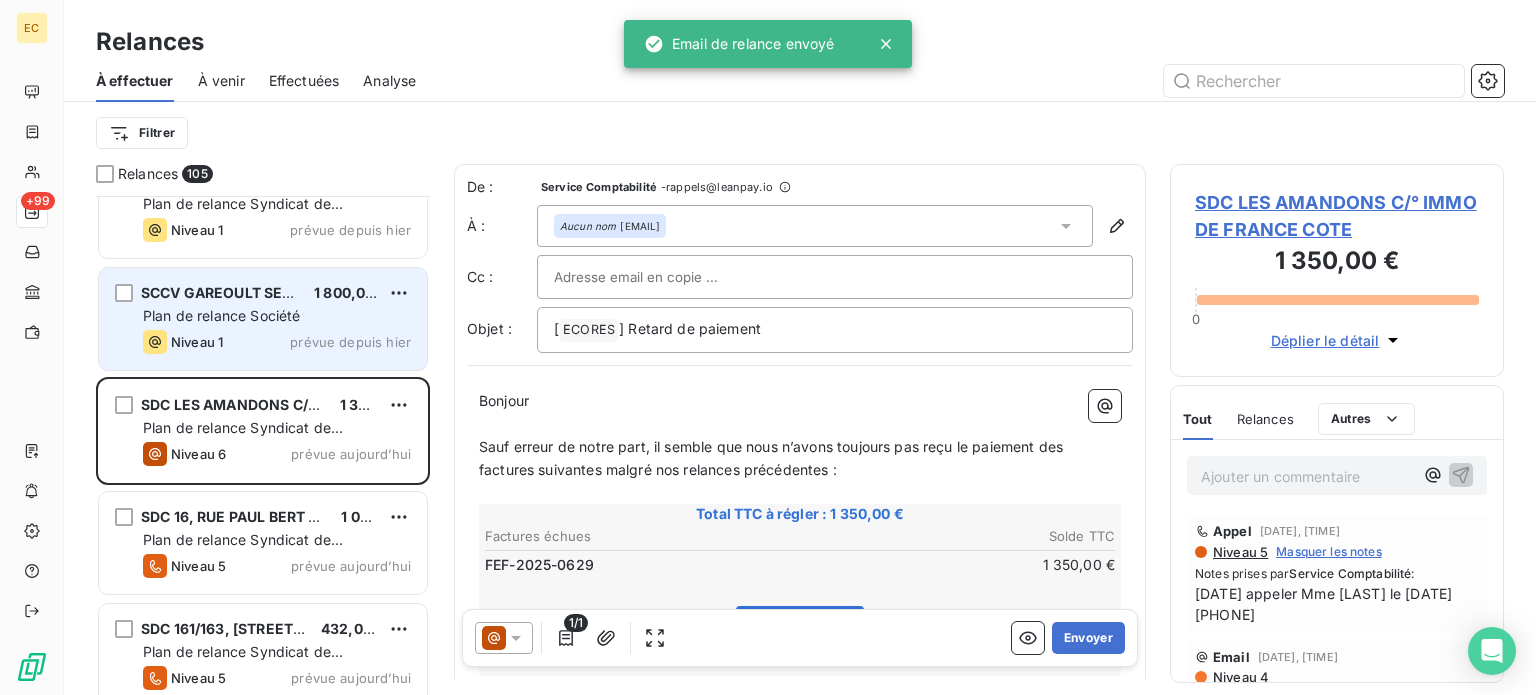 click on "Plan de relance Société" at bounding box center [221, 315] 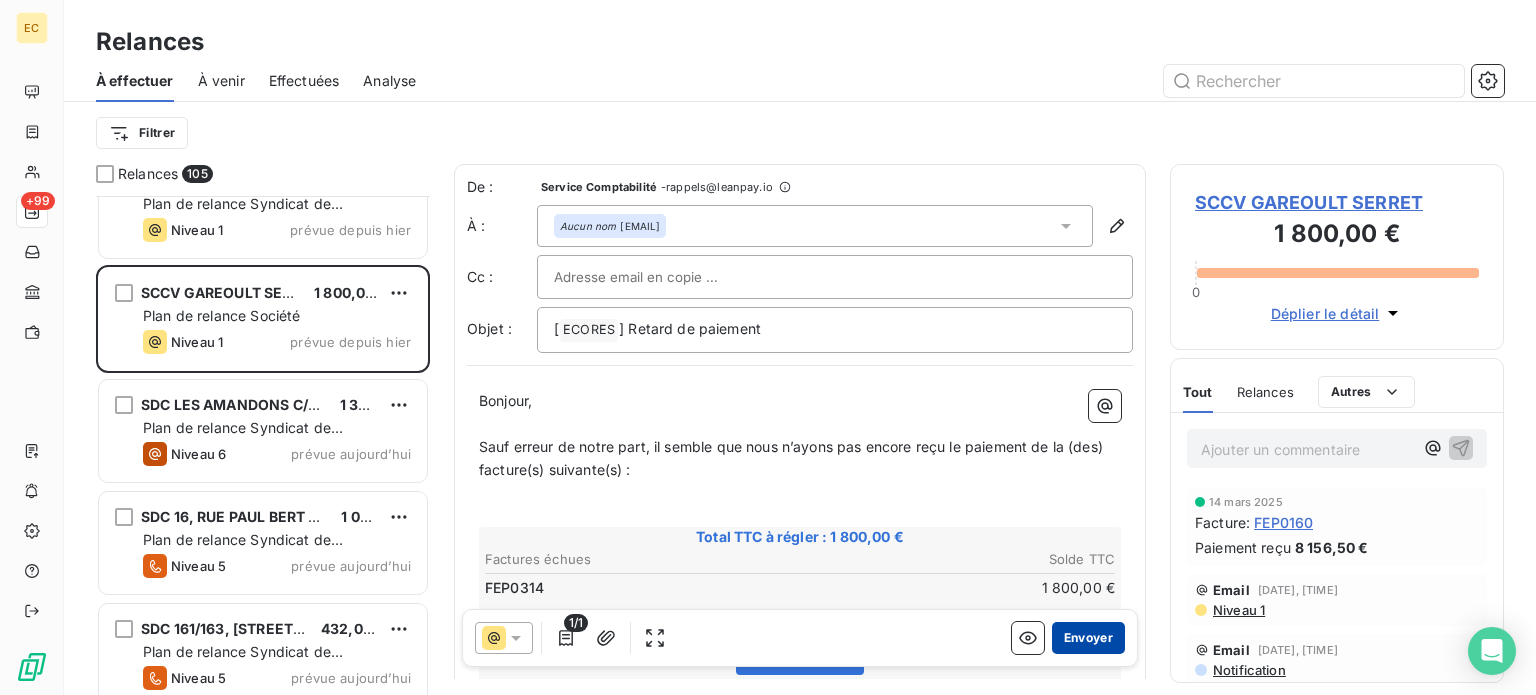 click on "Envoyer" at bounding box center [1088, 638] 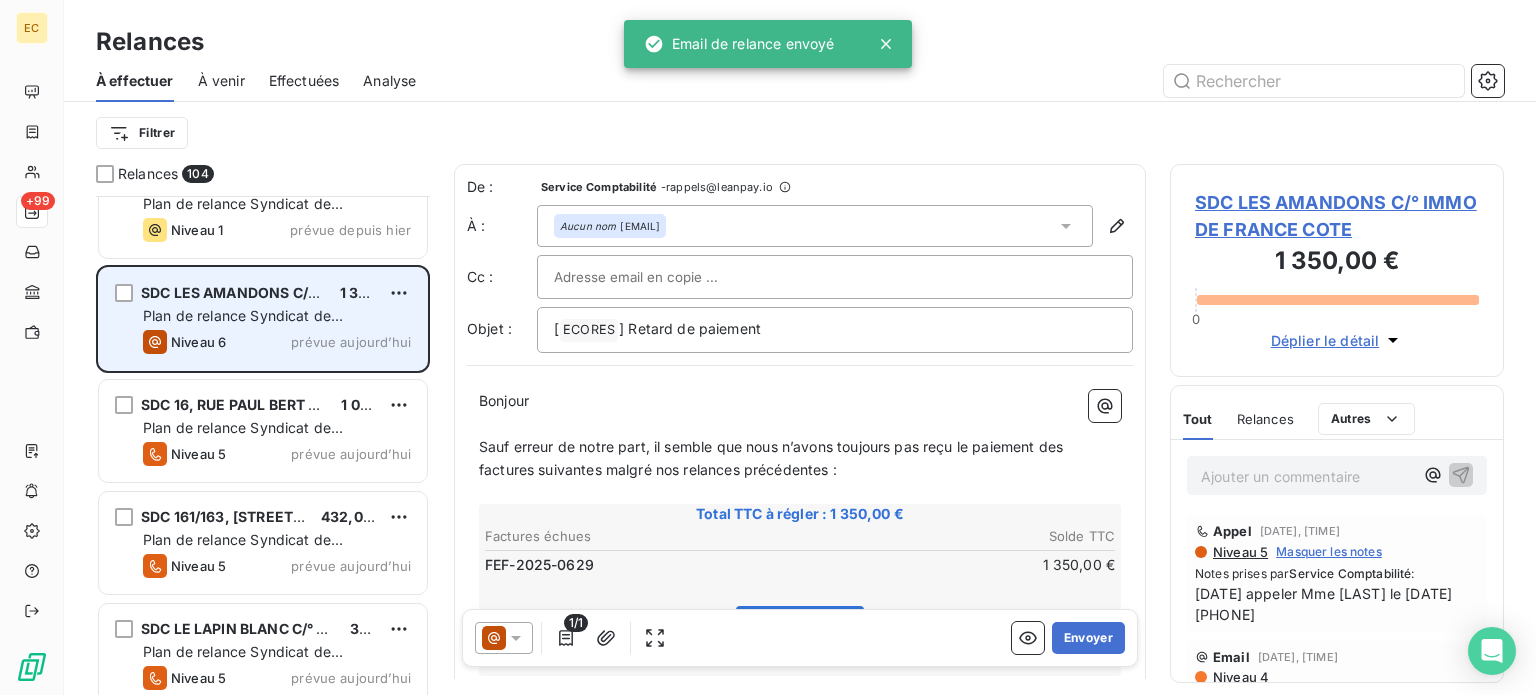 scroll, scrollTop: 9800, scrollLeft: 0, axis: vertical 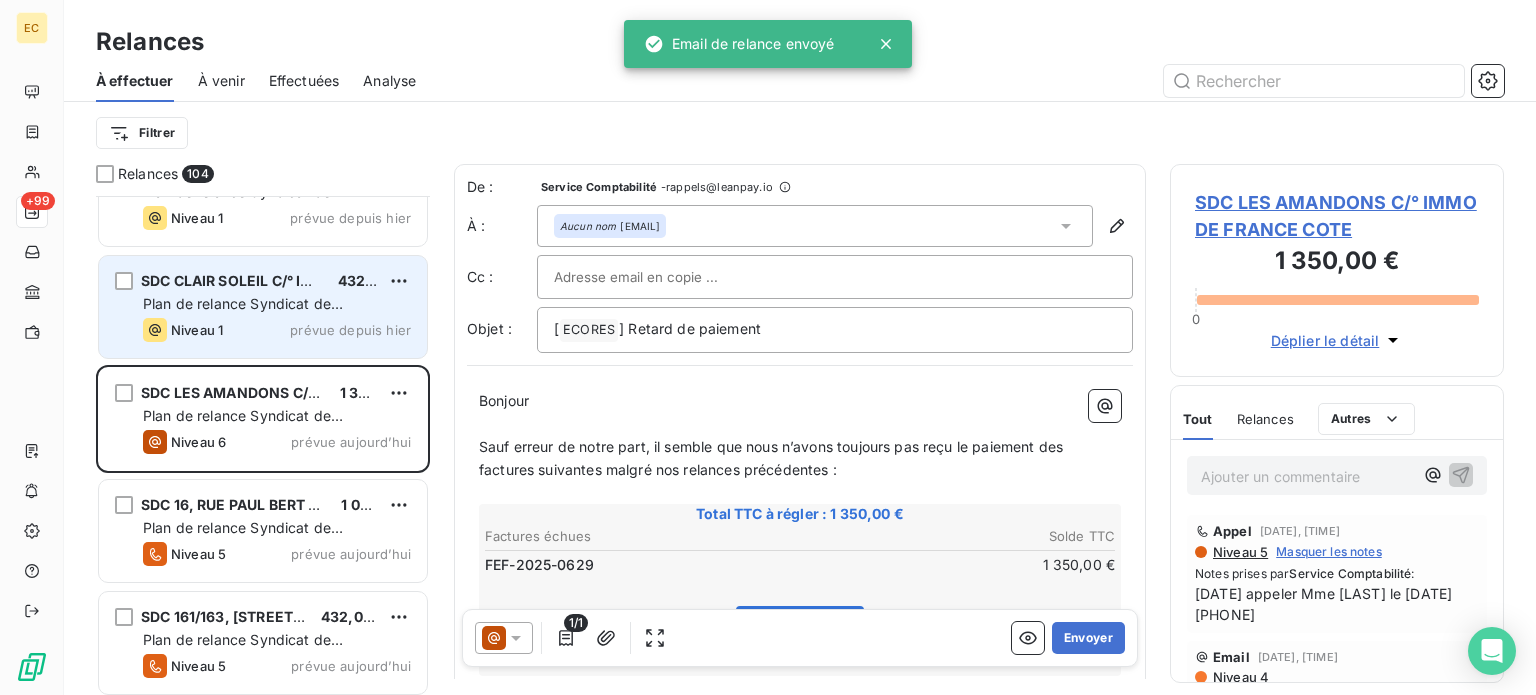 click on "SDC CLAIR SOLEIL C/° IMMO DE FRANCE [PRICE] Plan de relance Syndicat de copropriété Niveau 1 prévue depuis hier" at bounding box center [263, 307] 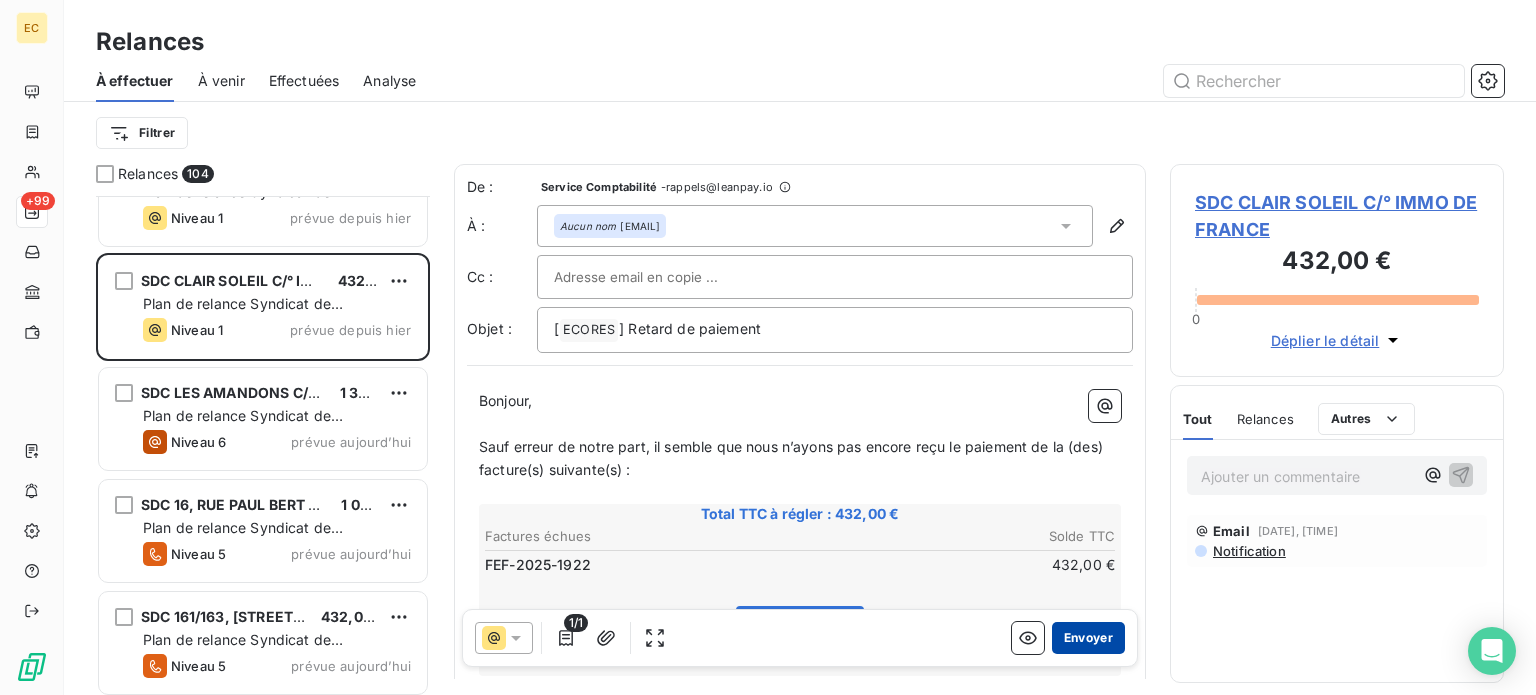 click on "Envoyer" at bounding box center (1088, 638) 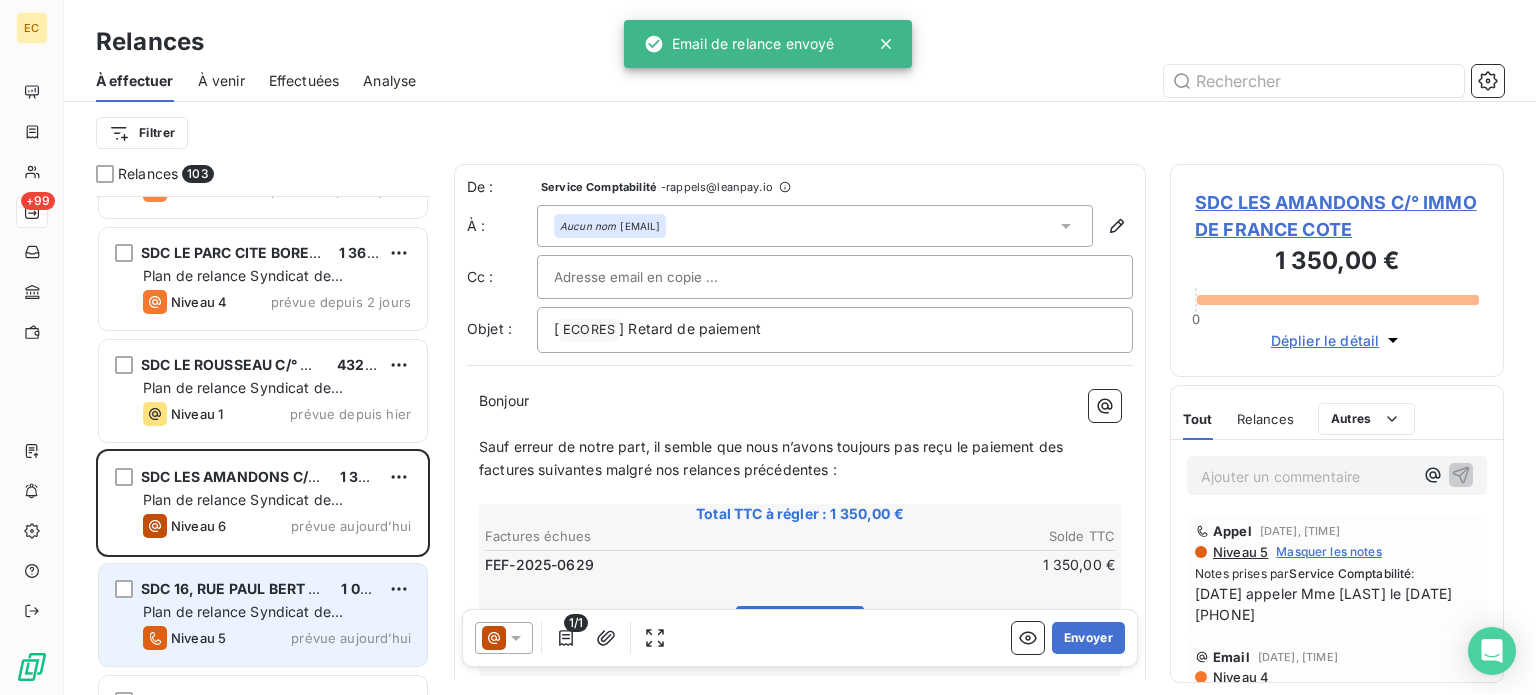 scroll, scrollTop: 9600, scrollLeft: 0, axis: vertical 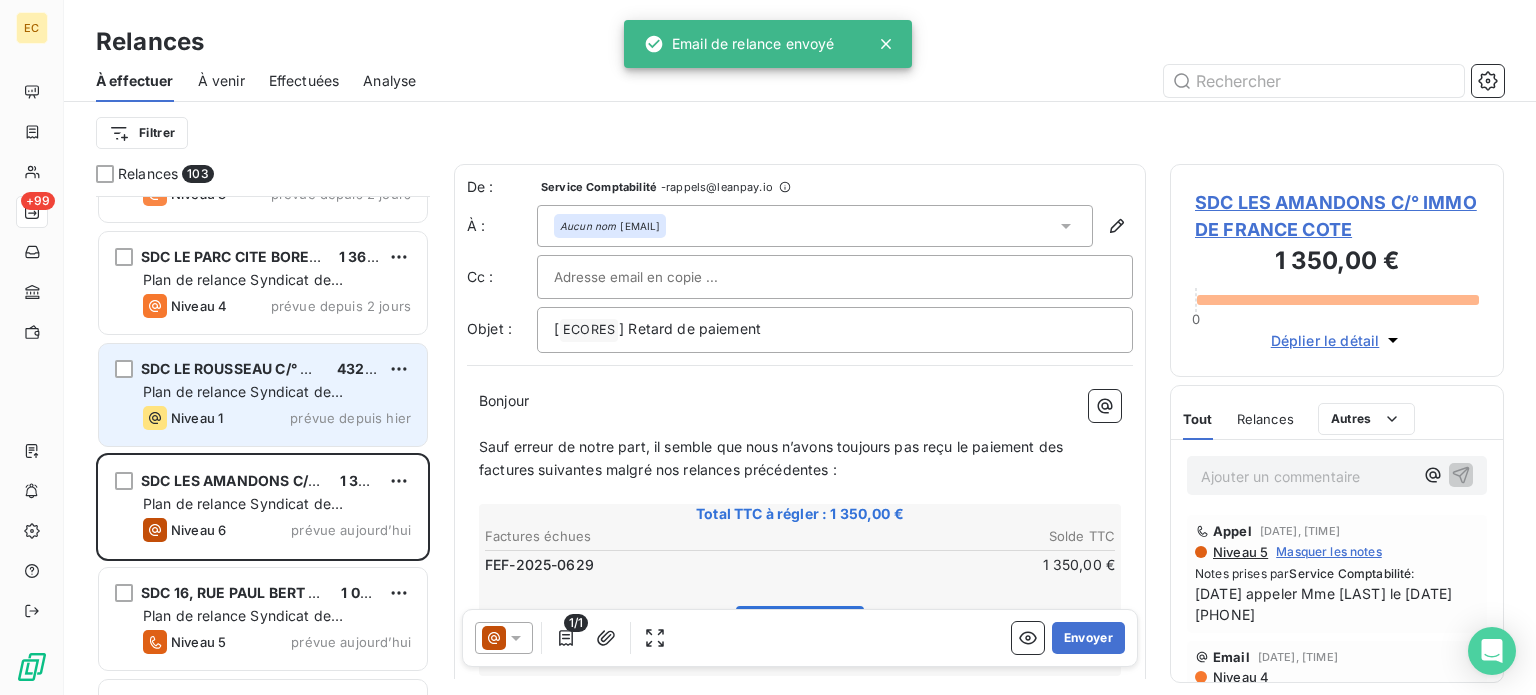 click on "Plan de relance Syndicat de copropriété" at bounding box center [243, 401] 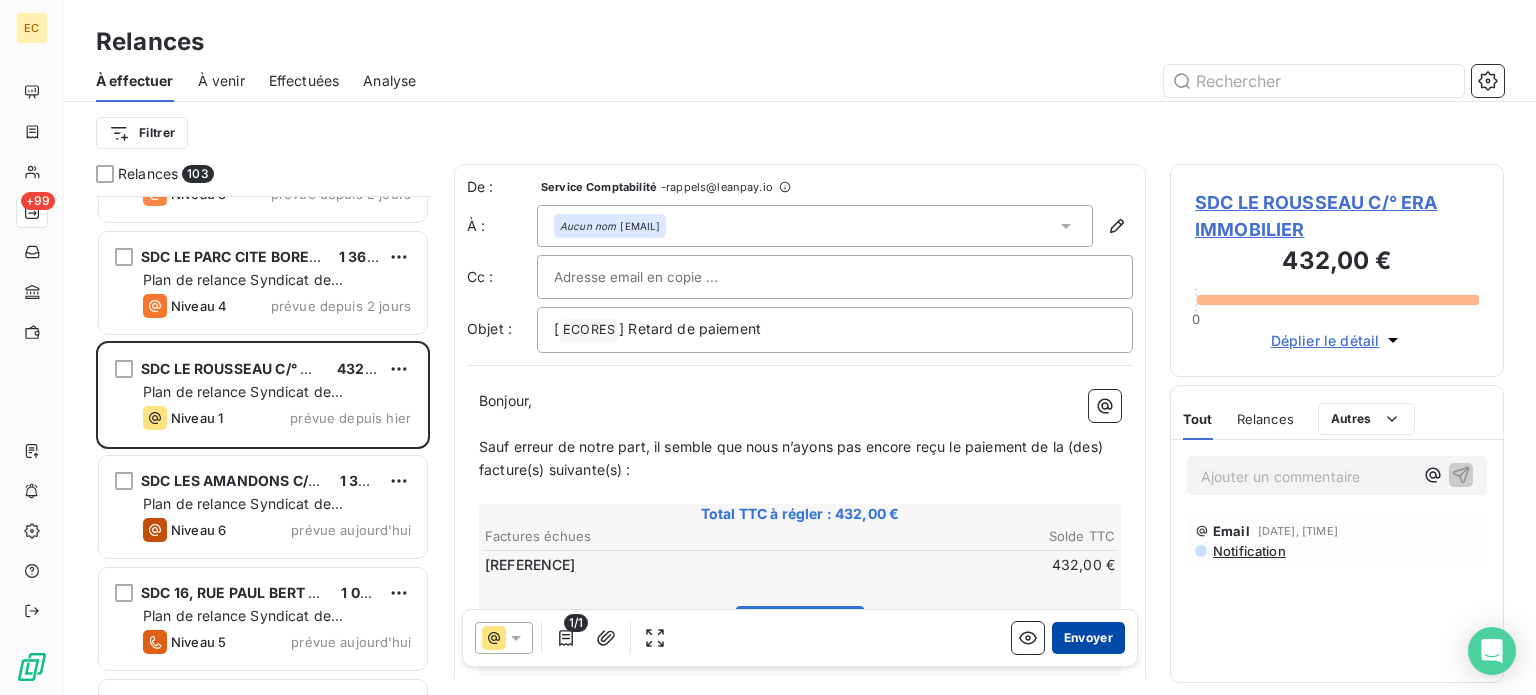 click on "Envoyer" at bounding box center (1088, 638) 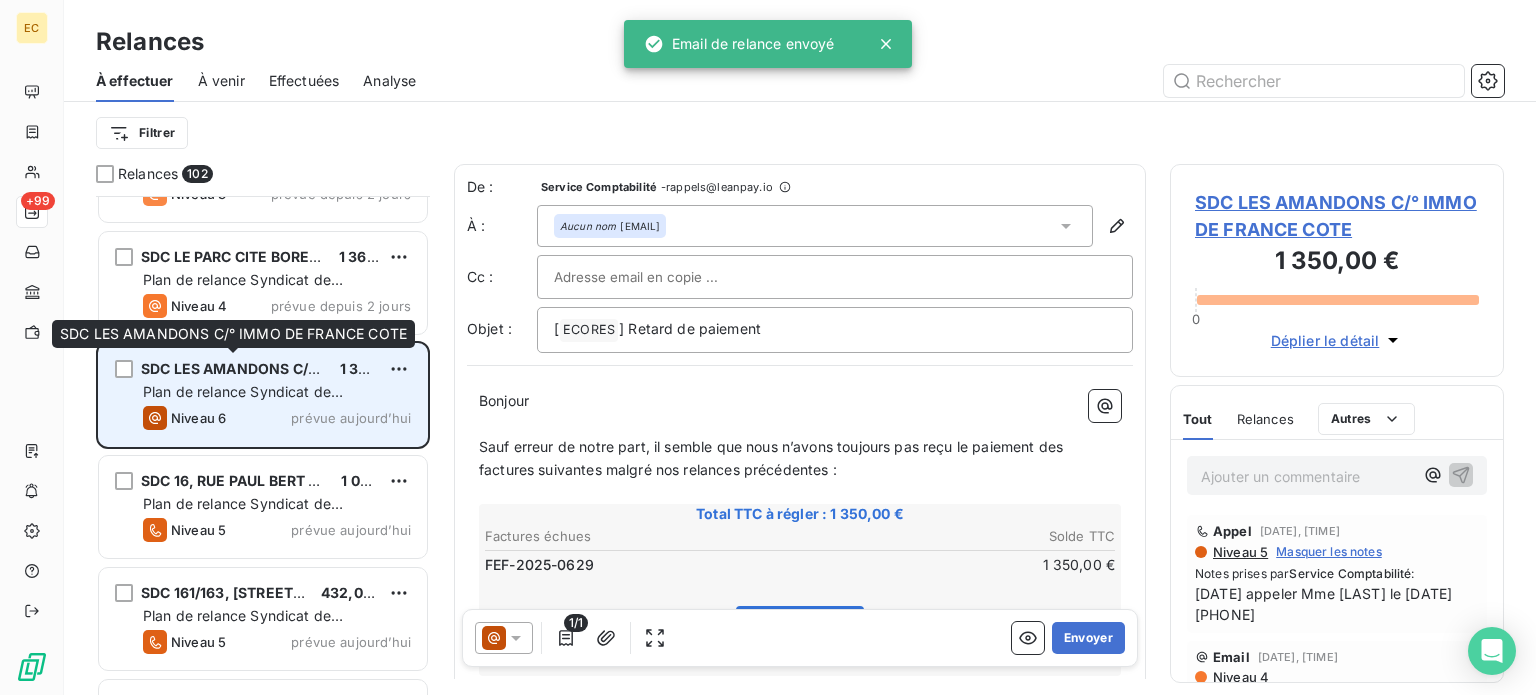 scroll, scrollTop: 9500, scrollLeft: 0, axis: vertical 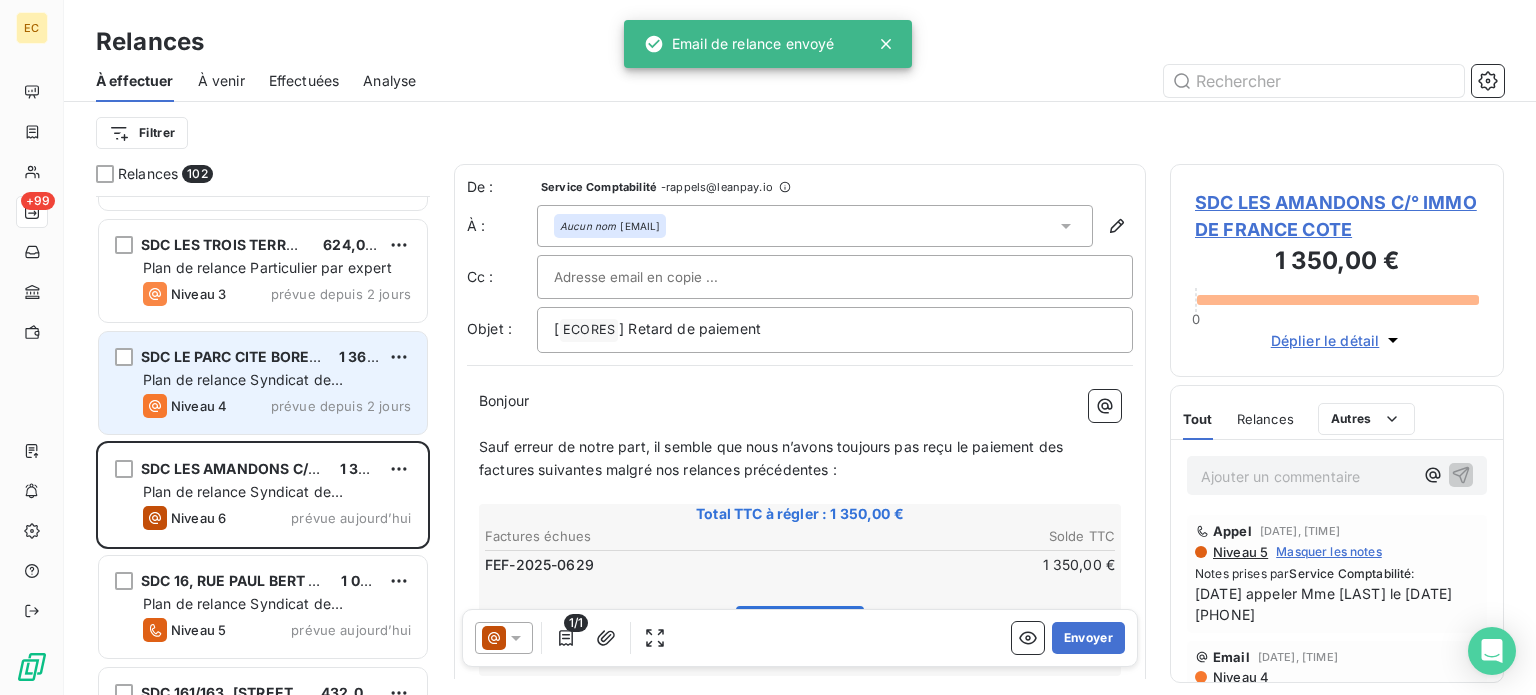 click on "Plan de relance Syndicat de copropriété" at bounding box center (277, 380) 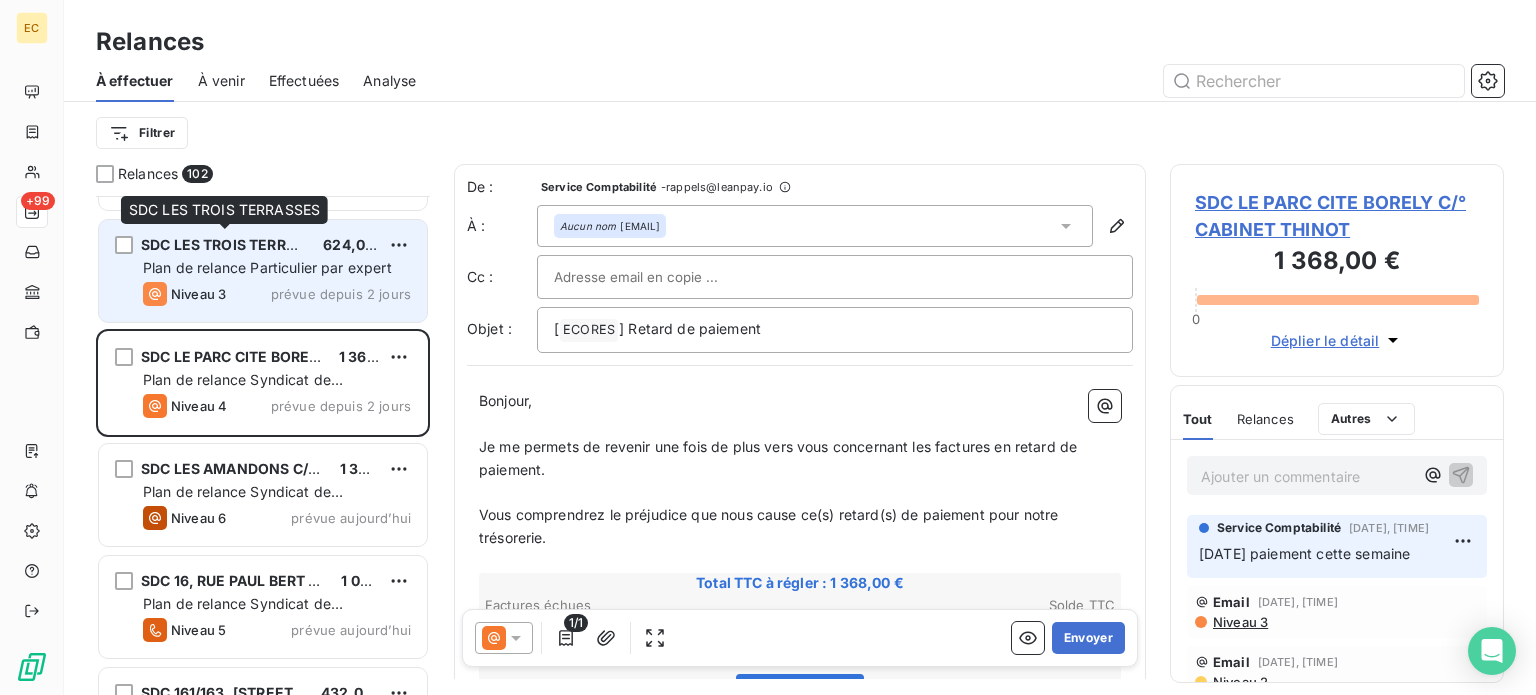 click on "SDC LES TROIS TERRASSES" at bounding box center (236, 244) 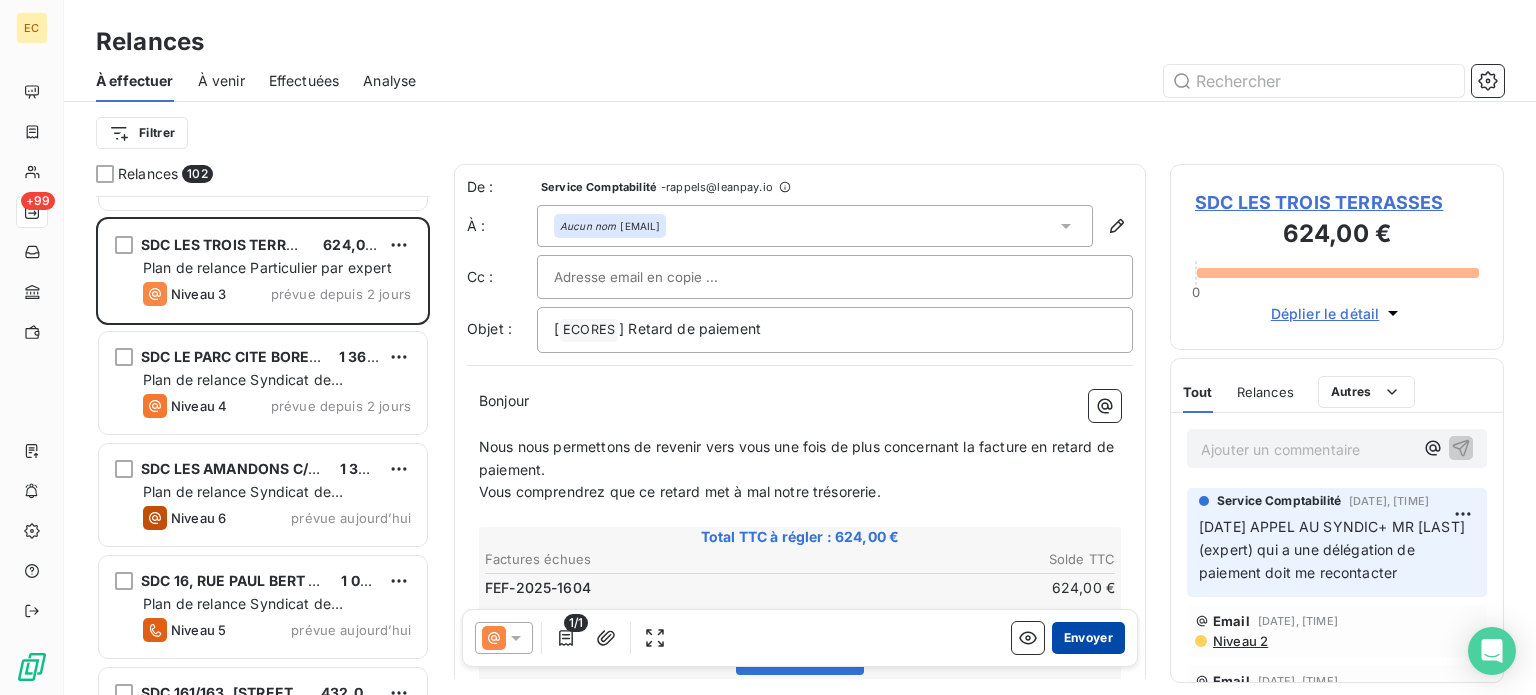 click on "Envoyer" at bounding box center [1088, 638] 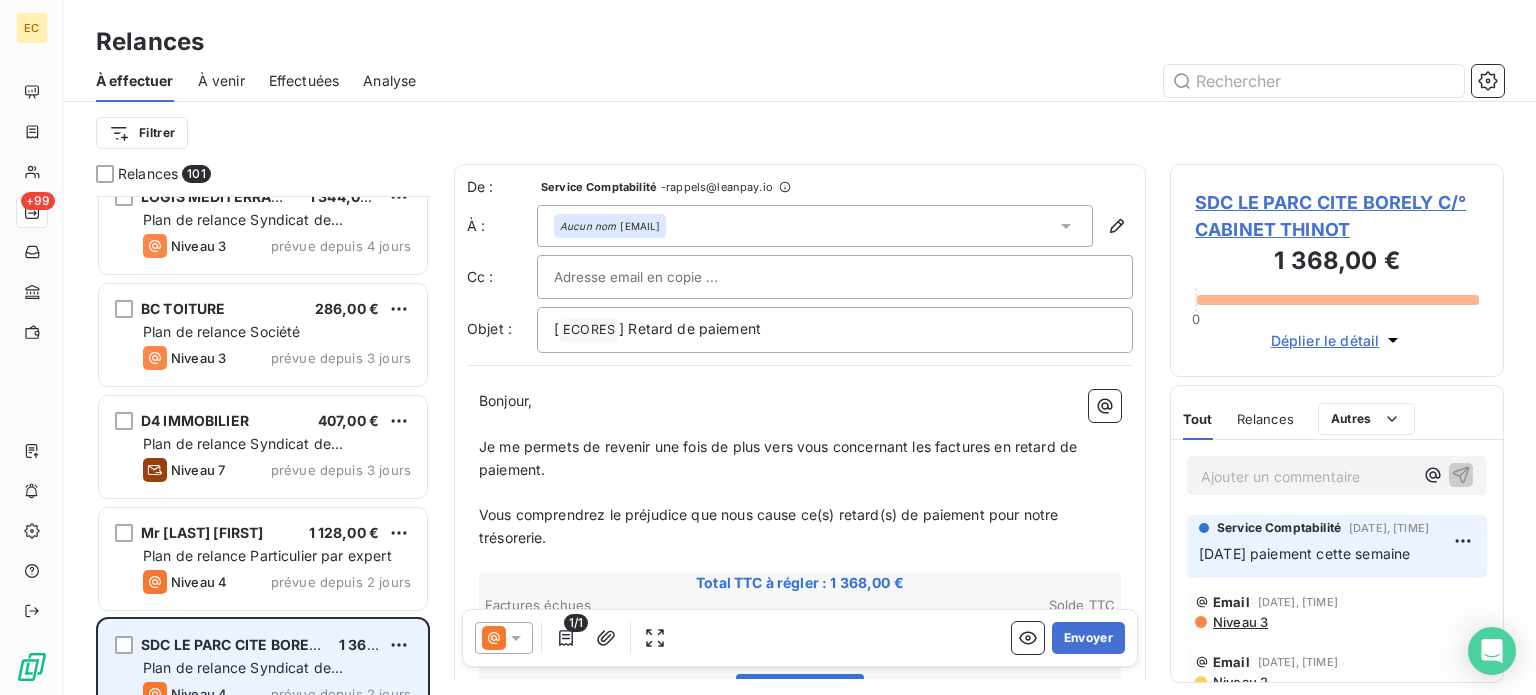 scroll, scrollTop: 9000, scrollLeft: 0, axis: vertical 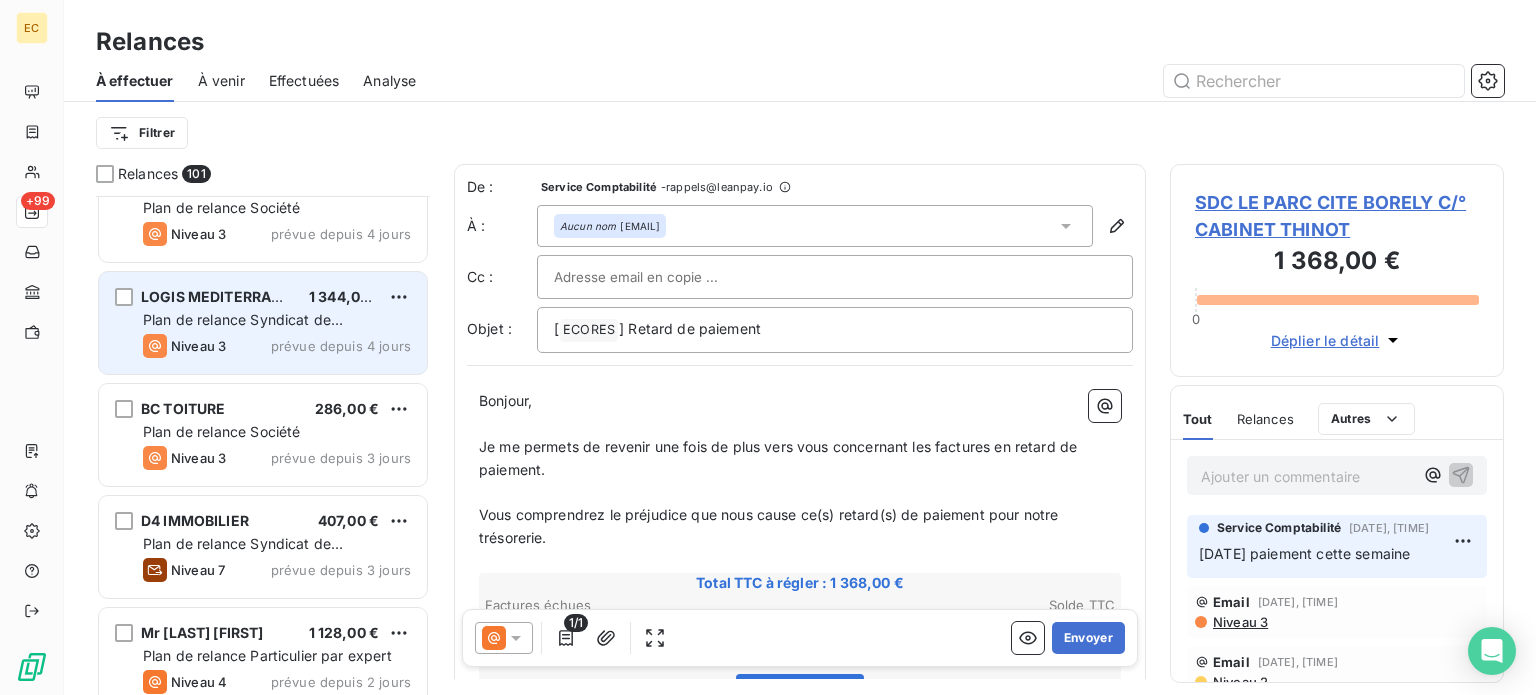 click on "LOGIS MEDITERRANEE 1 344,00 € Plan de relance Syndicat de copropriété Niveau 3 prévue depuis 4 jours" at bounding box center (263, 323) 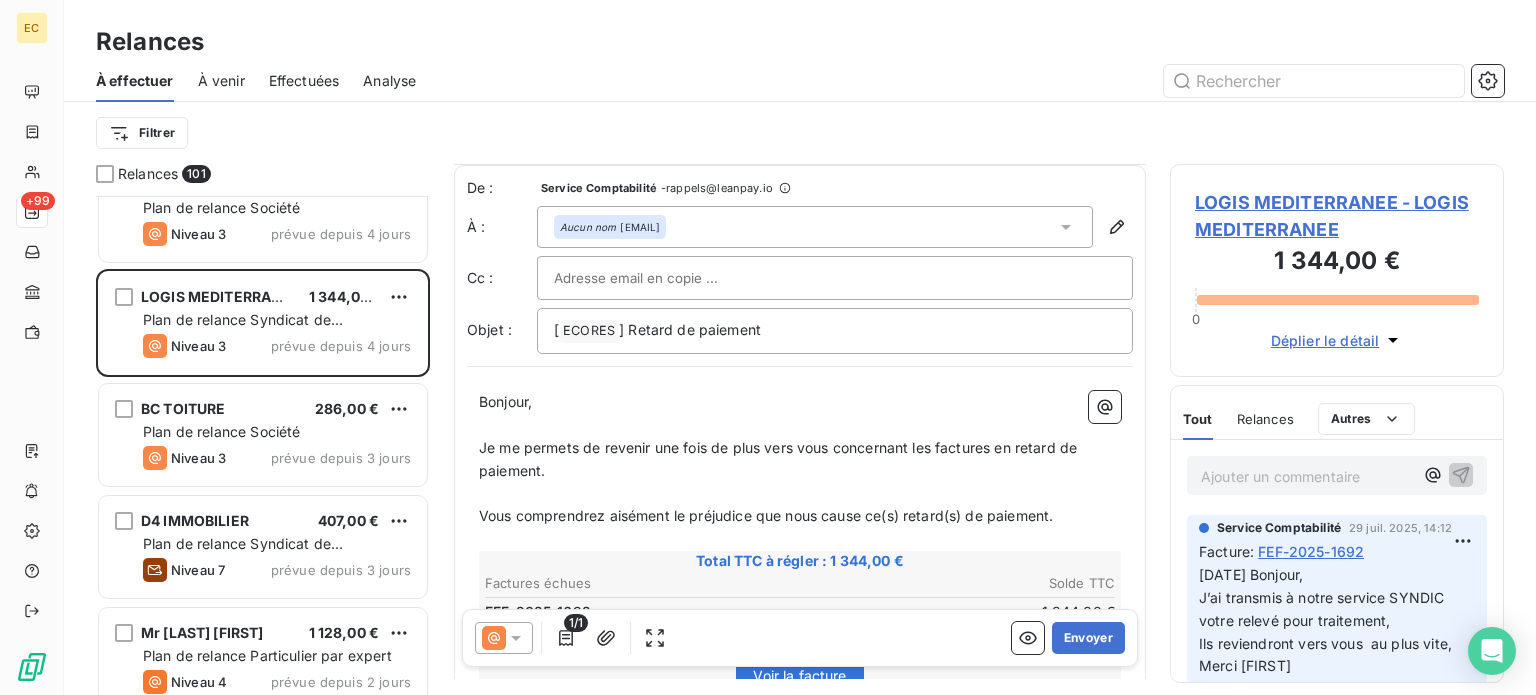 scroll, scrollTop: 200, scrollLeft: 0, axis: vertical 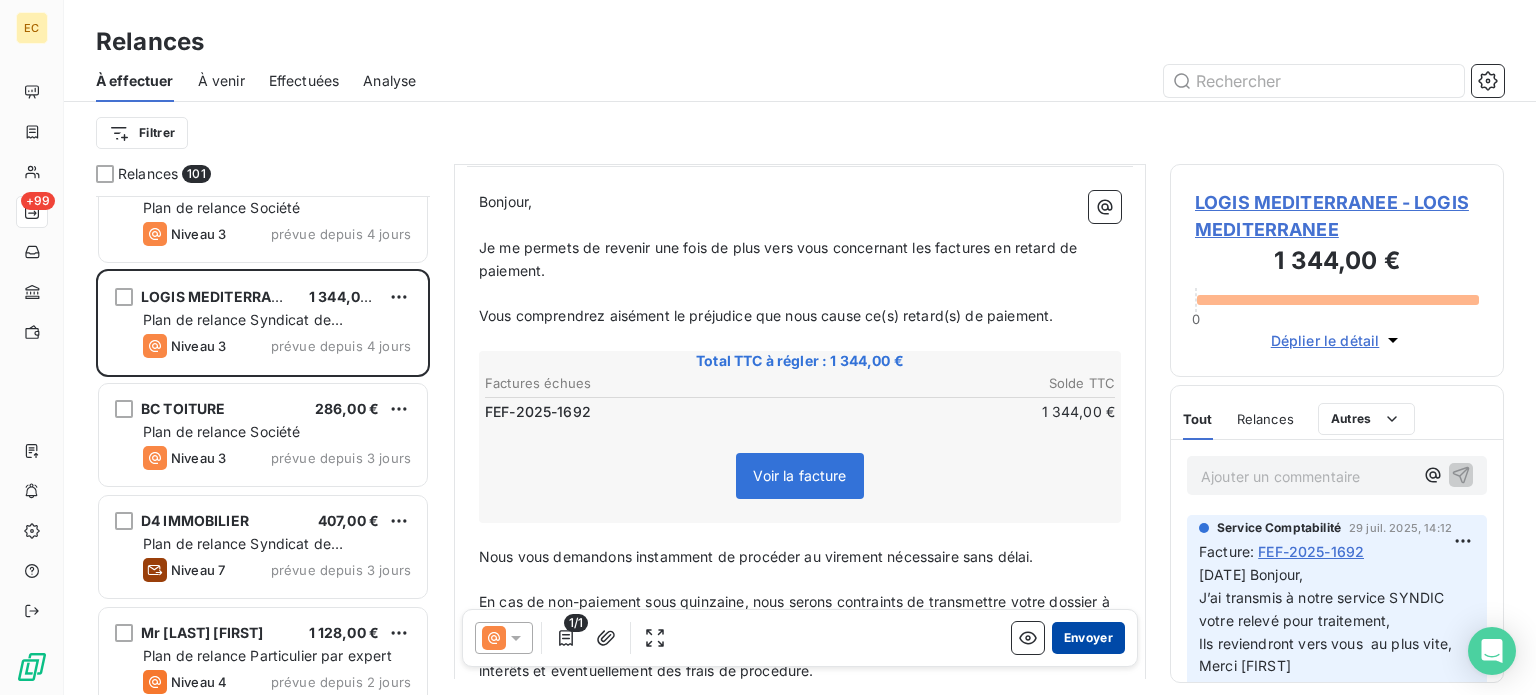 click on "Envoyer" at bounding box center [1088, 638] 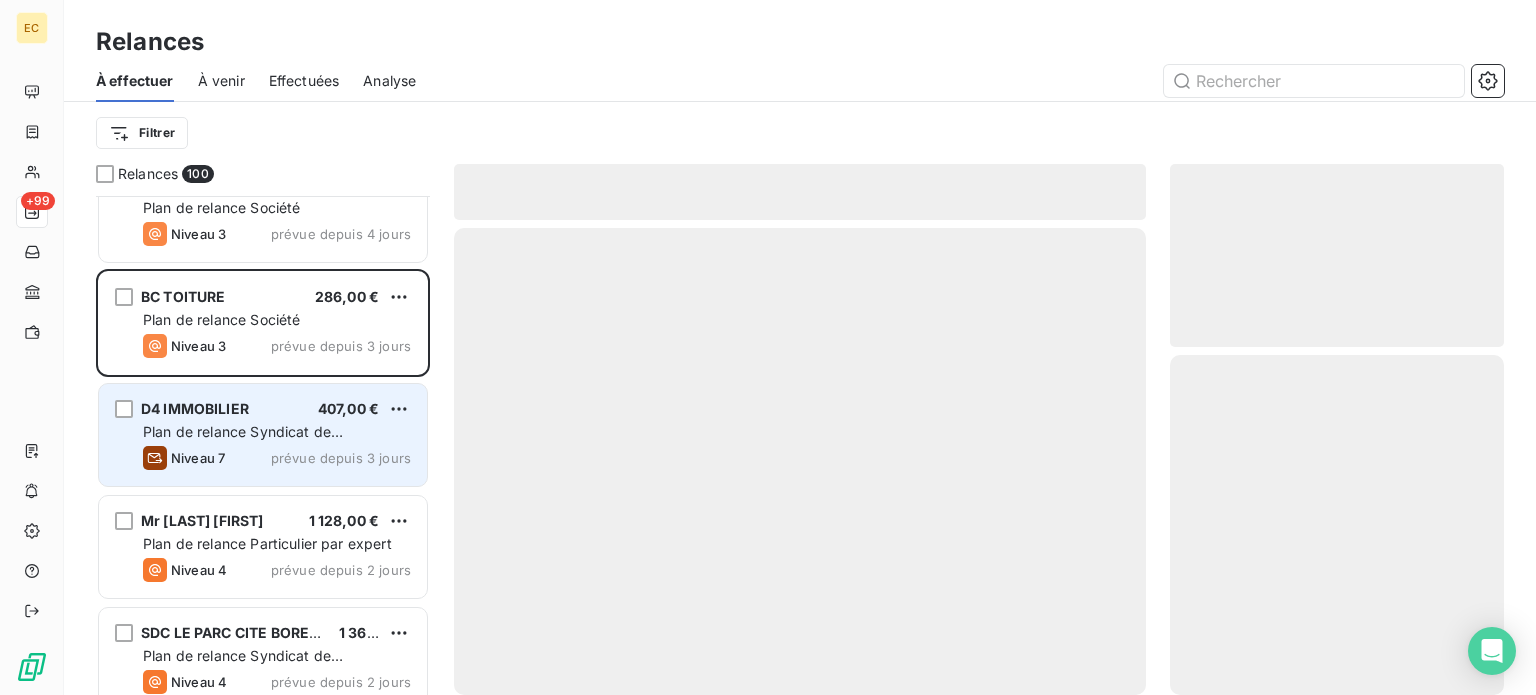 scroll, scrollTop: 8800, scrollLeft: 0, axis: vertical 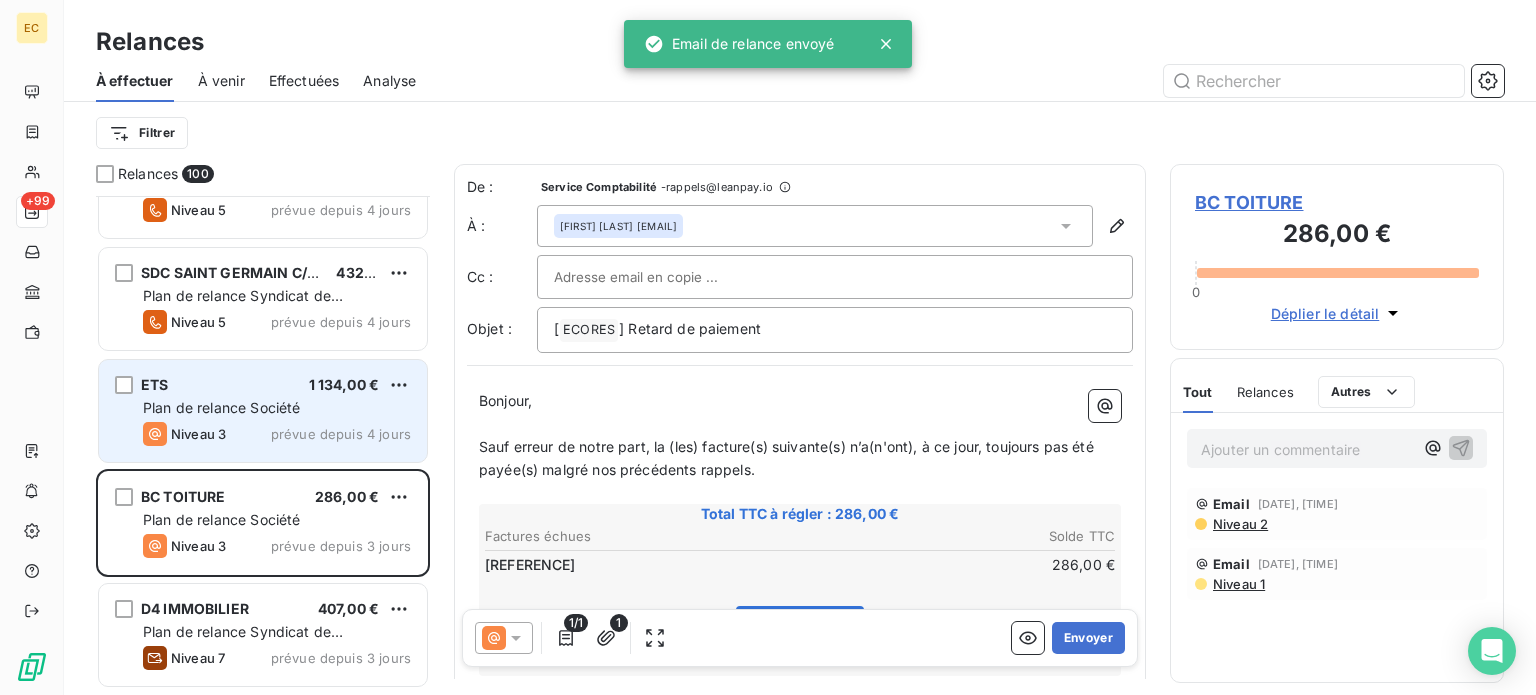 click on "Plan de relance Société" at bounding box center [221, 407] 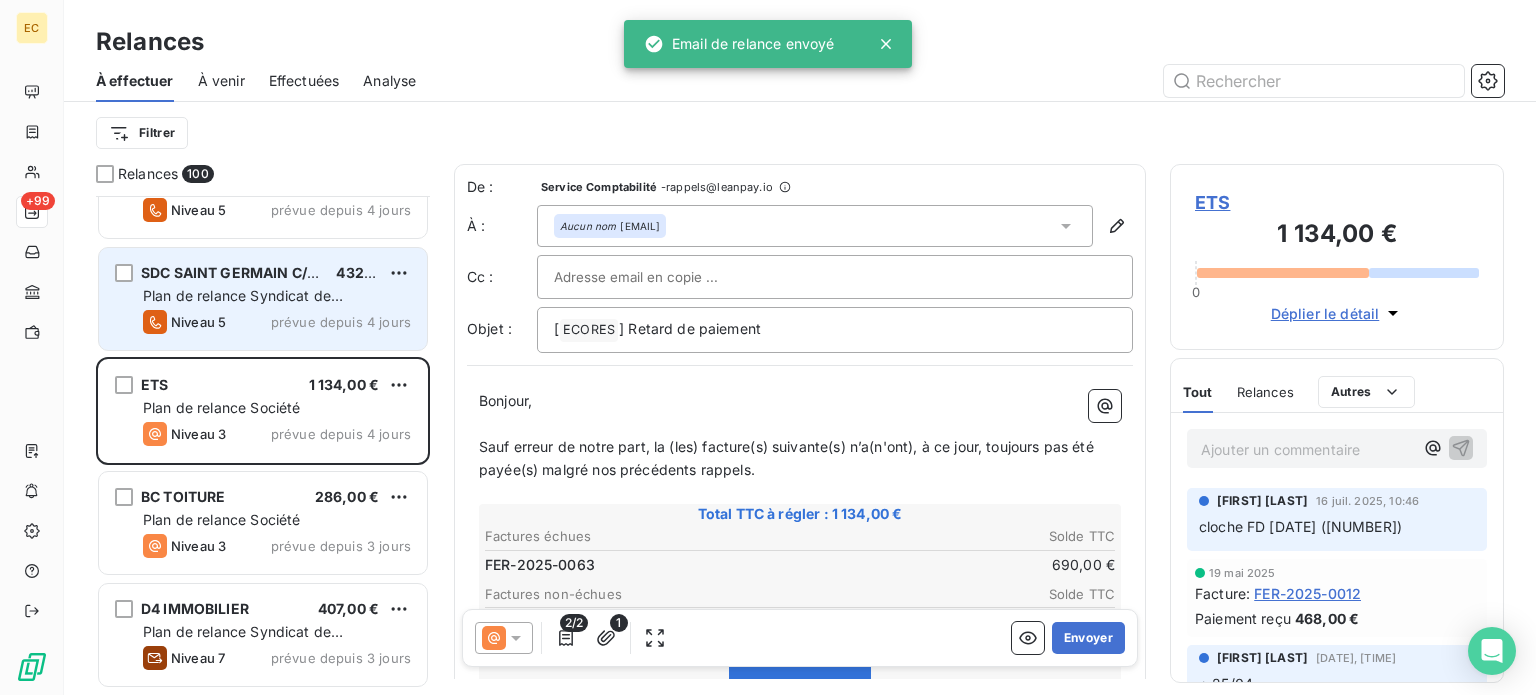 click on "Plan de relance Syndicat de copropriété" at bounding box center (243, 305) 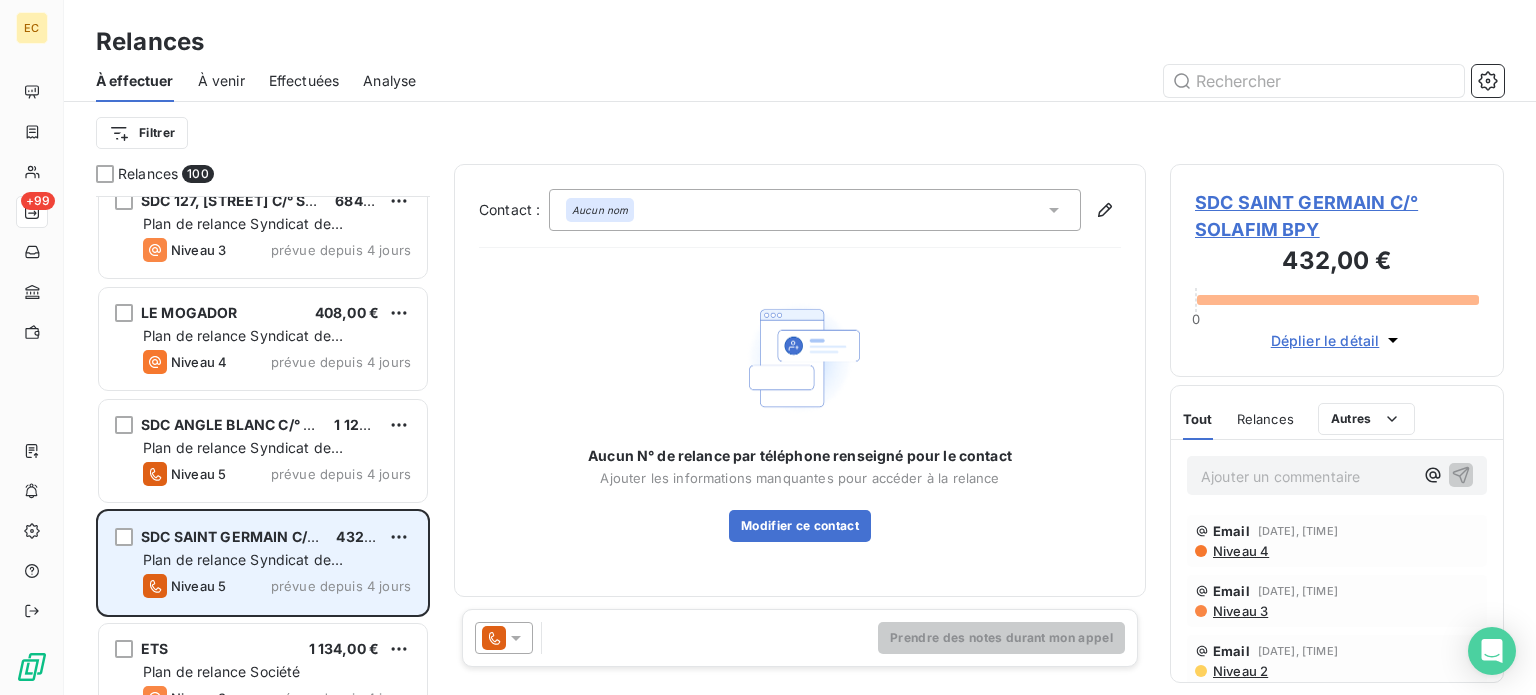scroll, scrollTop: 8500, scrollLeft: 0, axis: vertical 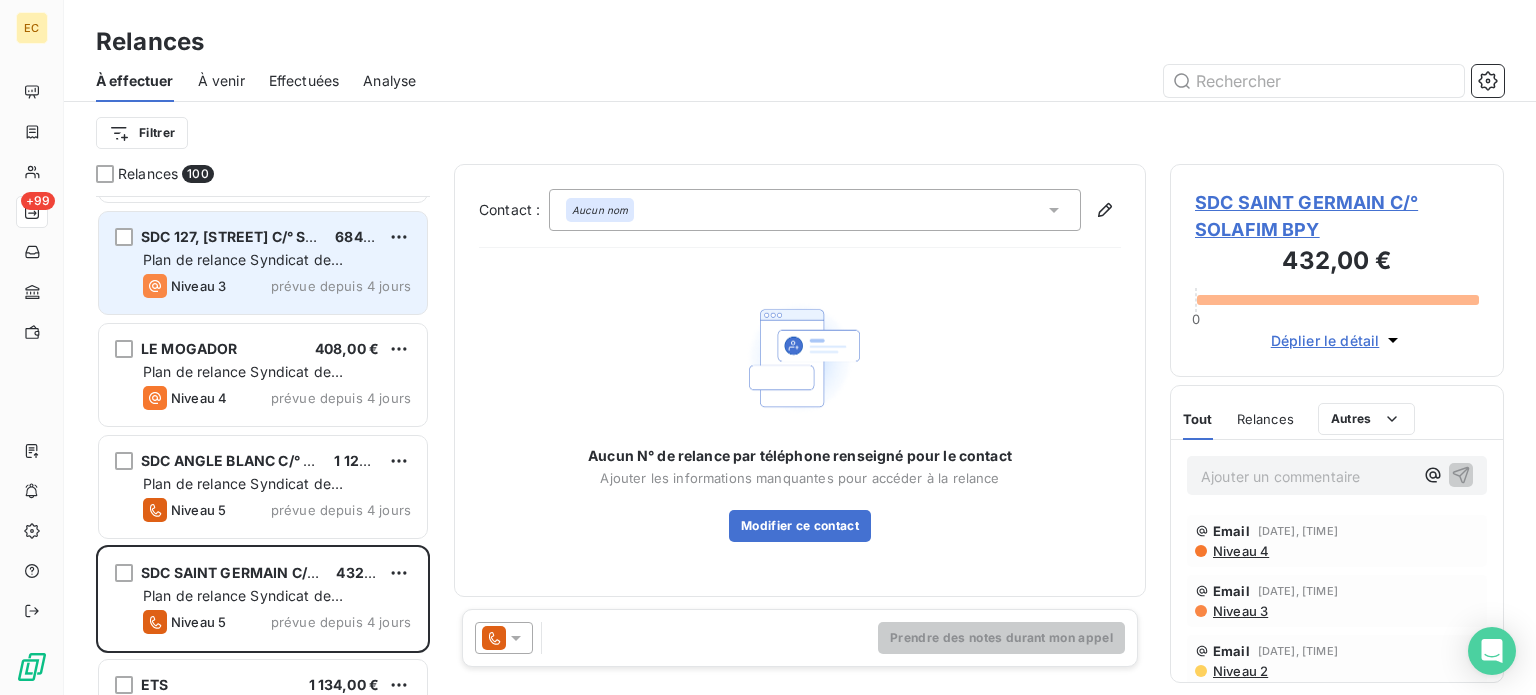 click on "Niveau 3 prévue depuis 4 jours" at bounding box center [277, 286] 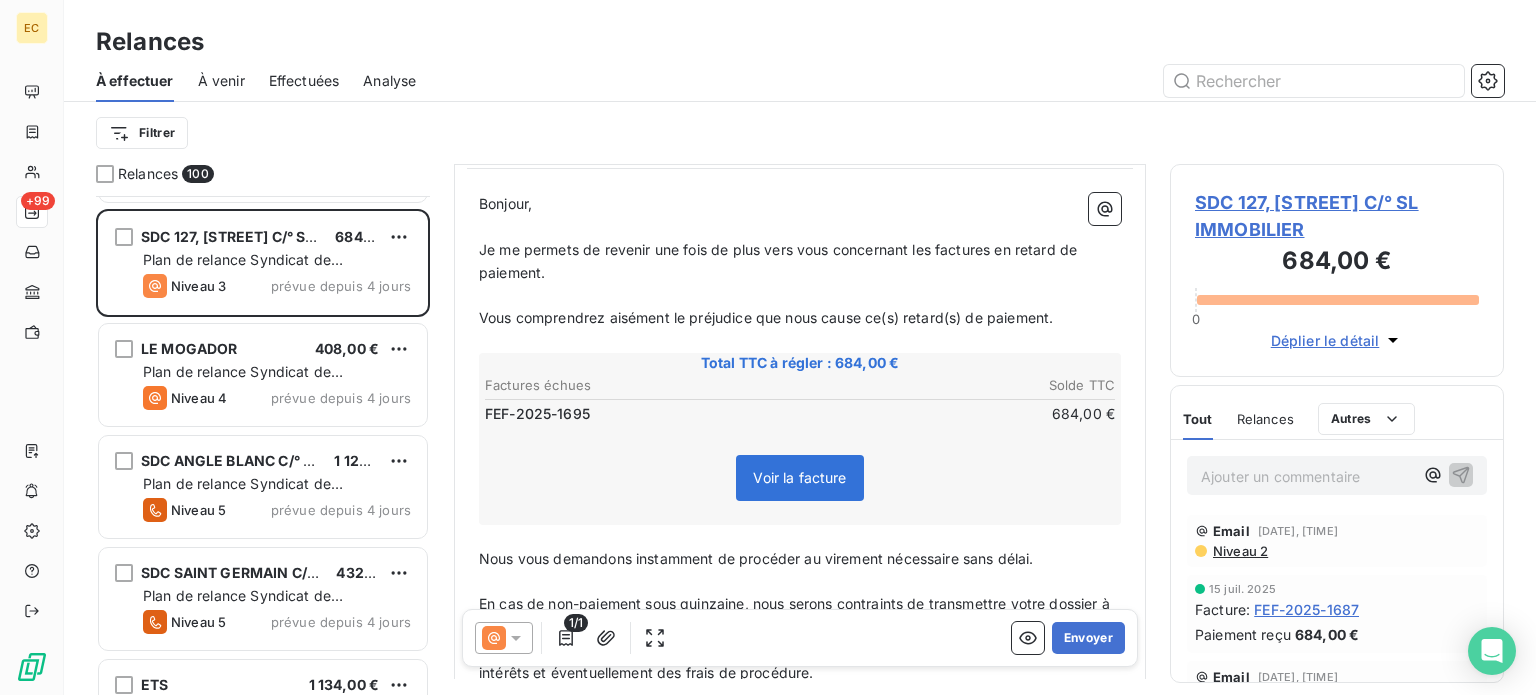 scroll, scrollTop: 200, scrollLeft: 0, axis: vertical 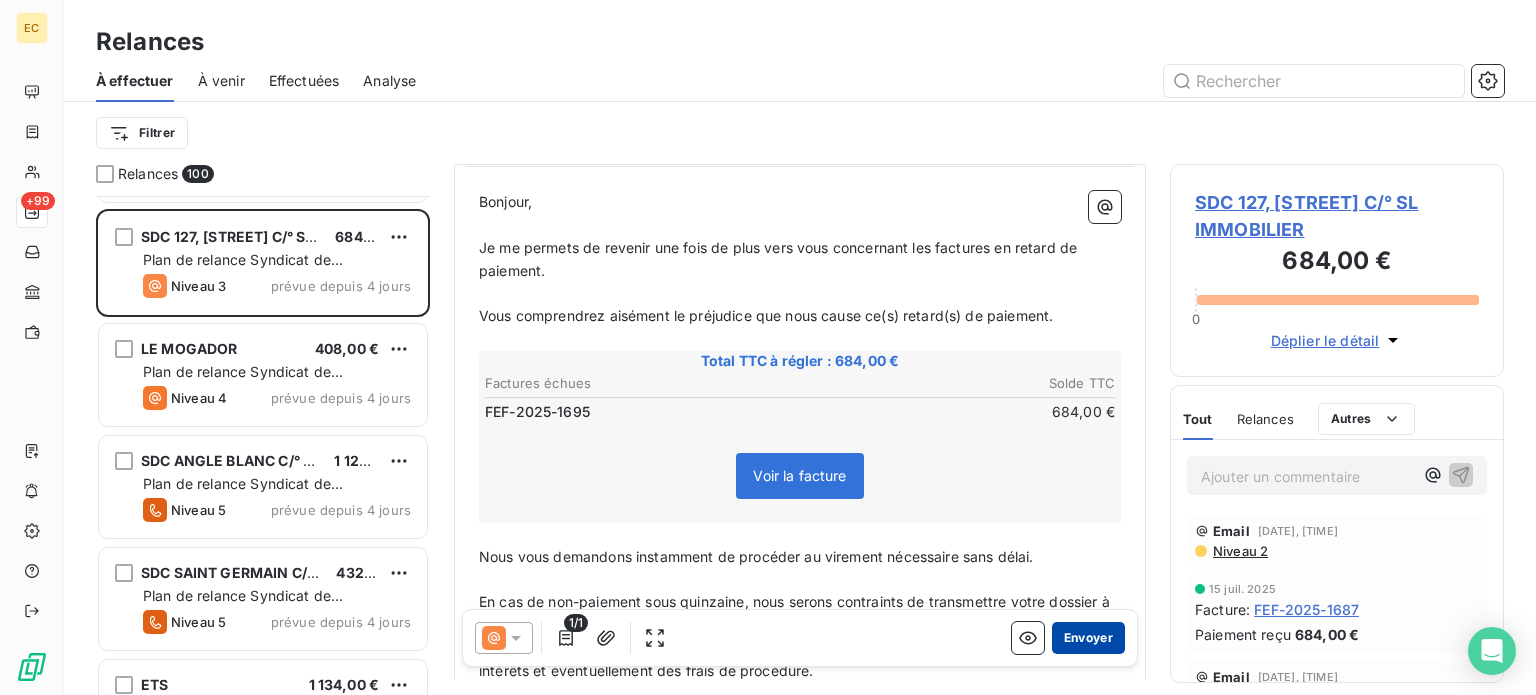 click on "Envoyer" at bounding box center [1088, 638] 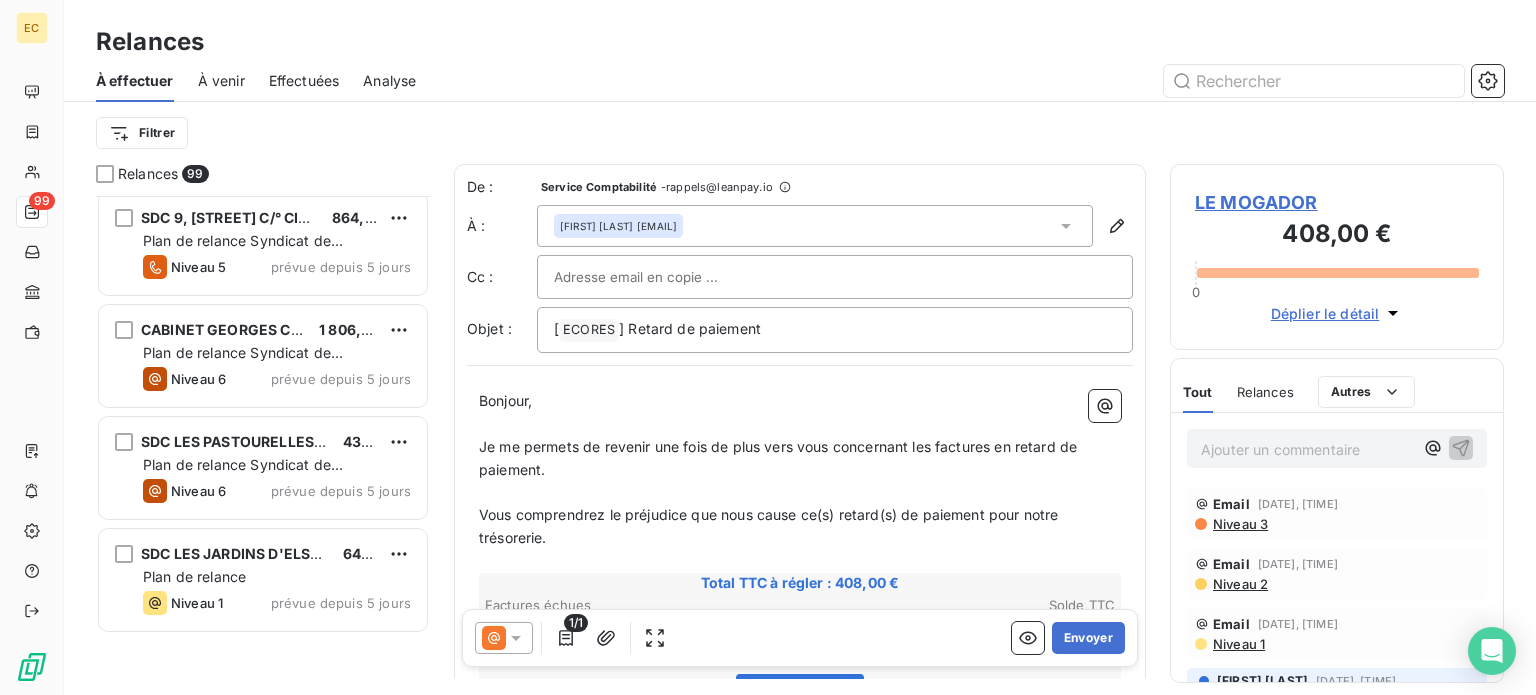scroll, scrollTop: 6500, scrollLeft: 0, axis: vertical 